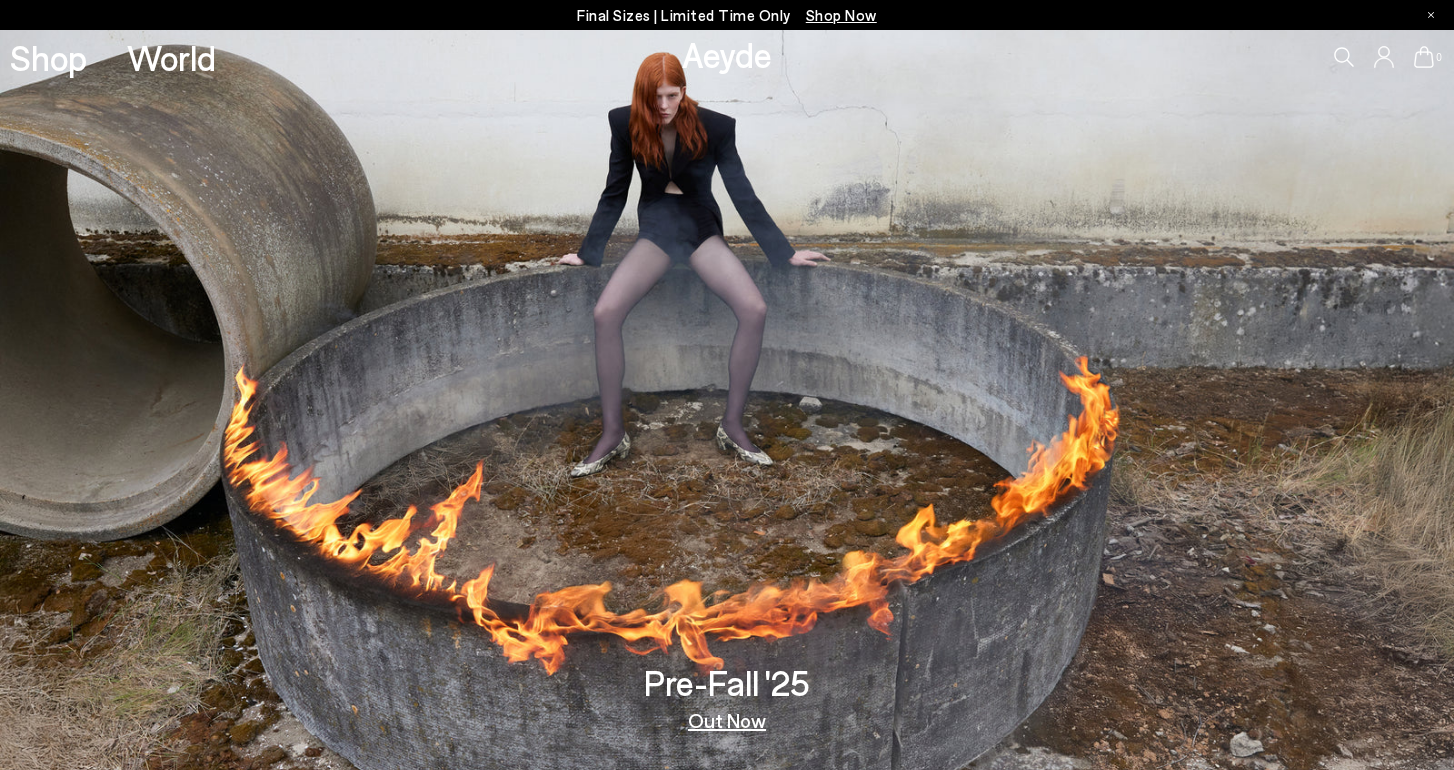 scroll, scrollTop: 0, scrollLeft: 0, axis: both 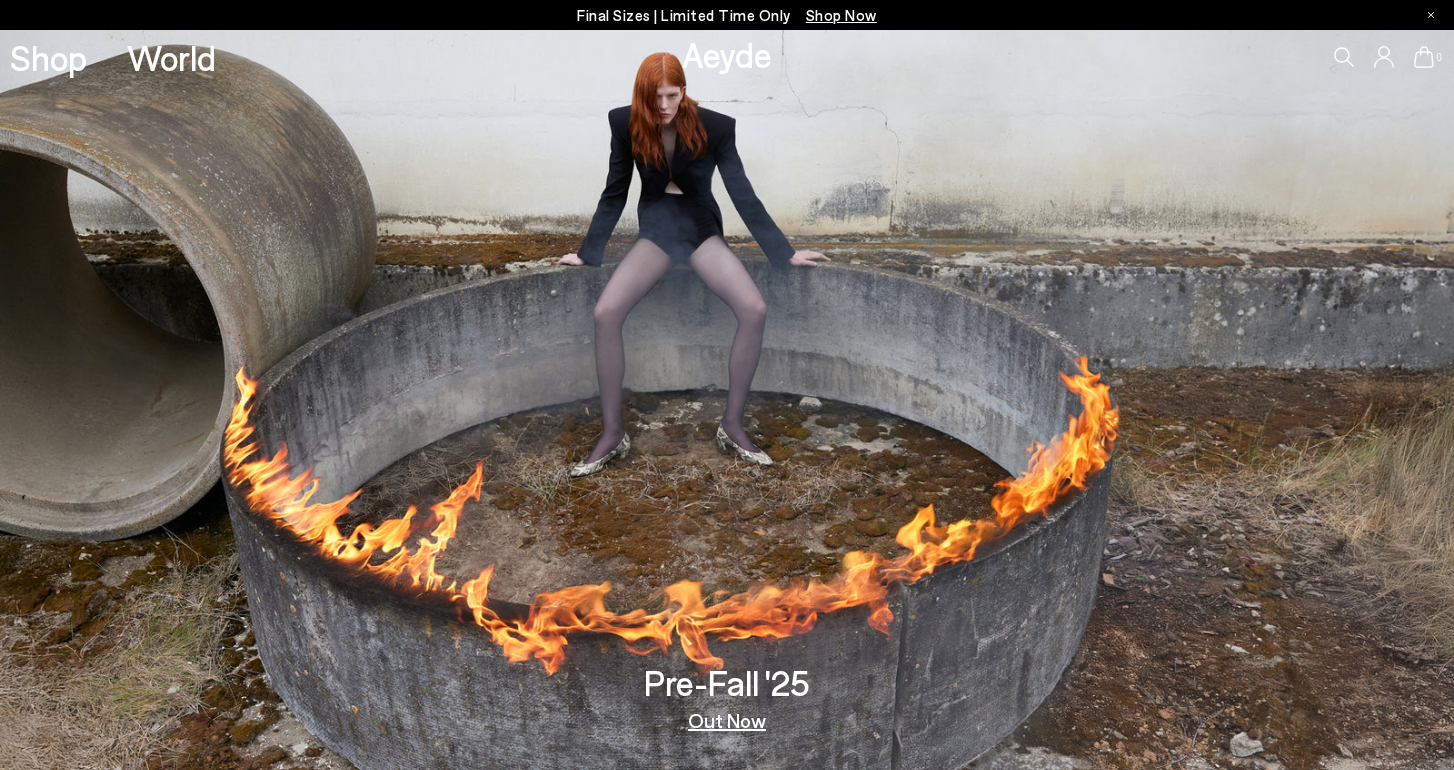 click on "Shop Now" at bounding box center [841, 15] 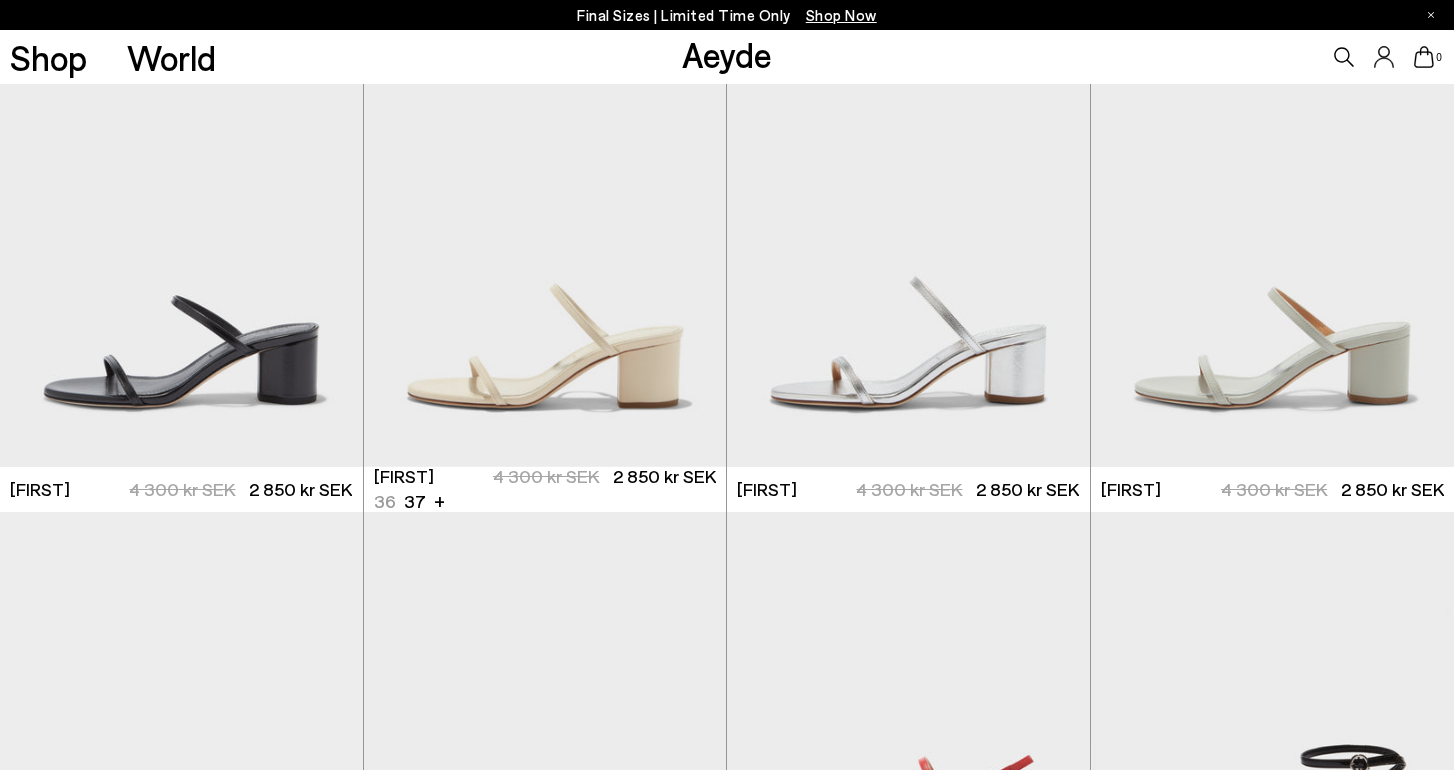 scroll, scrollTop: 608, scrollLeft: 0, axis: vertical 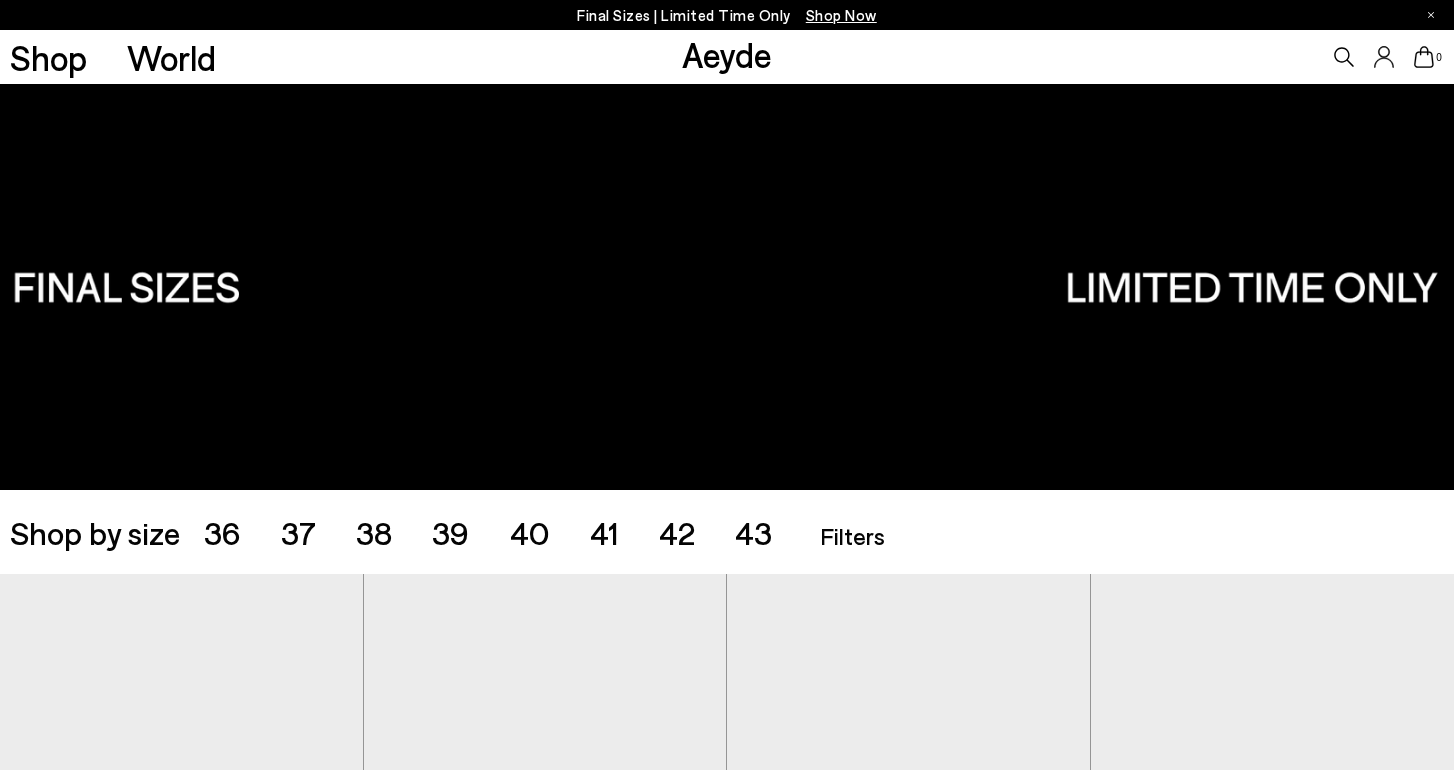 click on "Final Sizes | Limited Time Only
Shop Now" at bounding box center [727, 15] 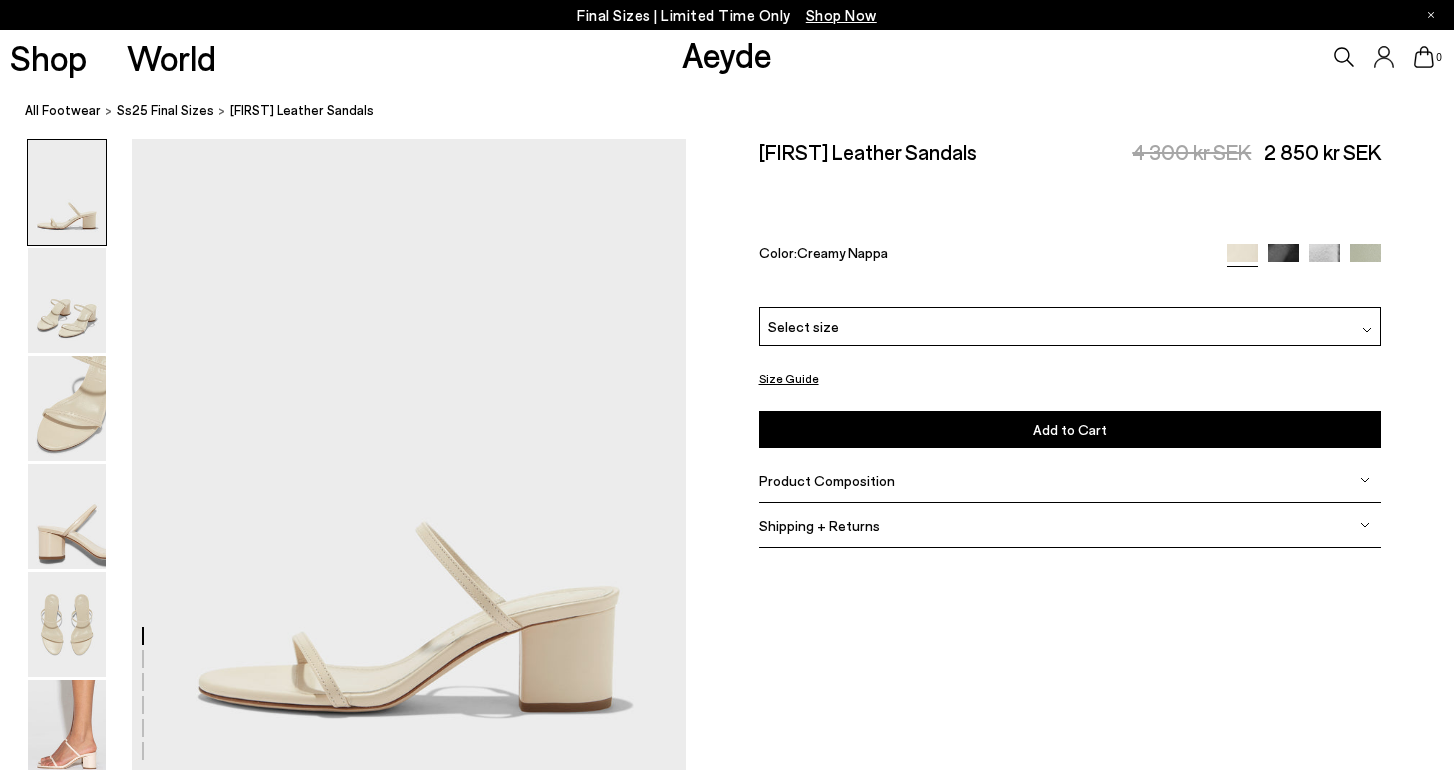 scroll, scrollTop: 0, scrollLeft: 0, axis: both 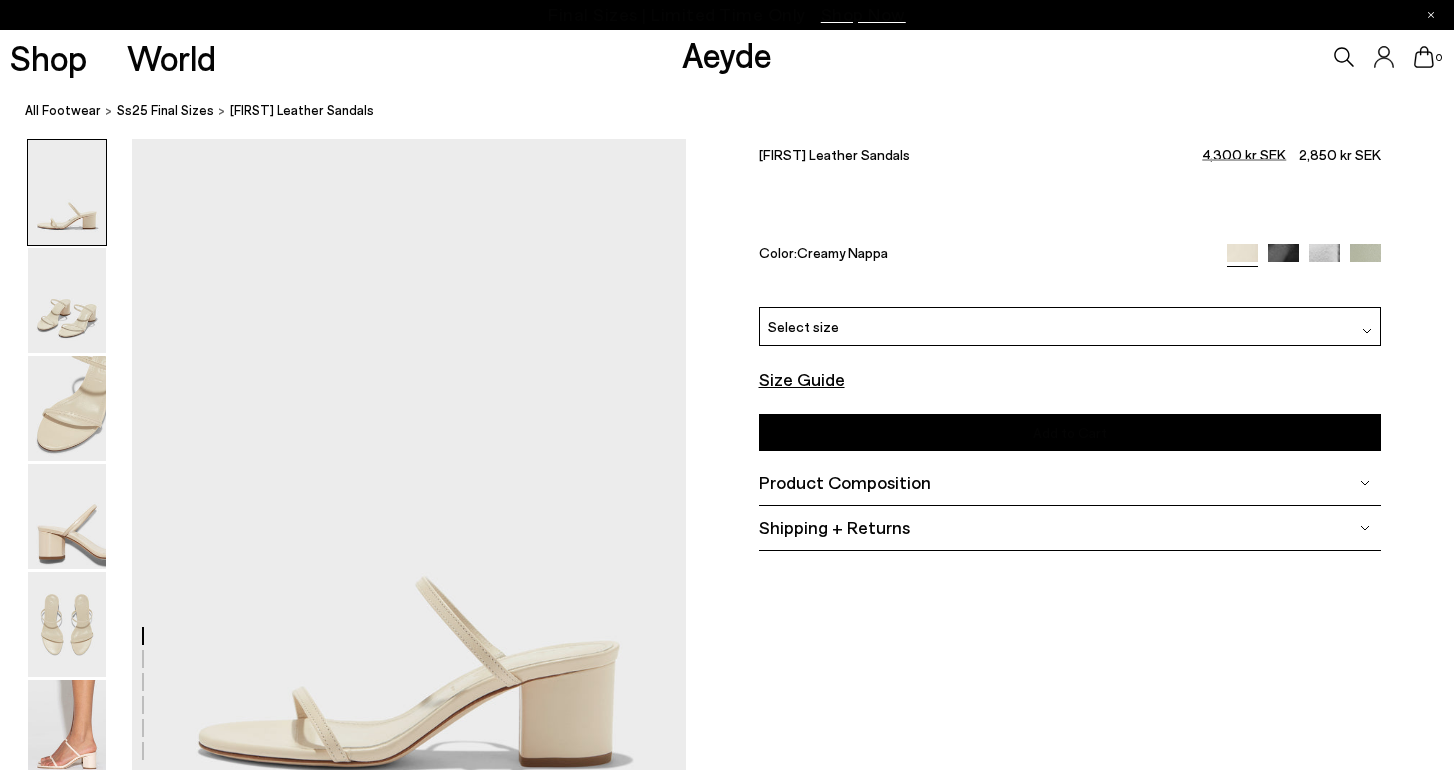 click on "Select size" at bounding box center (1070, 326) 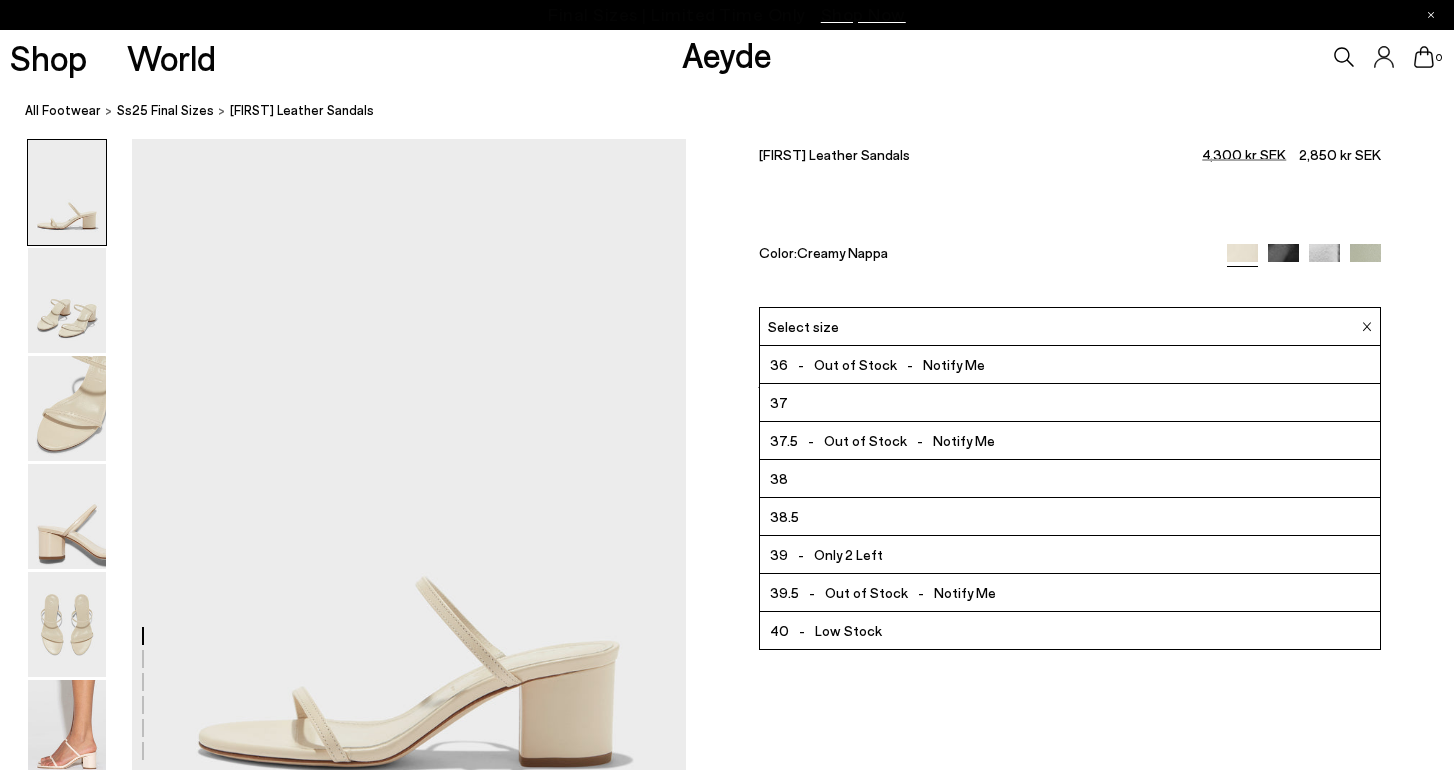 scroll, scrollTop: 78, scrollLeft: 0, axis: vertical 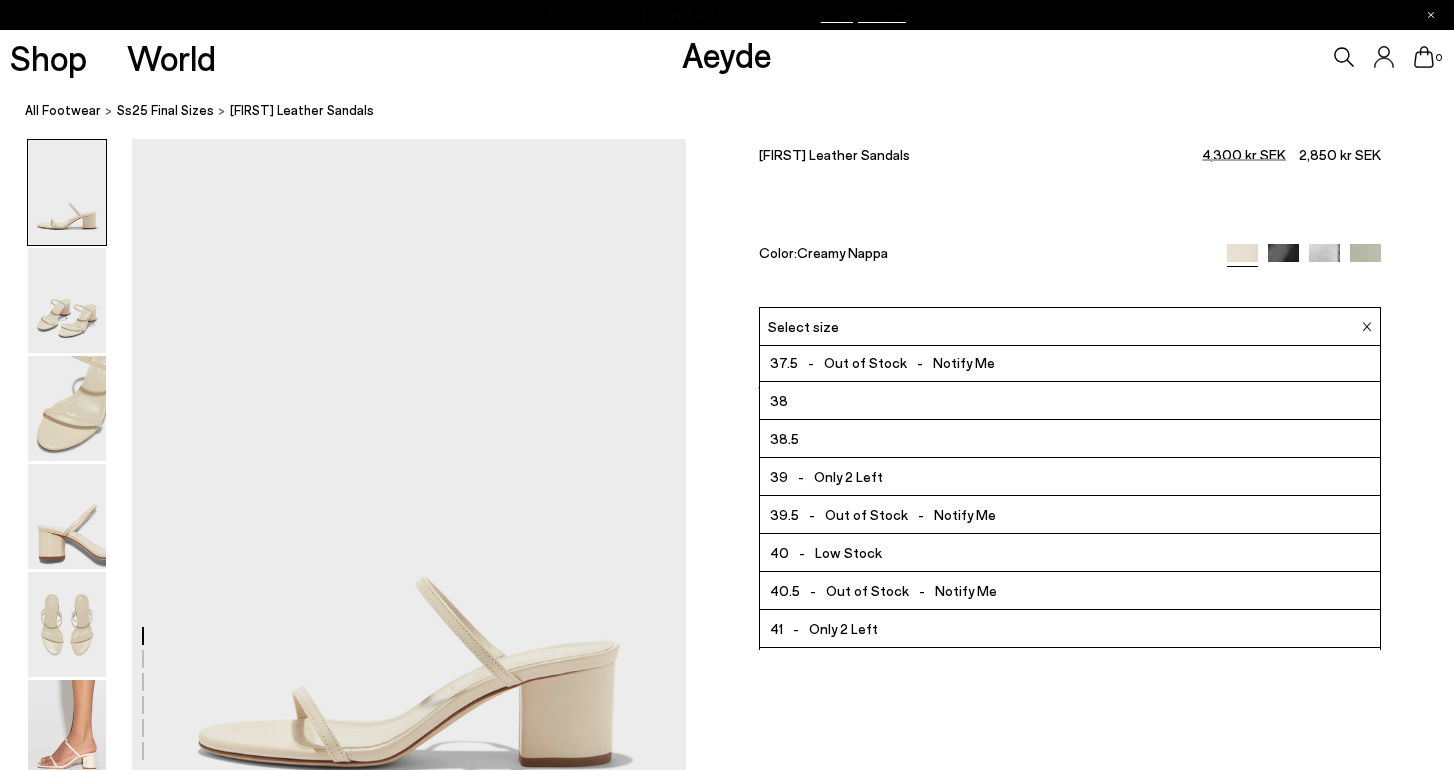 click at bounding box center [727, 2362] 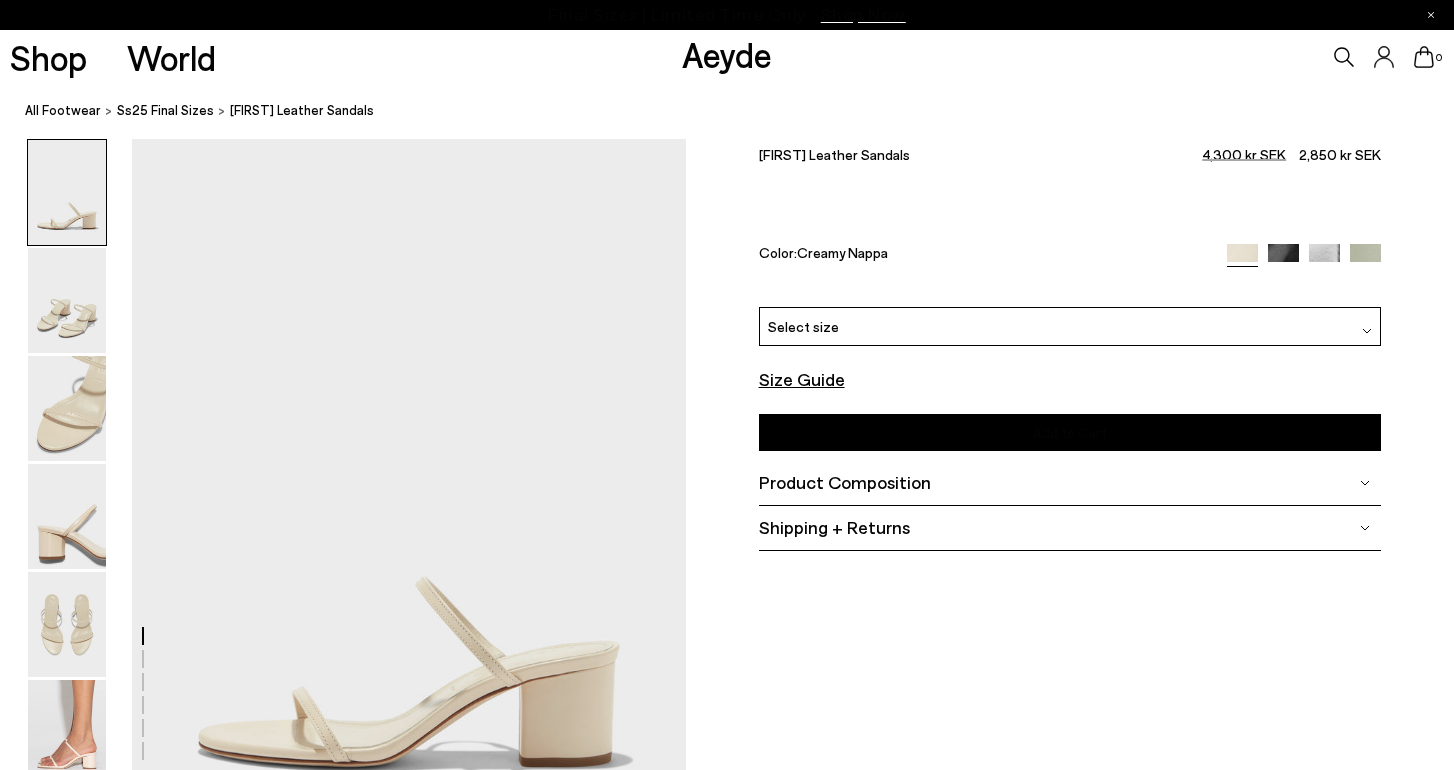 click on "Size Guide" at bounding box center (802, 379) 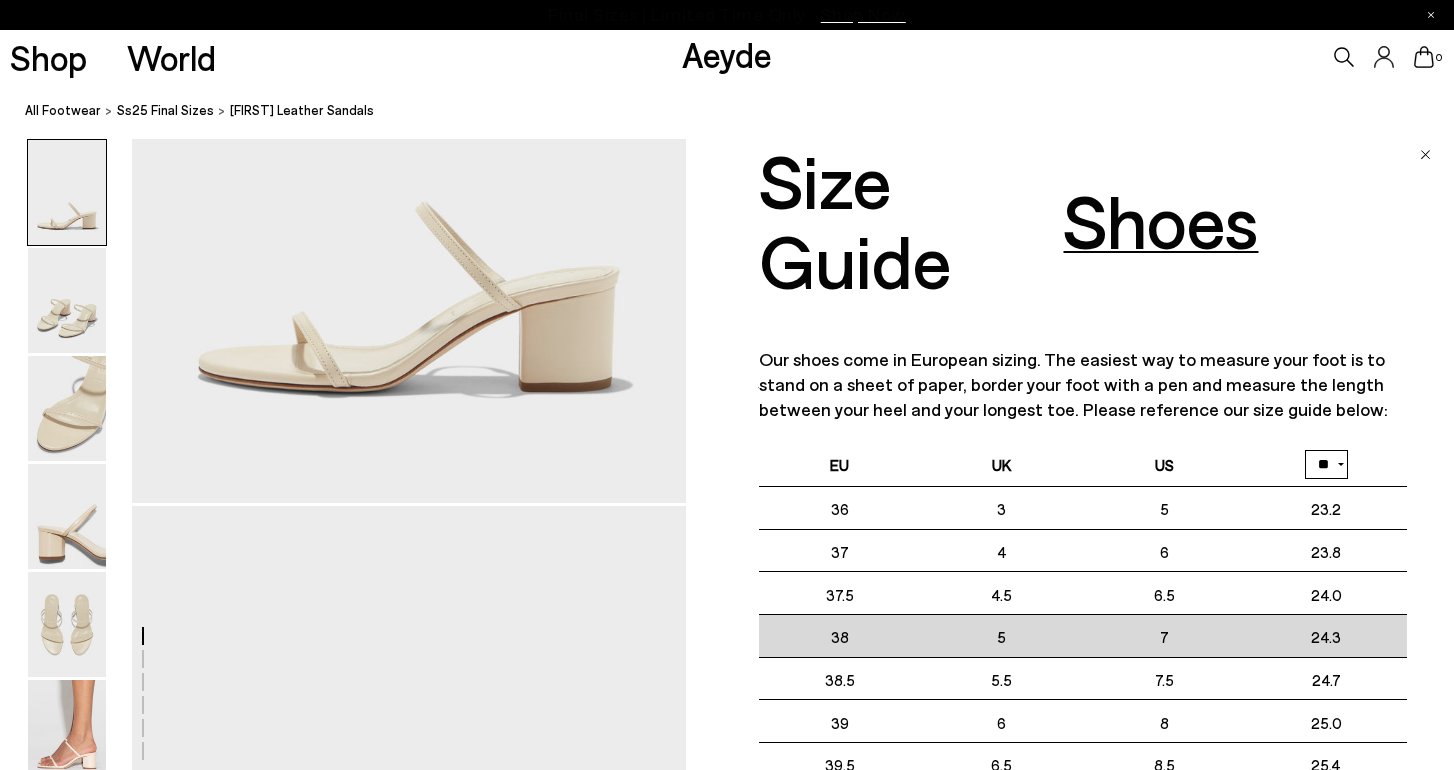 scroll, scrollTop: 501, scrollLeft: 0, axis: vertical 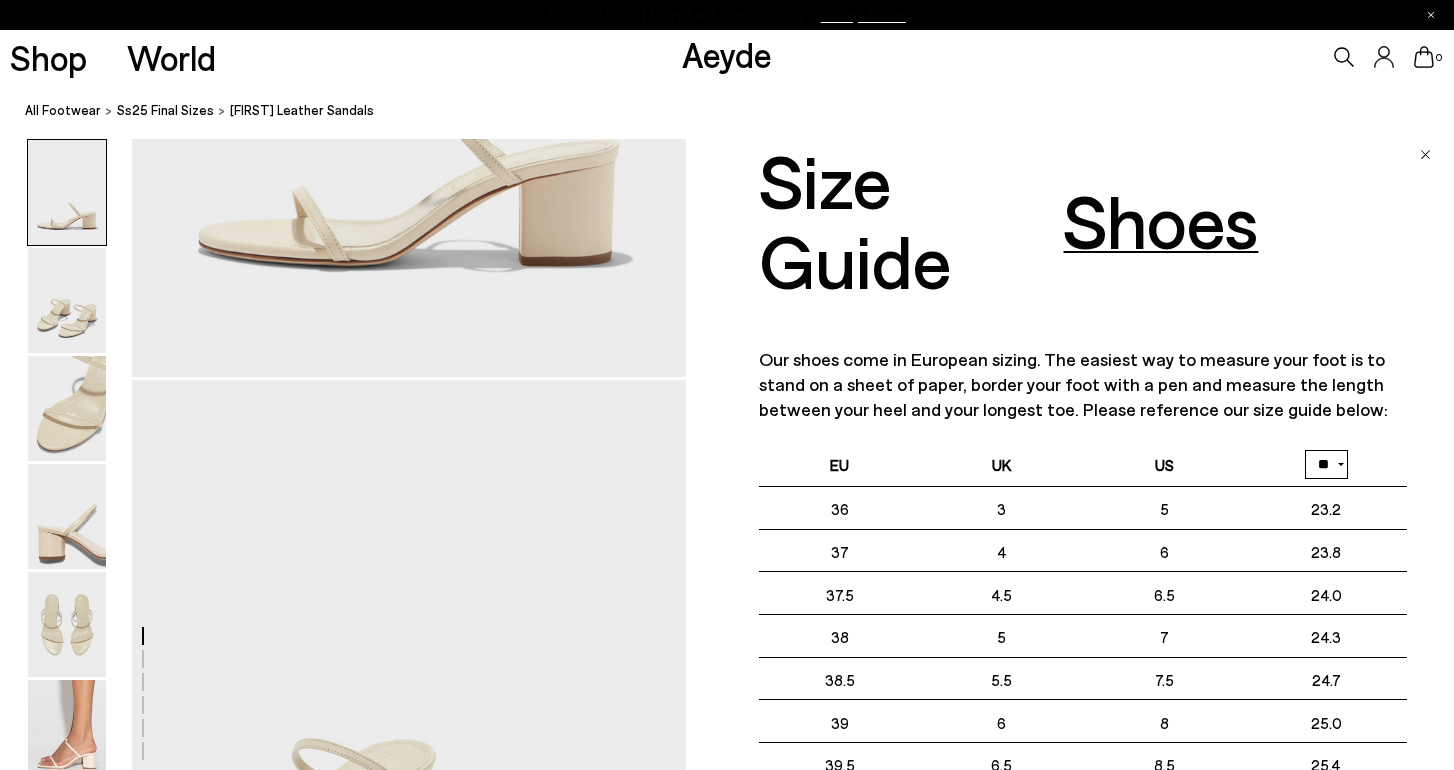 click on "**
**" at bounding box center [1326, 464] 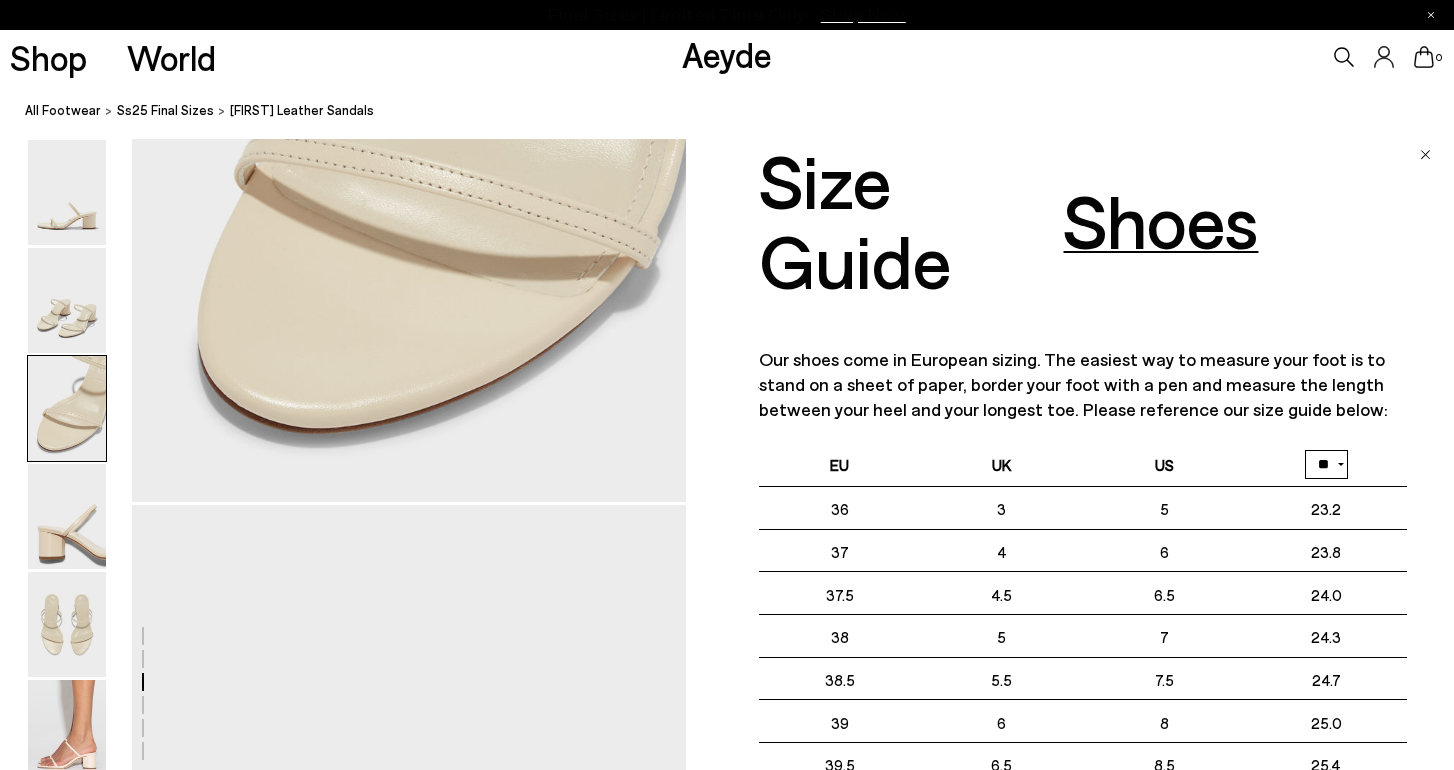 scroll, scrollTop: 1734, scrollLeft: 0, axis: vertical 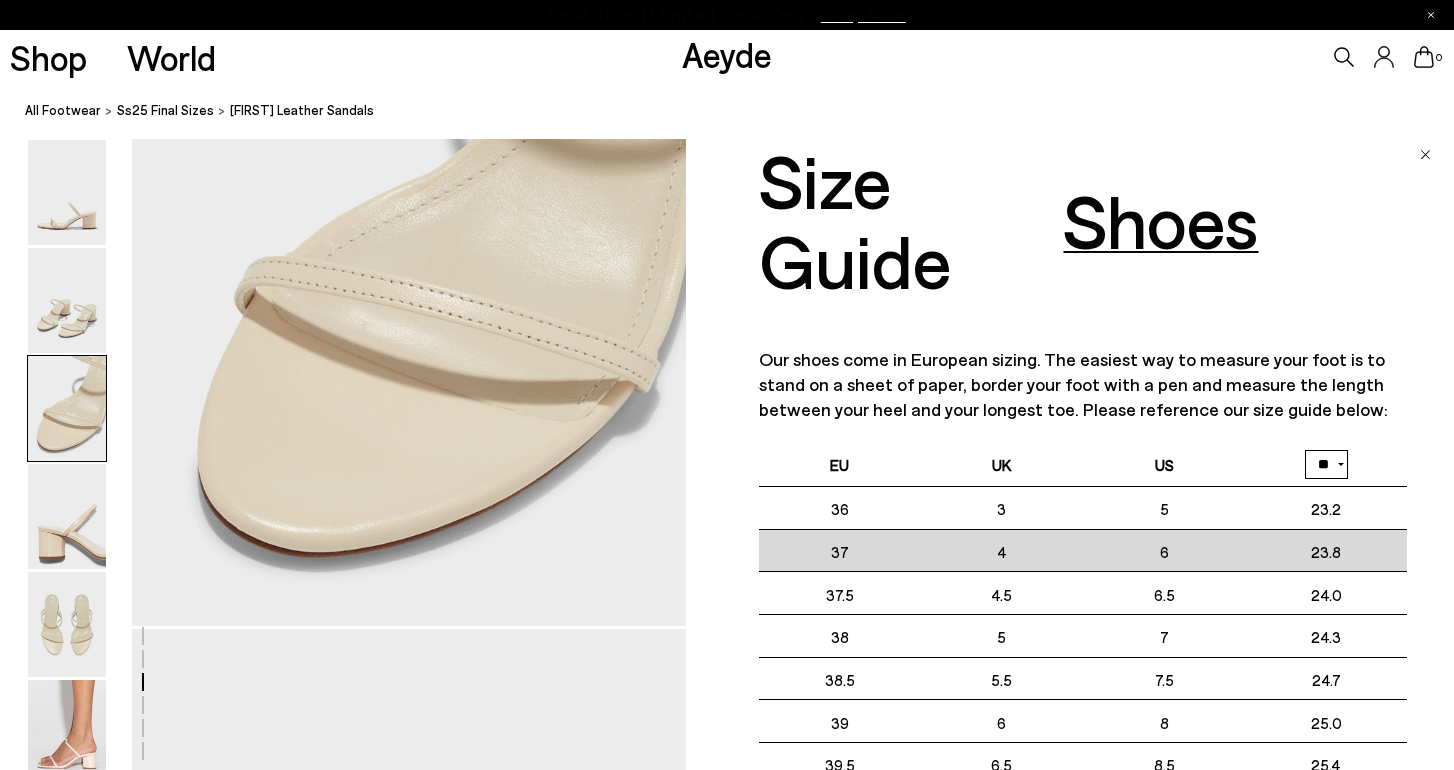 click on "37" at bounding box center [840, 550] 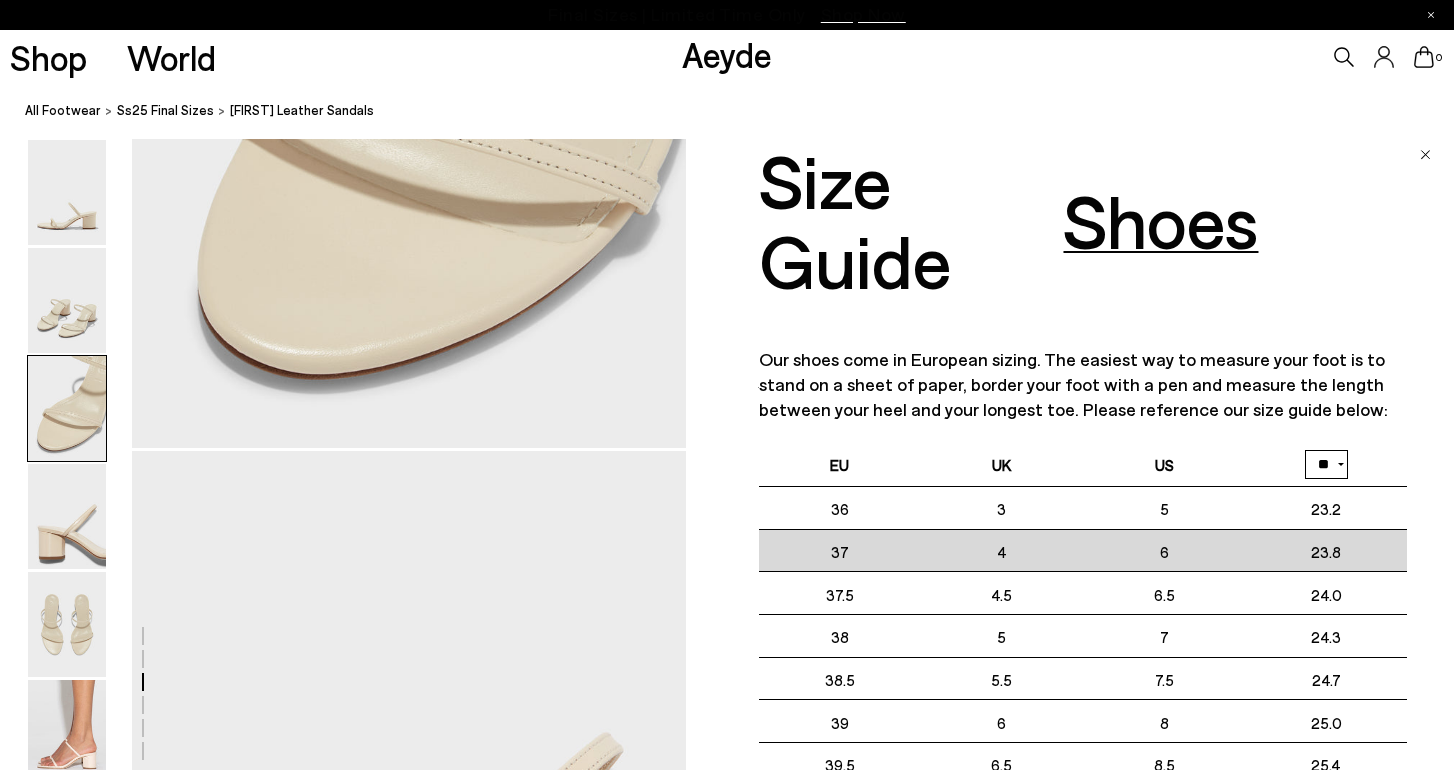 scroll, scrollTop: 1914, scrollLeft: 0, axis: vertical 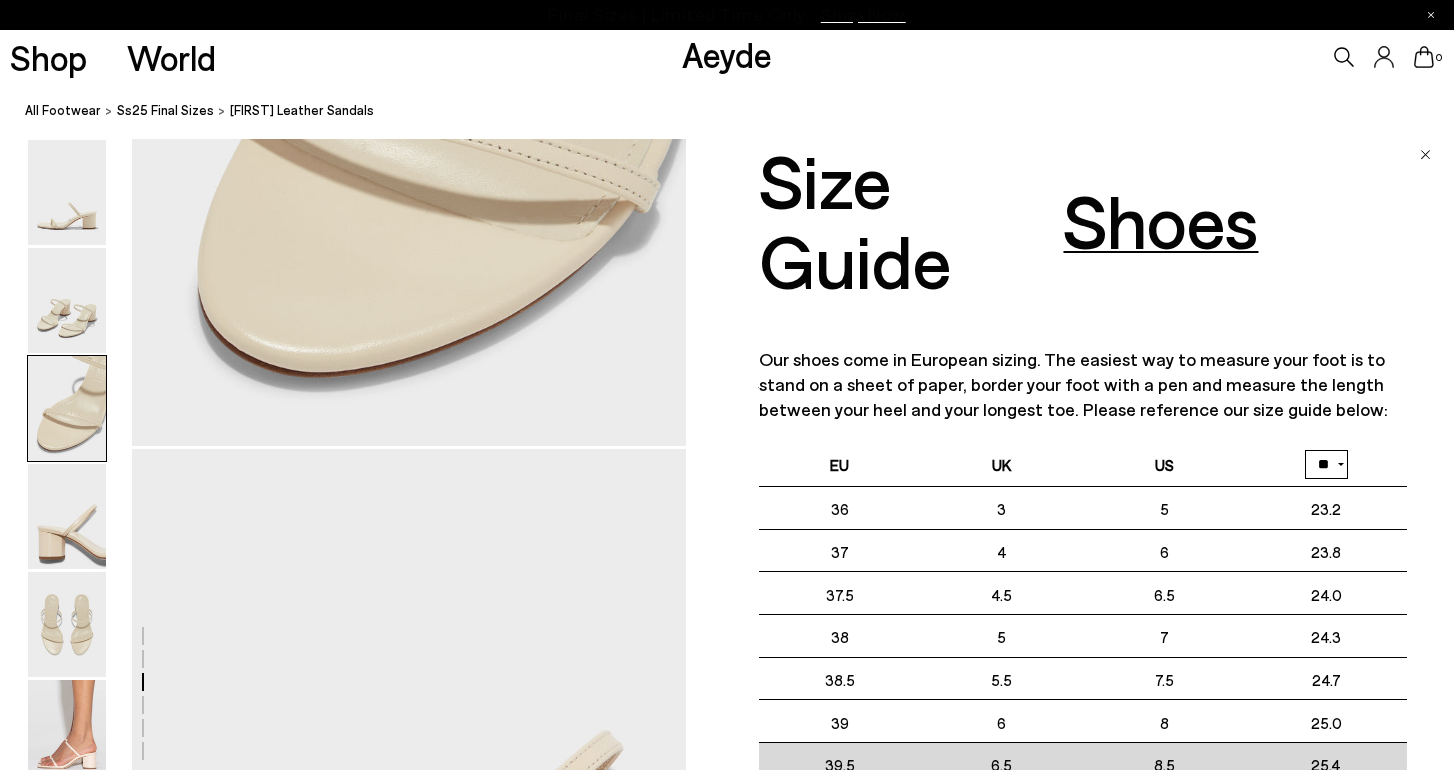 click on "6.5" at bounding box center [1002, 764] 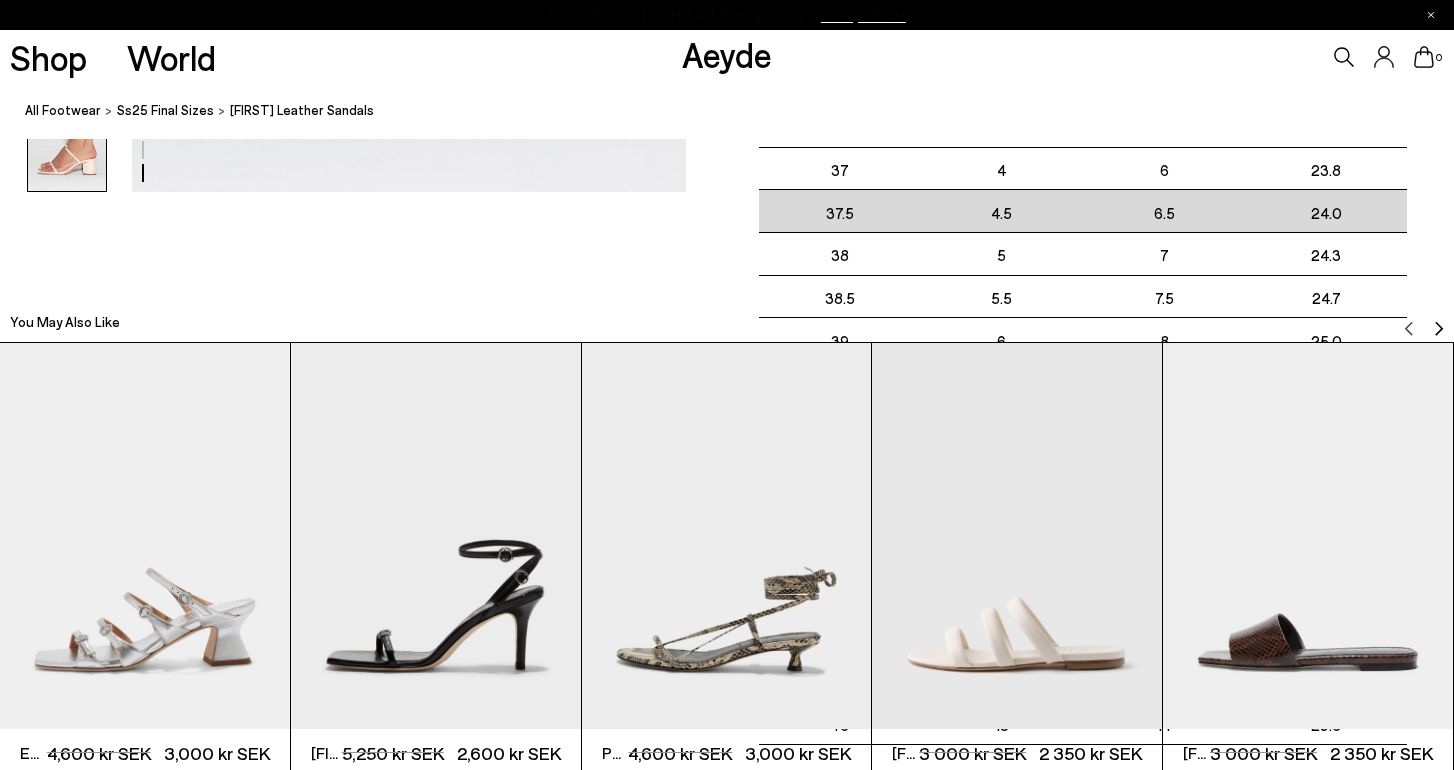 scroll, scrollTop: 4392, scrollLeft: 0, axis: vertical 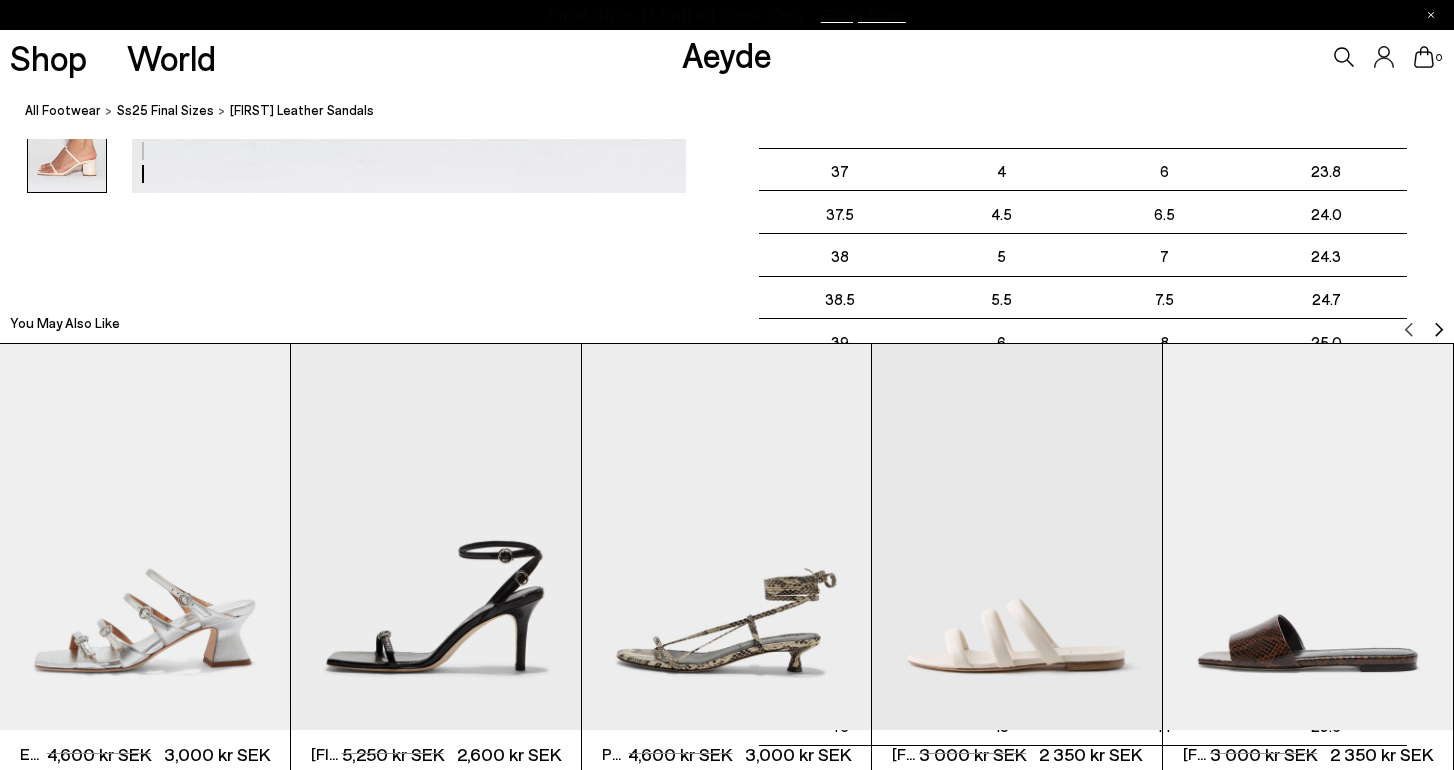 click at bounding box center [1439, 330] 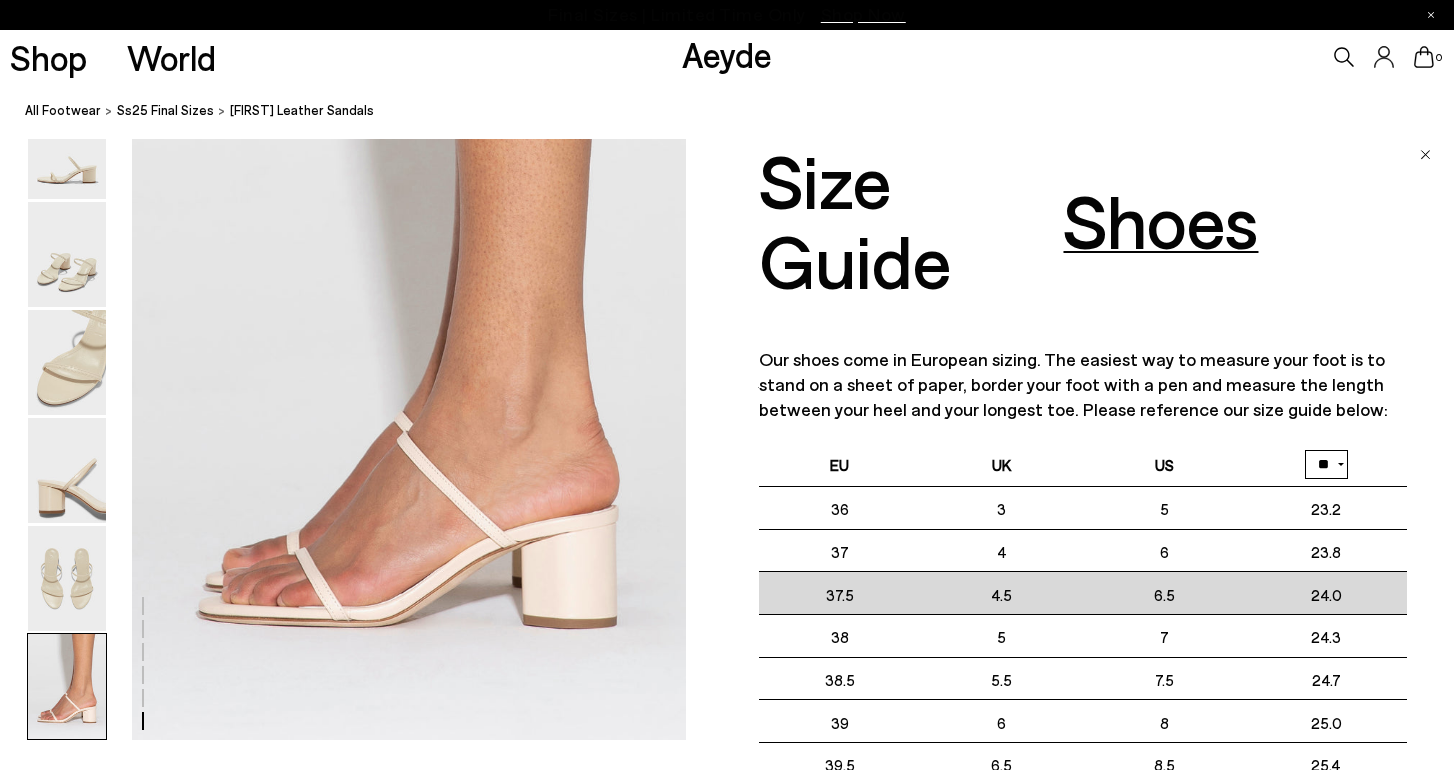 scroll, scrollTop: 3847, scrollLeft: 0, axis: vertical 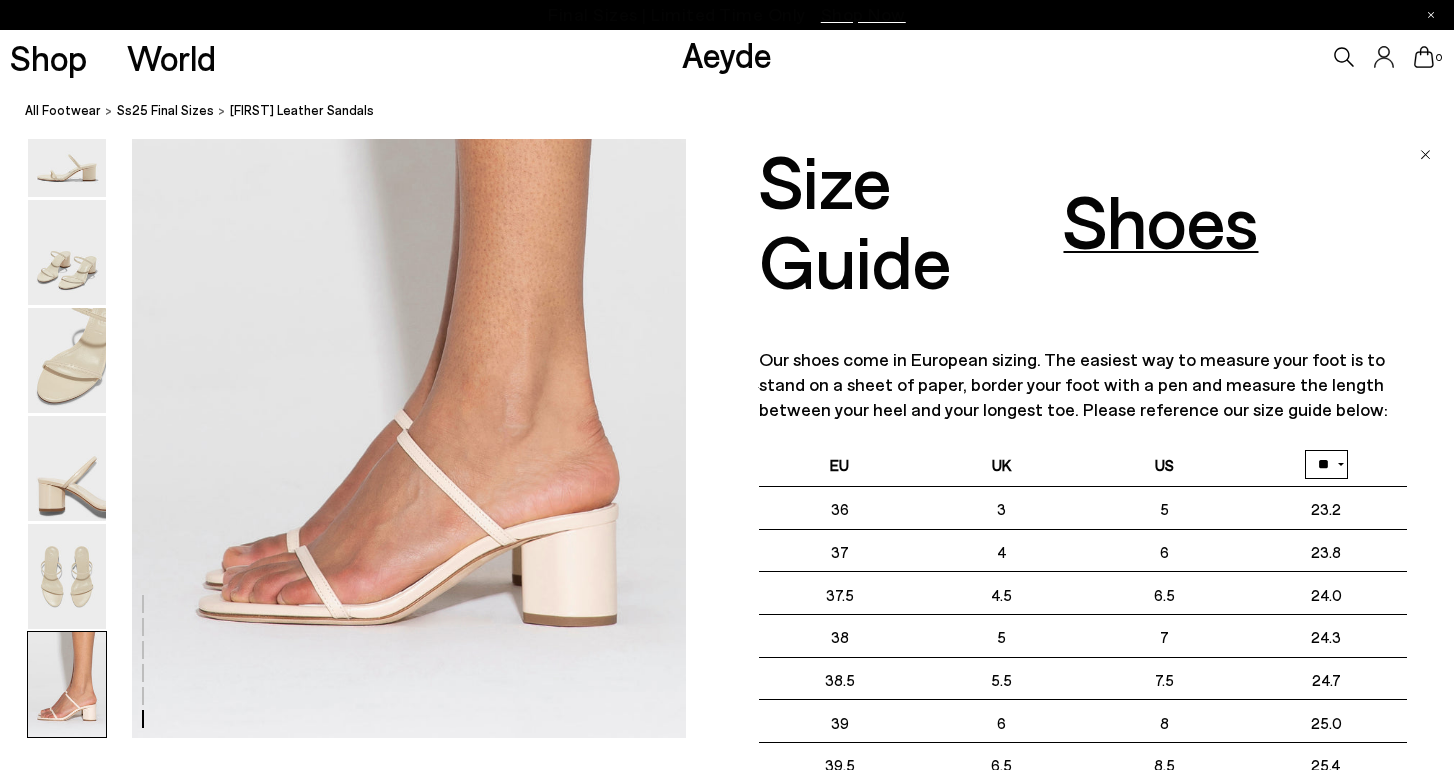 click at bounding box center [1425, 155] 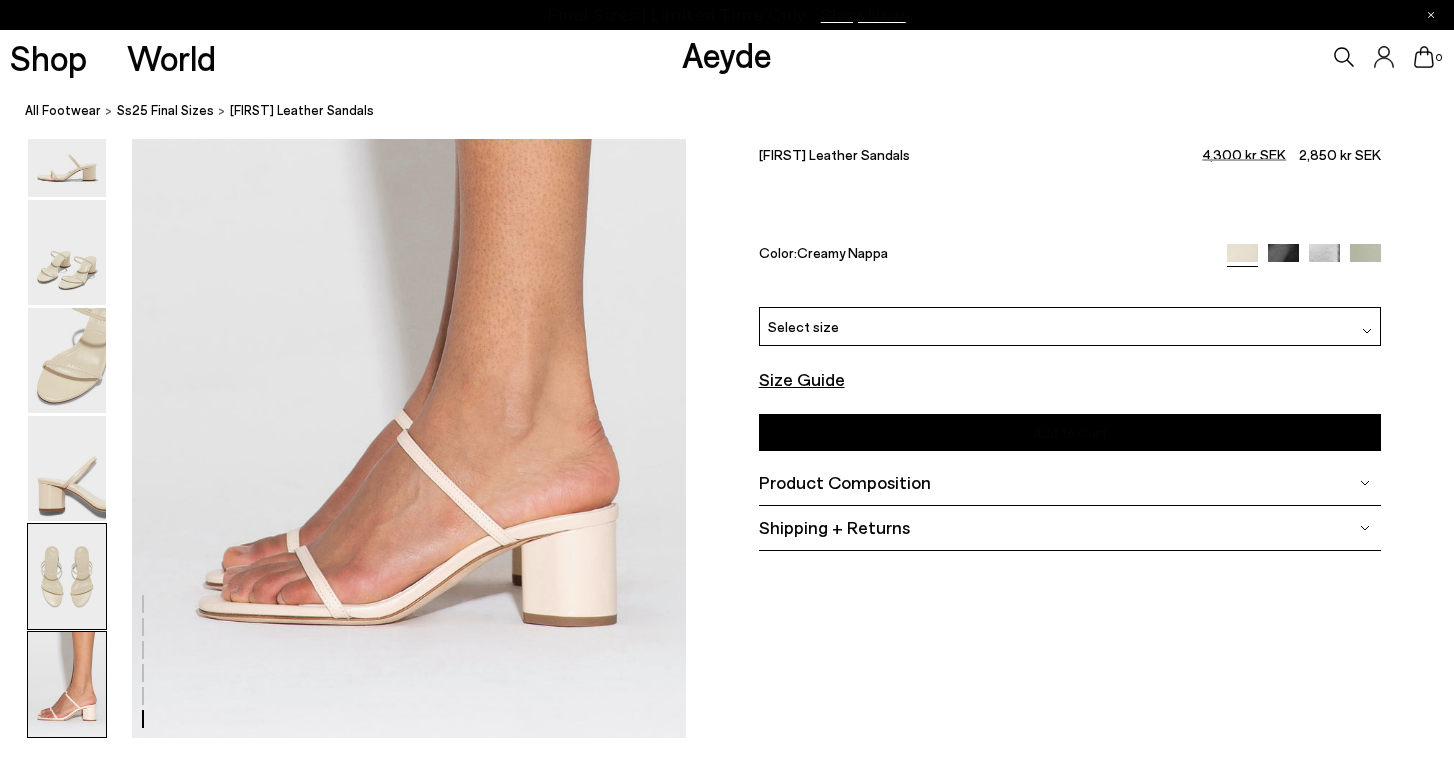 click at bounding box center (67, 576) 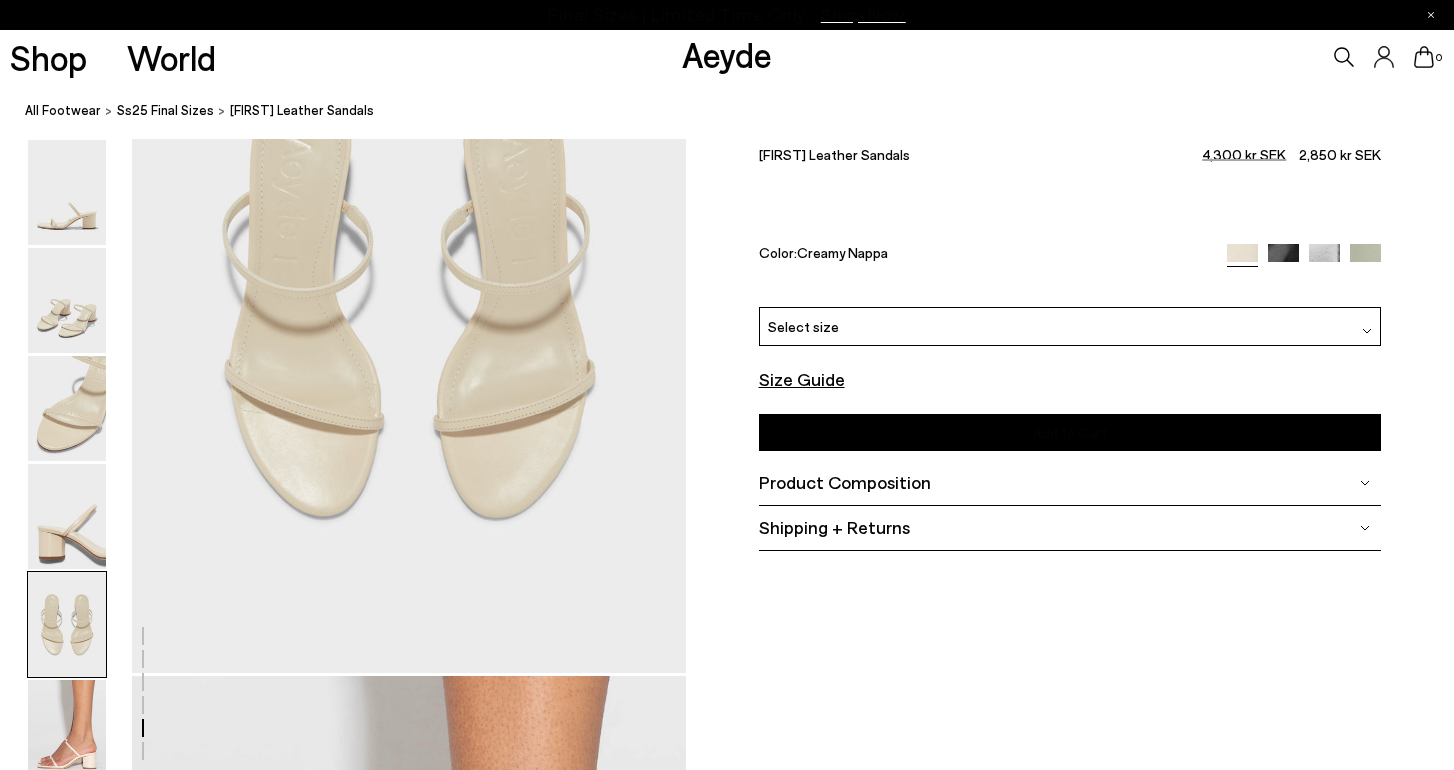 scroll, scrollTop: 2968, scrollLeft: 0, axis: vertical 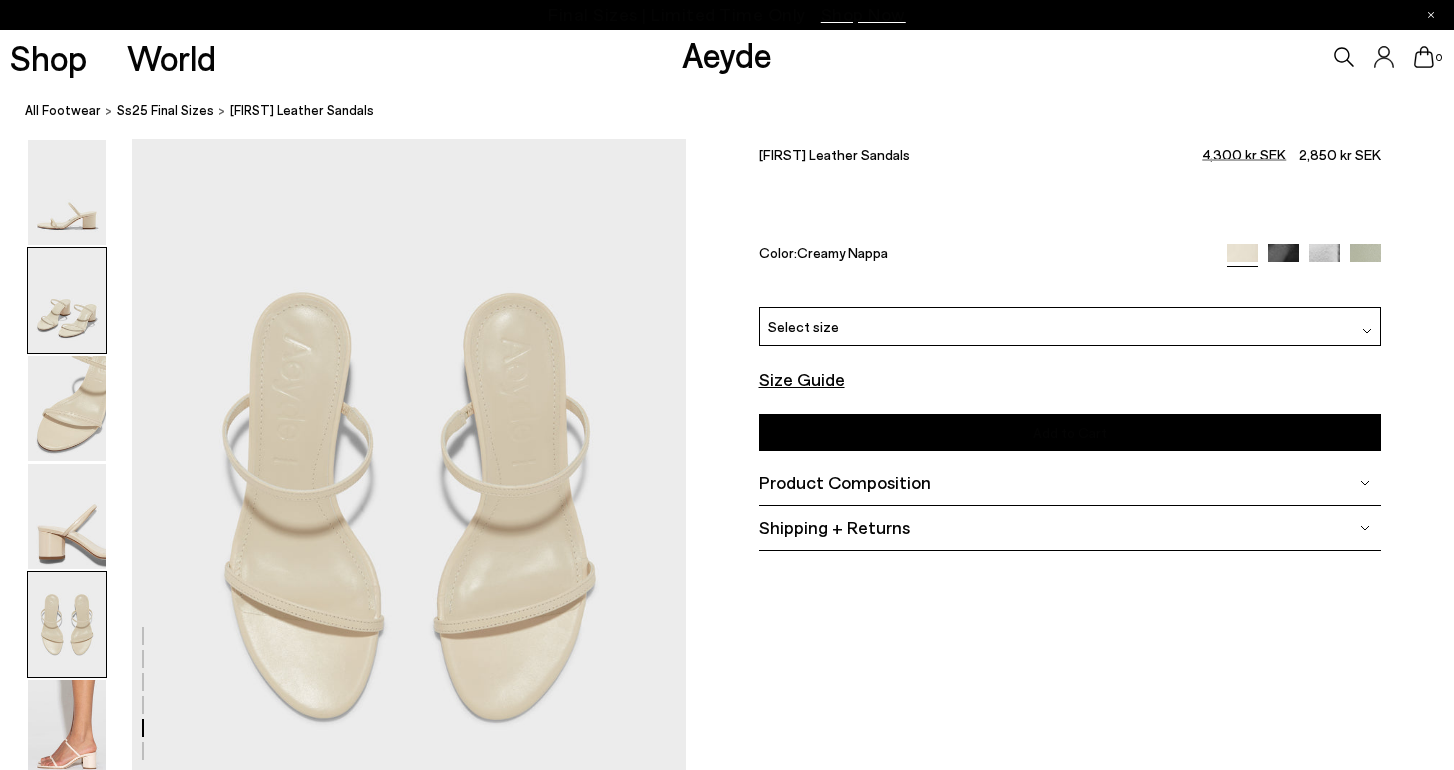 click at bounding box center (67, 300) 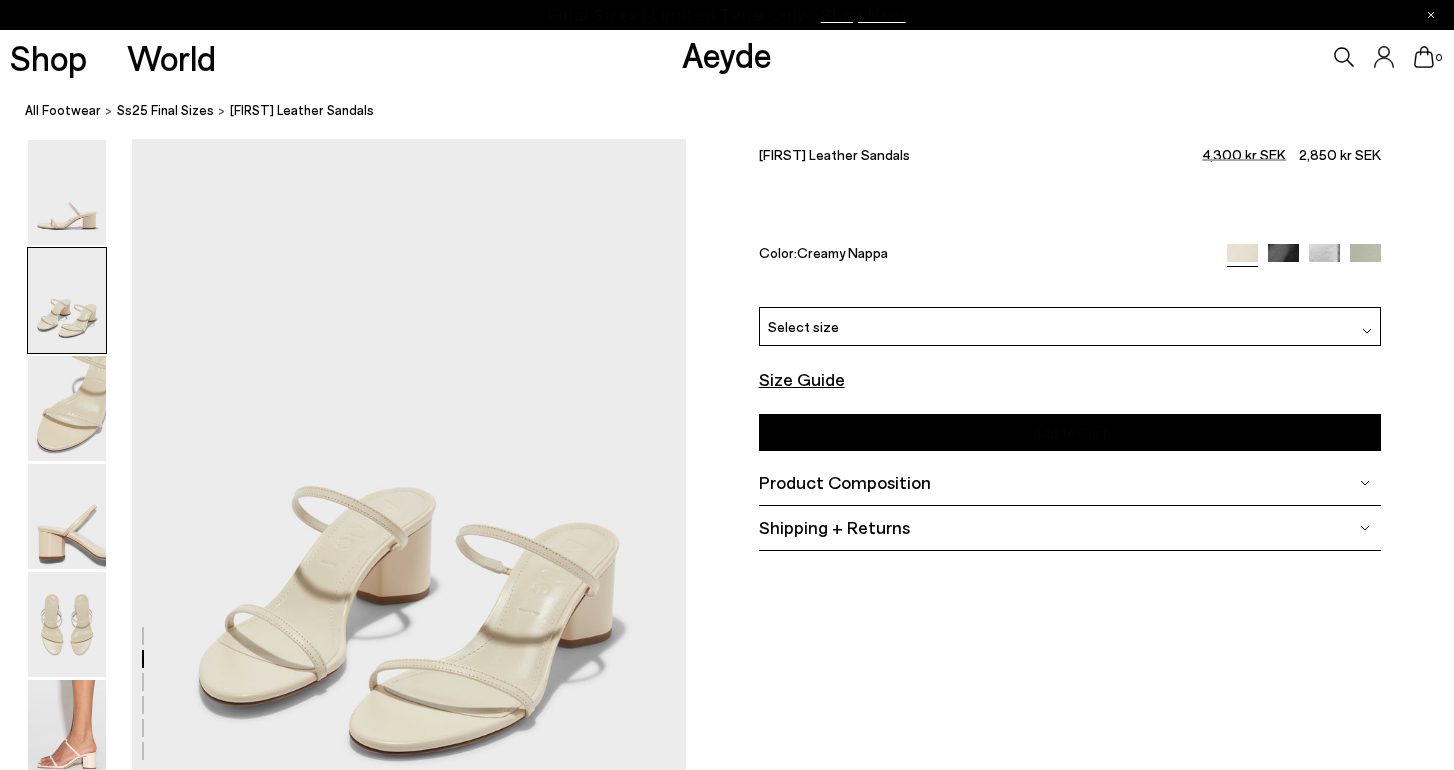 scroll, scrollTop: 743, scrollLeft: 0, axis: vertical 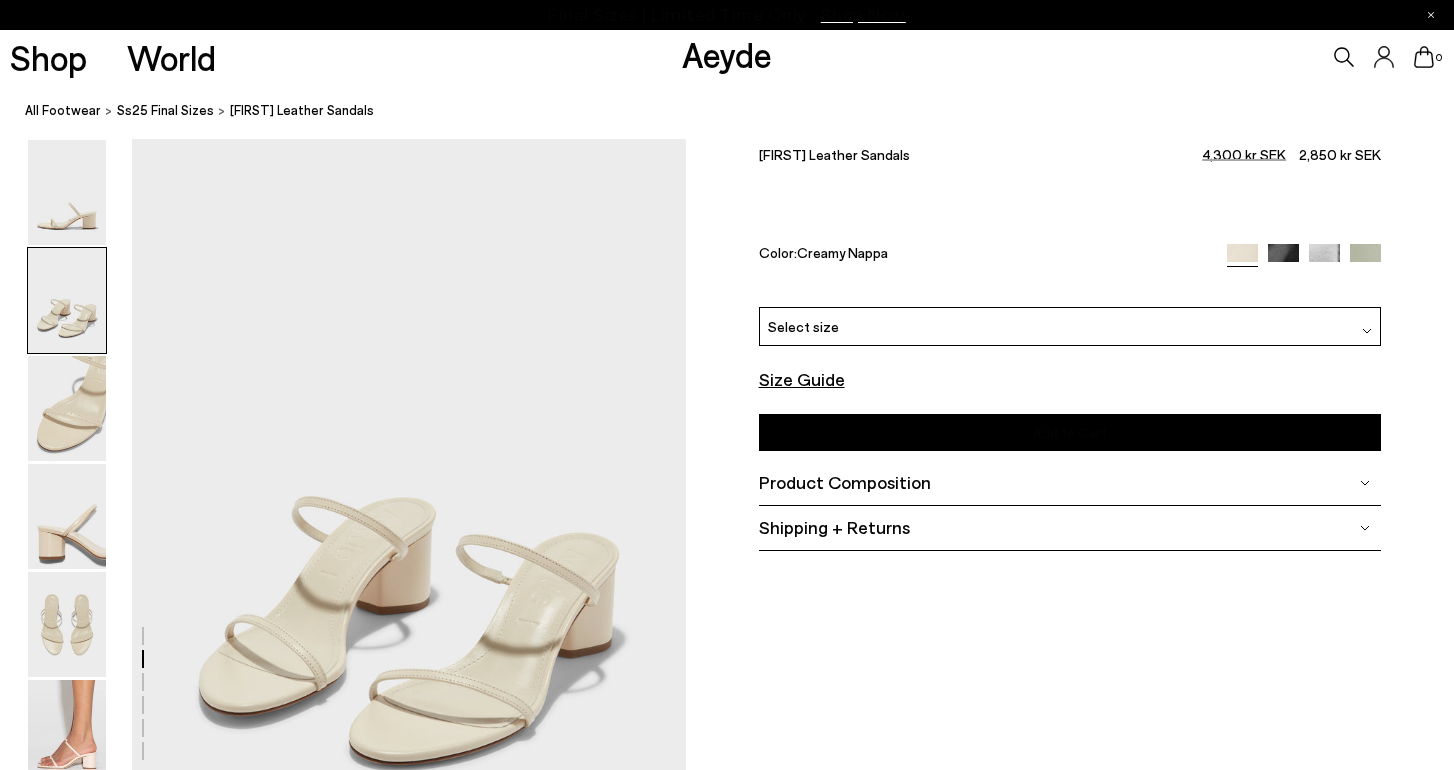 click on "Select size" at bounding box center [1070, 326] 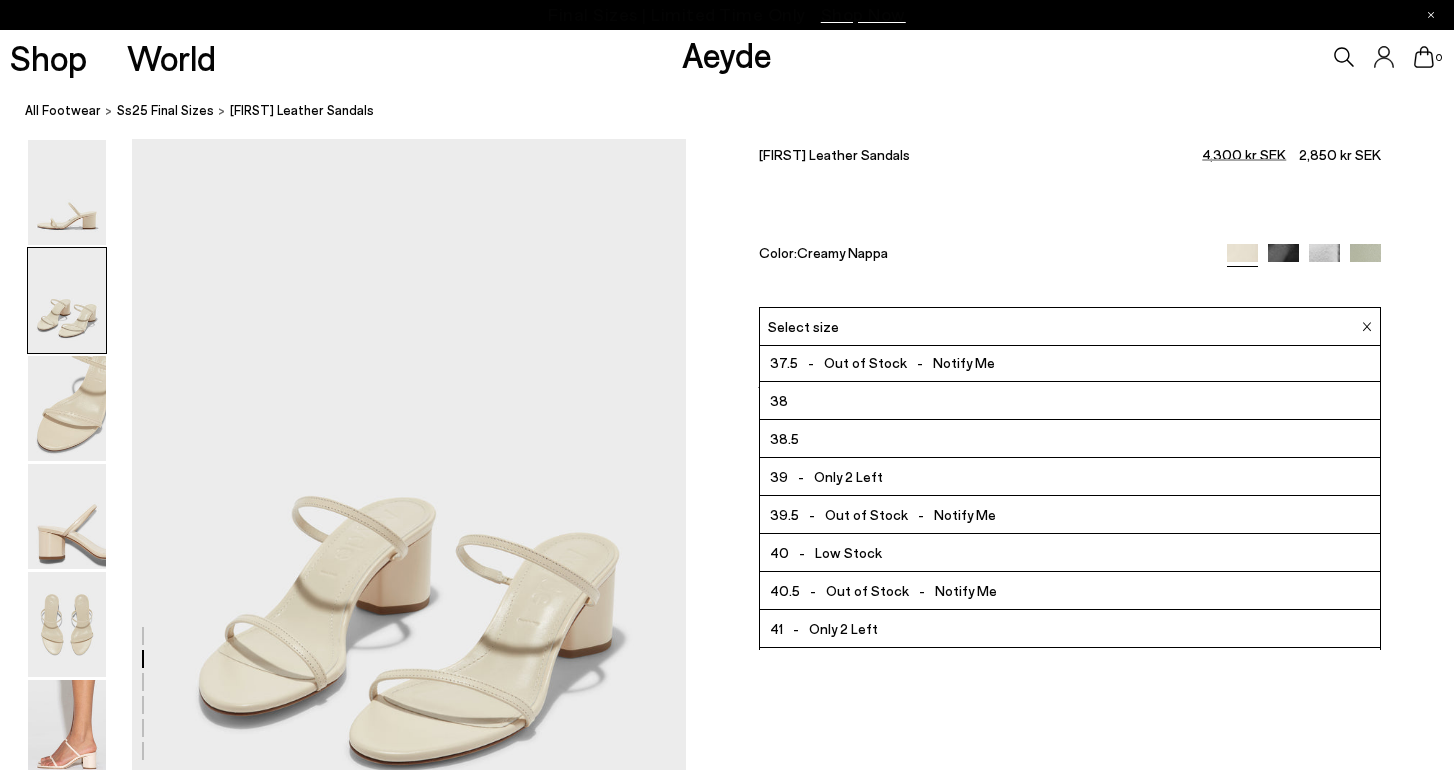 scroll, scrollTop: 114, scrollLeft: 0, axis: vertical 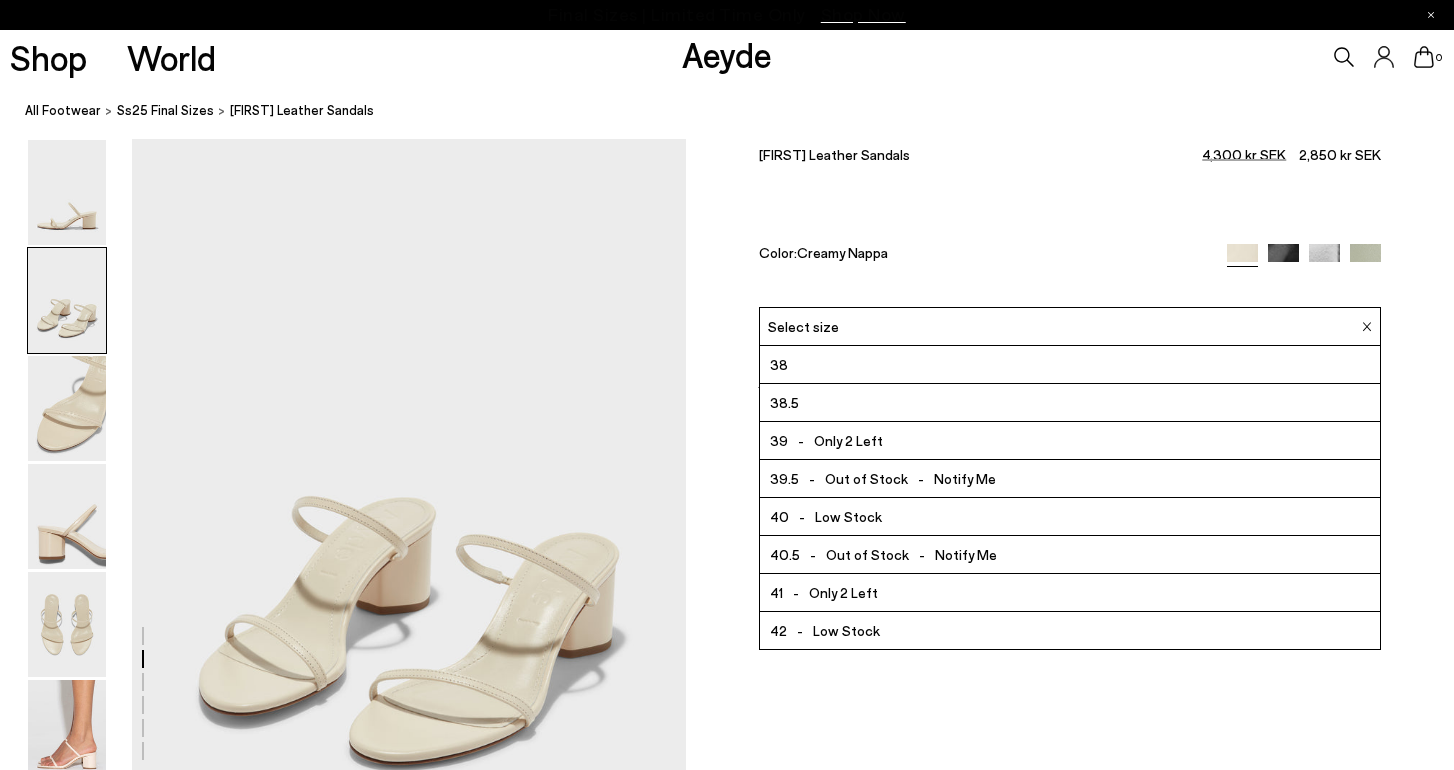click at bounding box center [727, 1619] 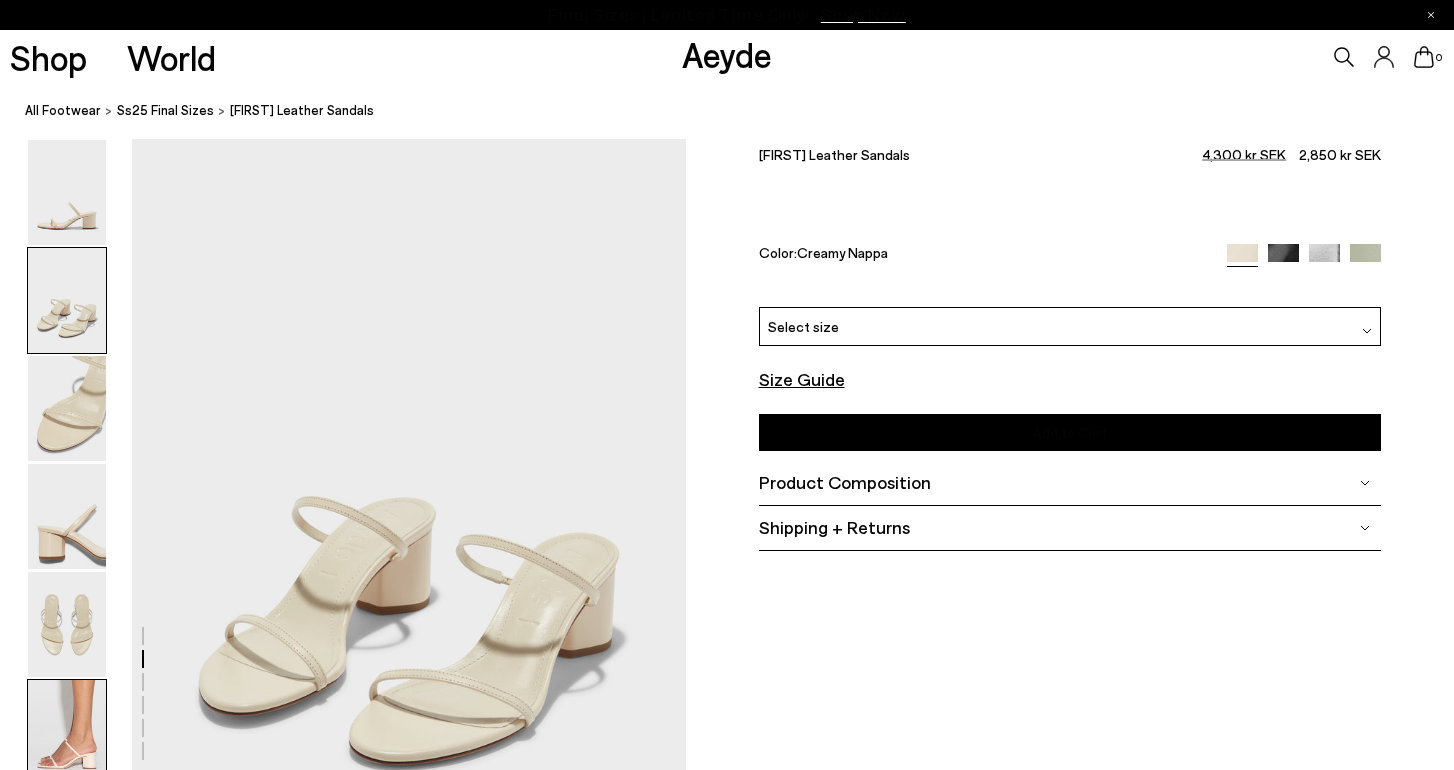 click at bounding box center (67, 732) 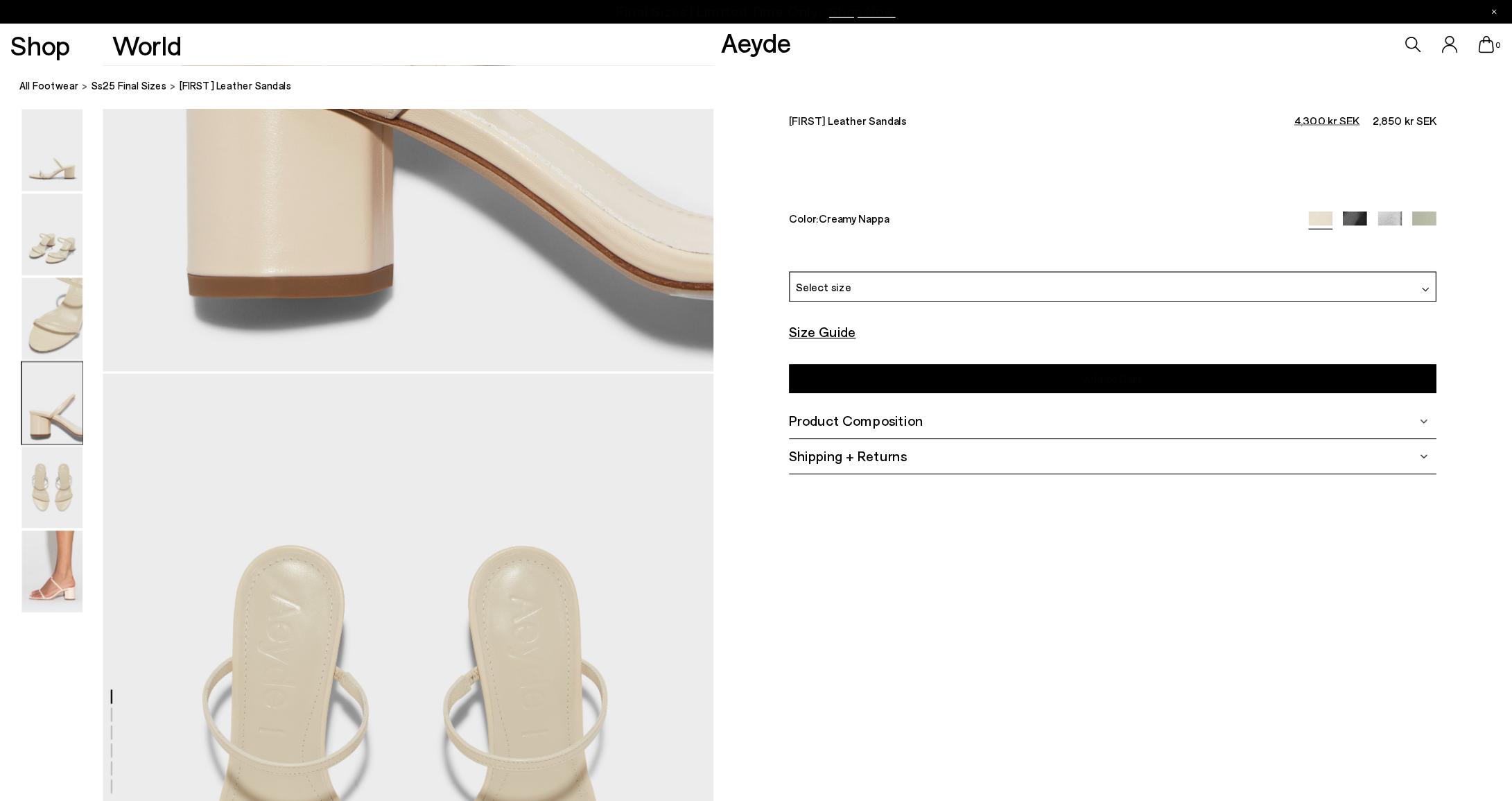 scroll, scrollTop: 2667, scrollLeft: 0, axis: vertical 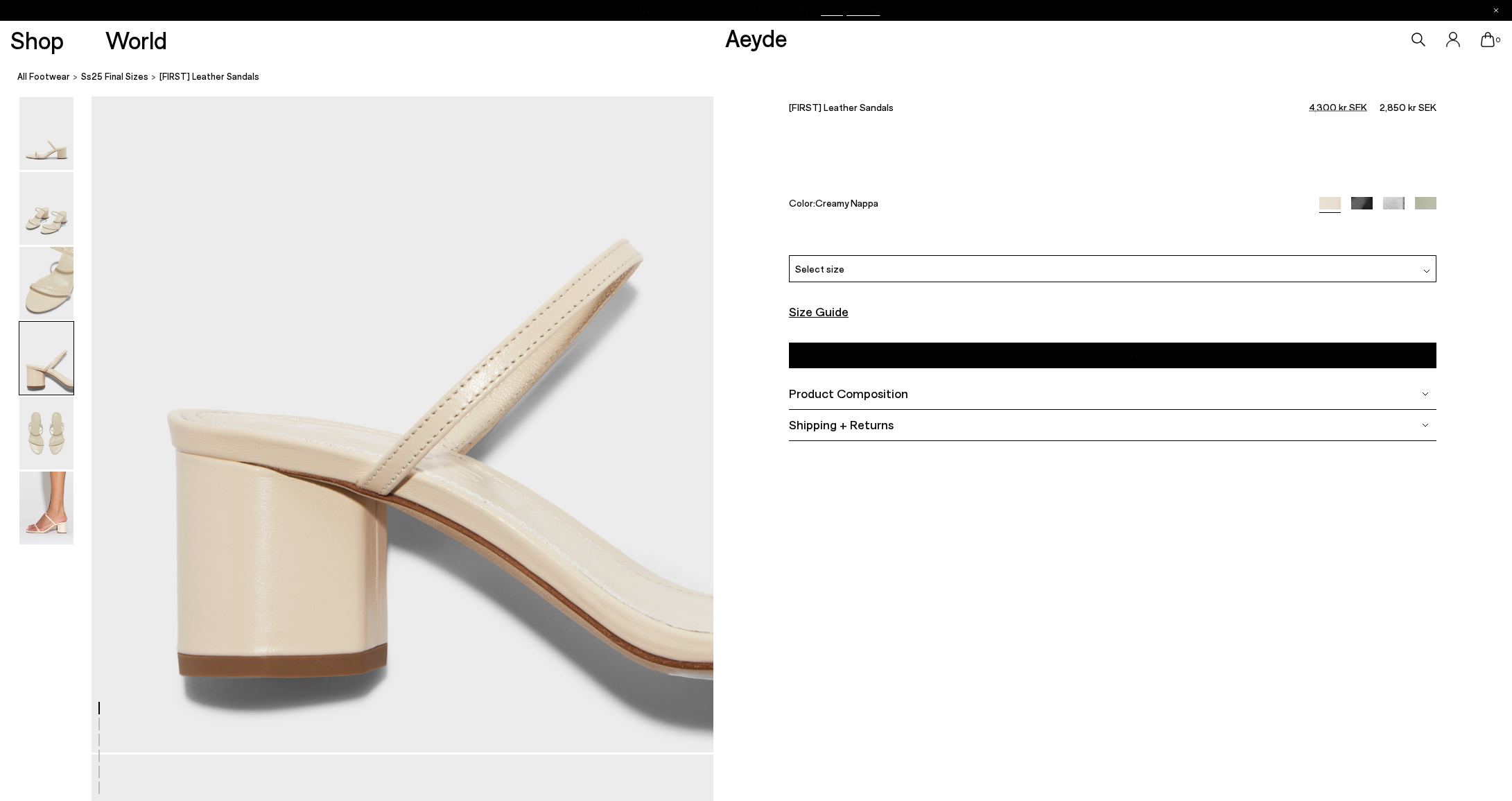 click on "Select size" at bounding box center [1113, 268] 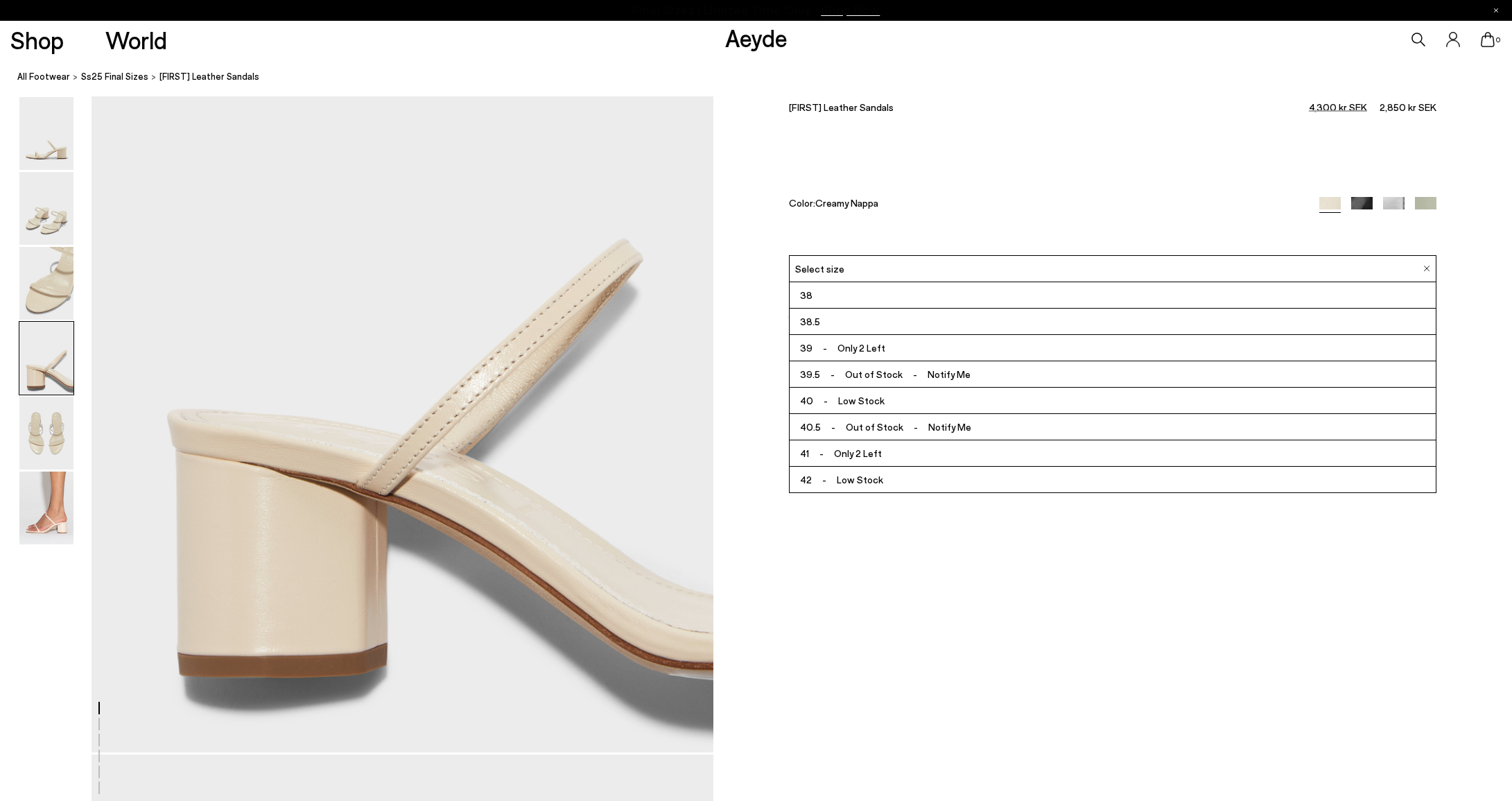scroll, scrollTop: 77, scrollLeft: 0, axis: vertical 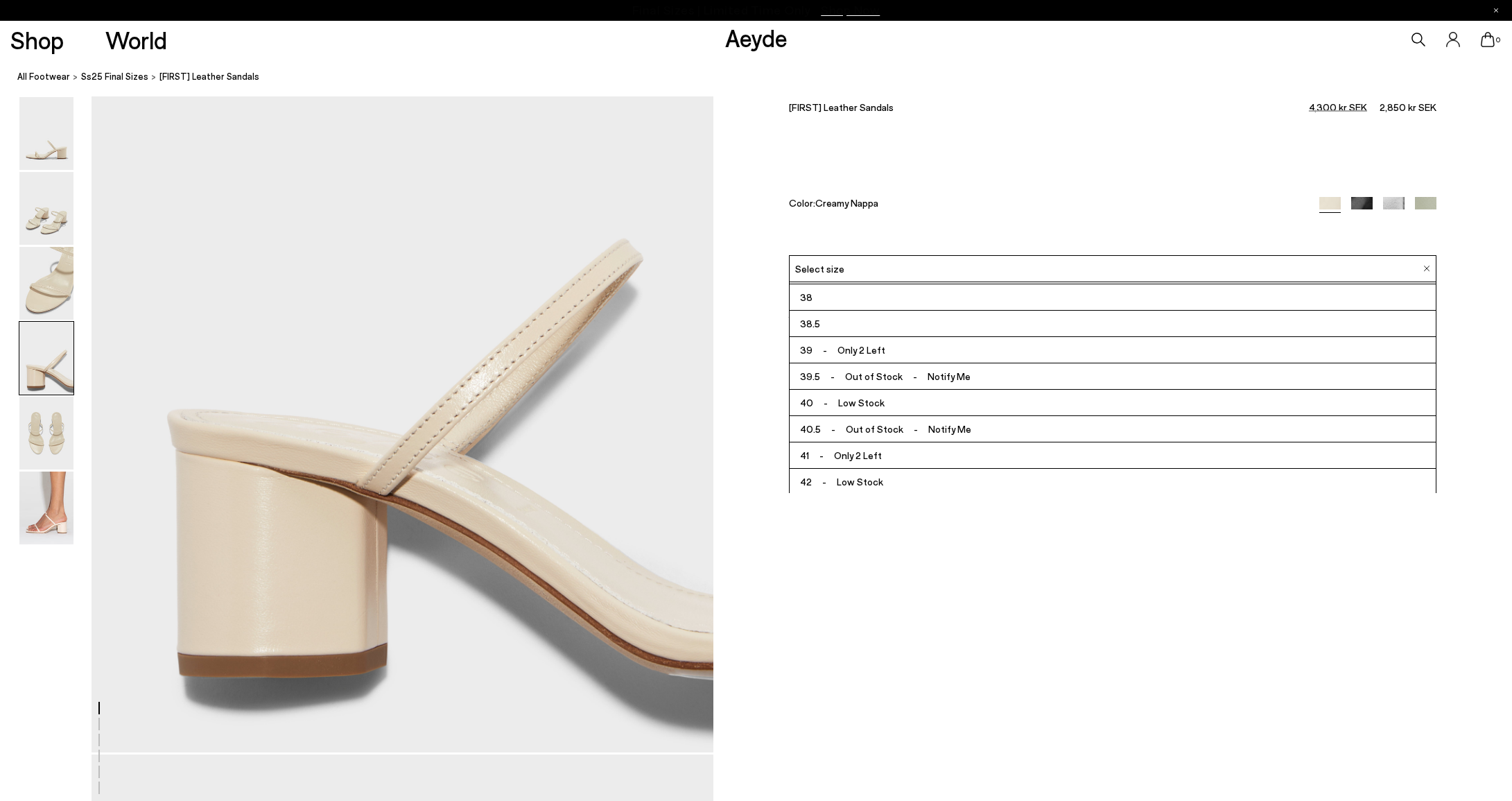 click on "Annika Leather Sandals
4,300 kr SEK
2,850 kr SEK
Color:  Creamy Nappa" at bounding box center [1113, 175] 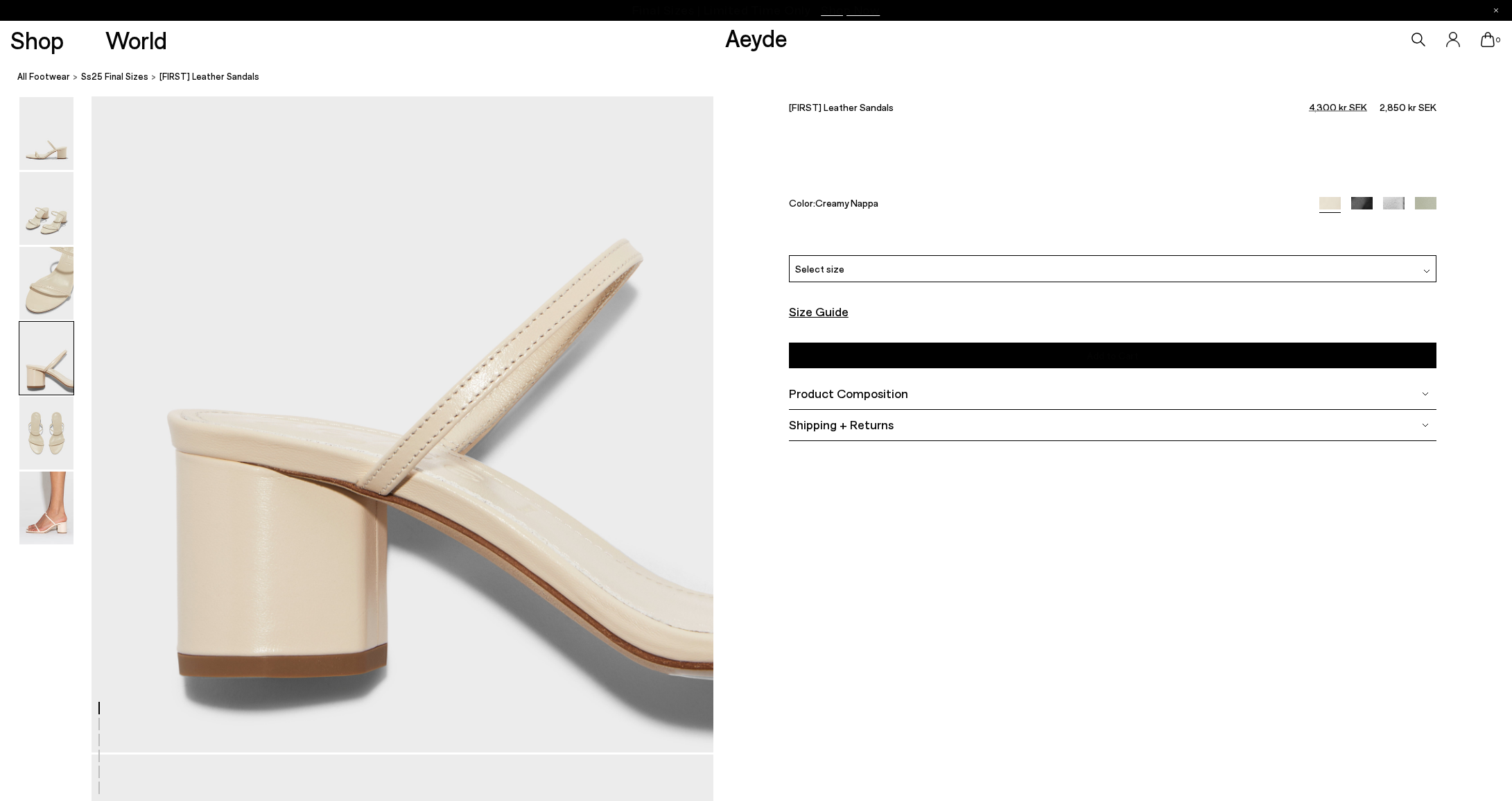 click on "Size Guide" at bounding box center [819, 312] 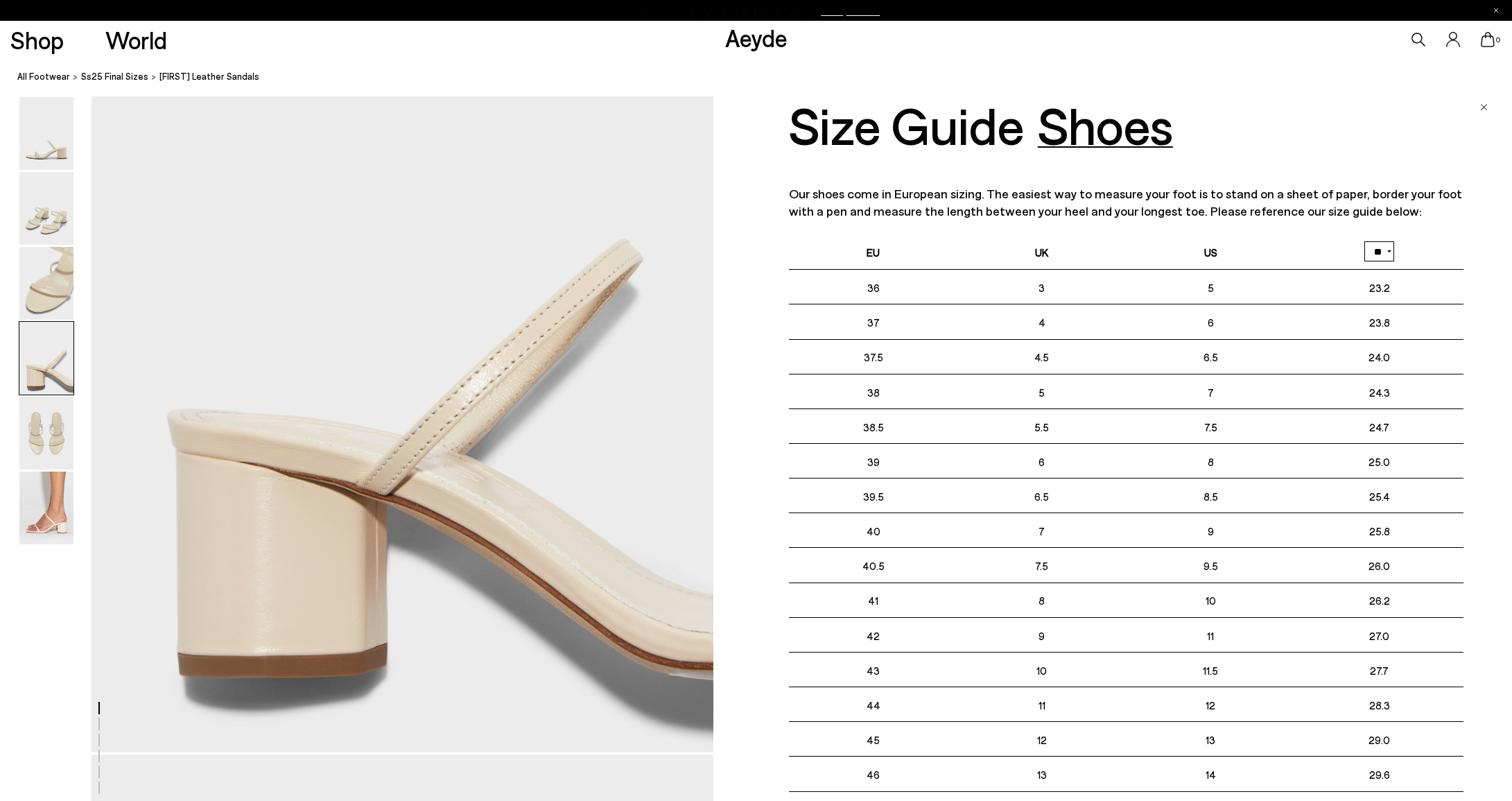 click at bounding box center (1484, 107) 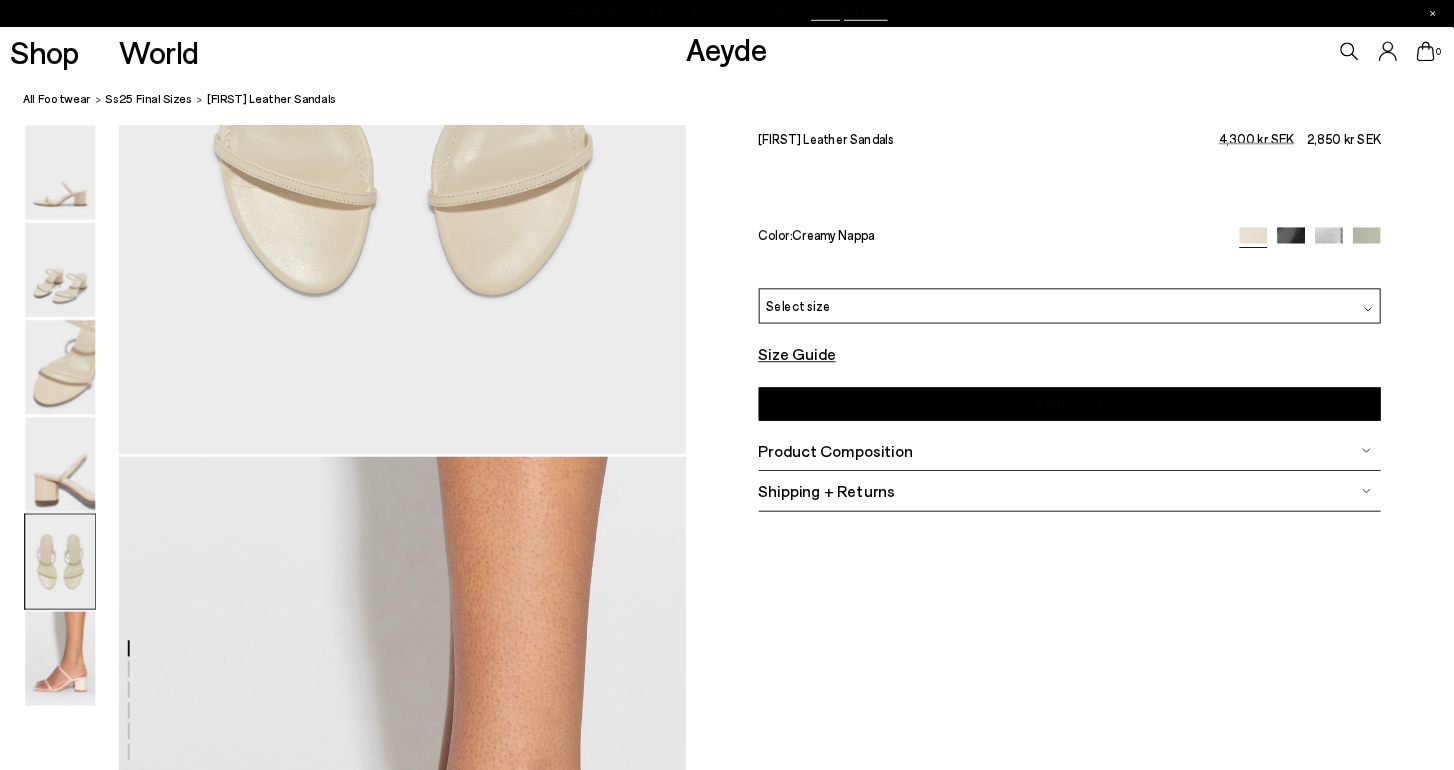 scroll, scrollTop: 3846, scrollLeft: 0, axis: vertical 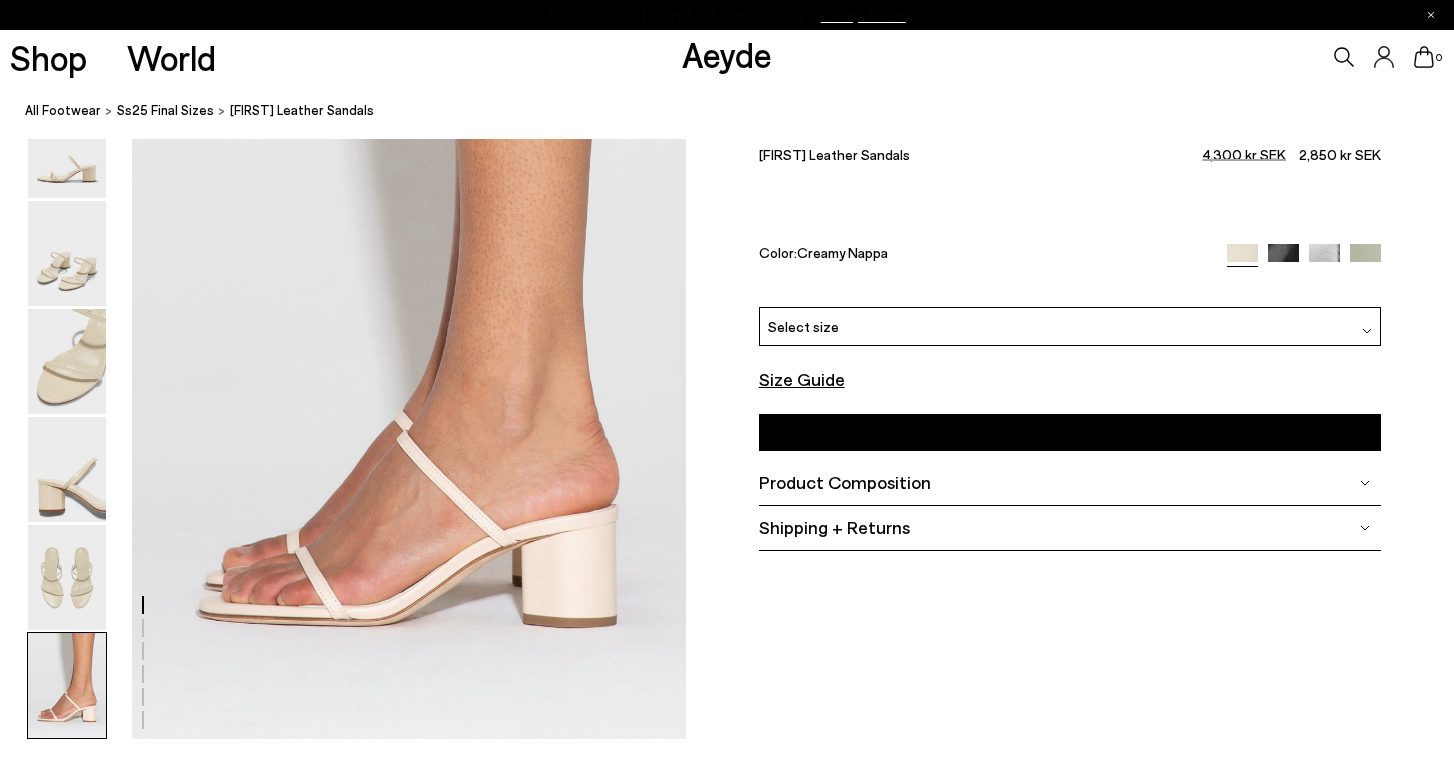 click on "Shipping + Returns" at bounding box center (834, 527) 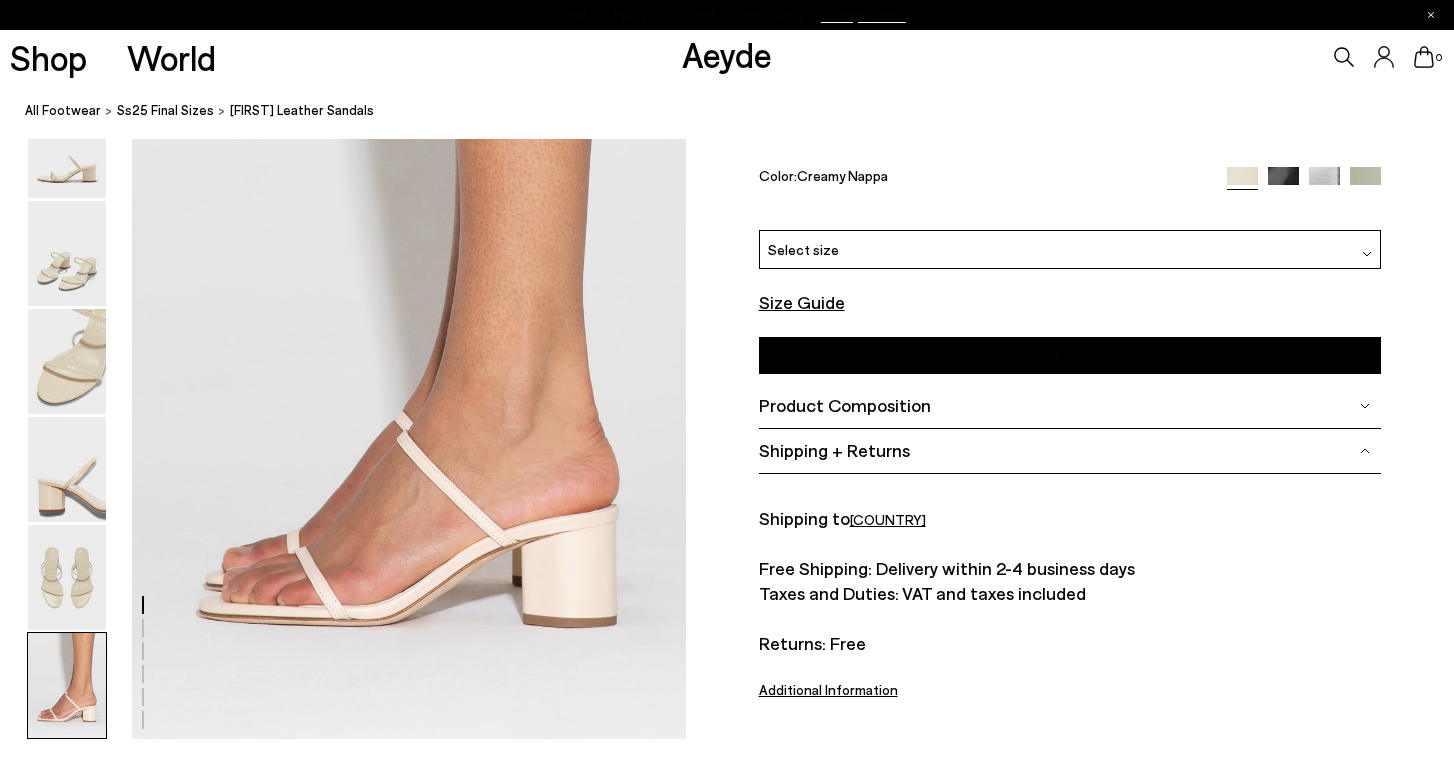 click on "Select size" at bounding box center (803, 250) 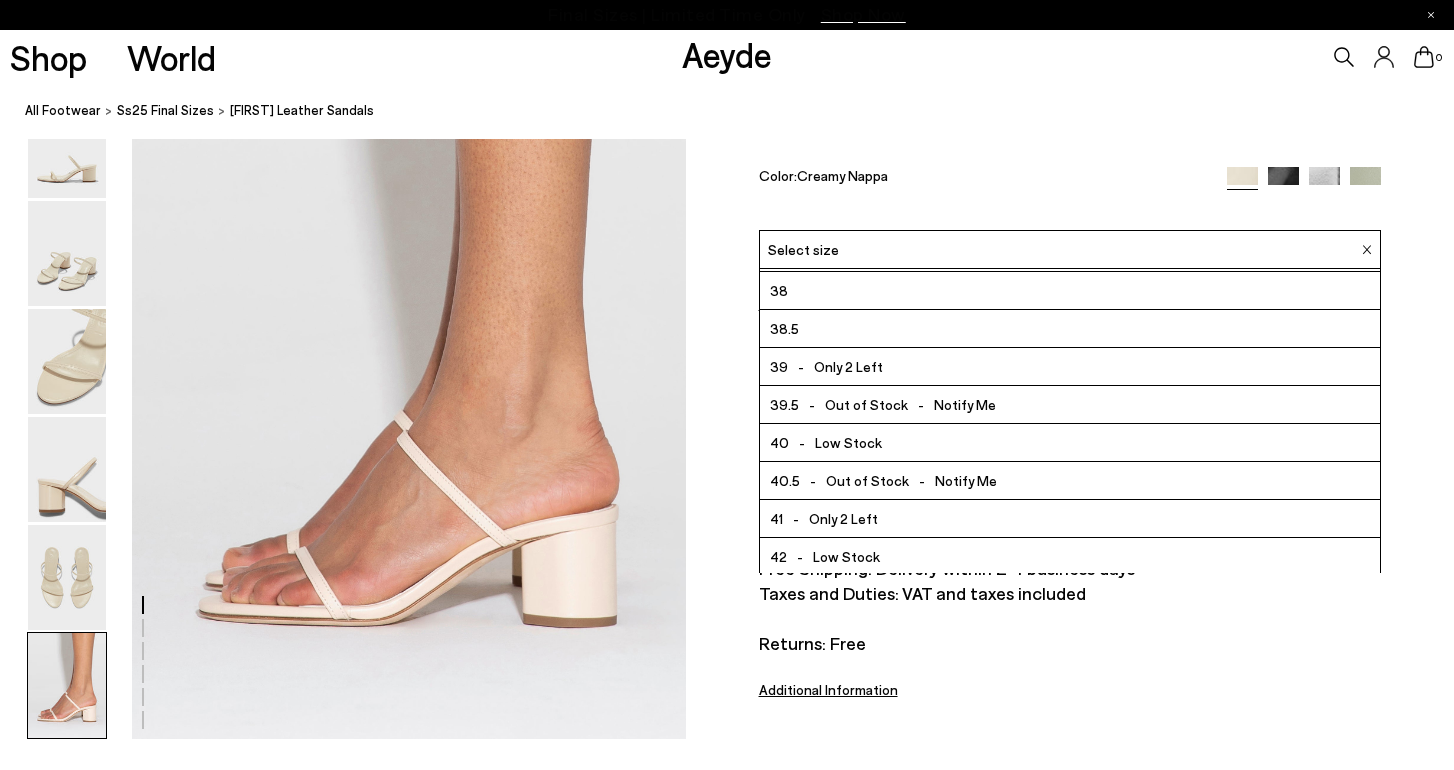 scroll, scrollTop: 114, scrollLeft: 0, axis: vertical 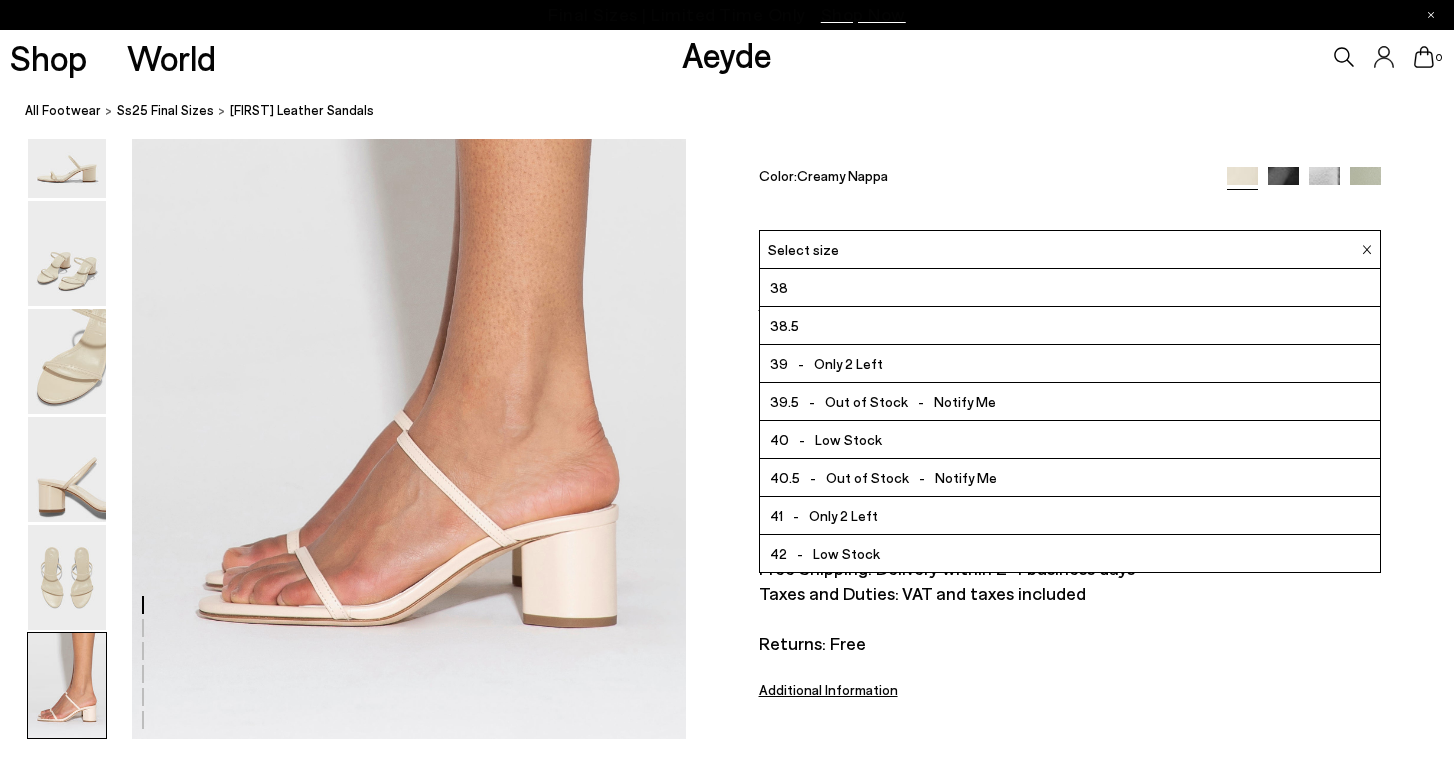 click on "Low Stock" at bounding box center [848, 440] 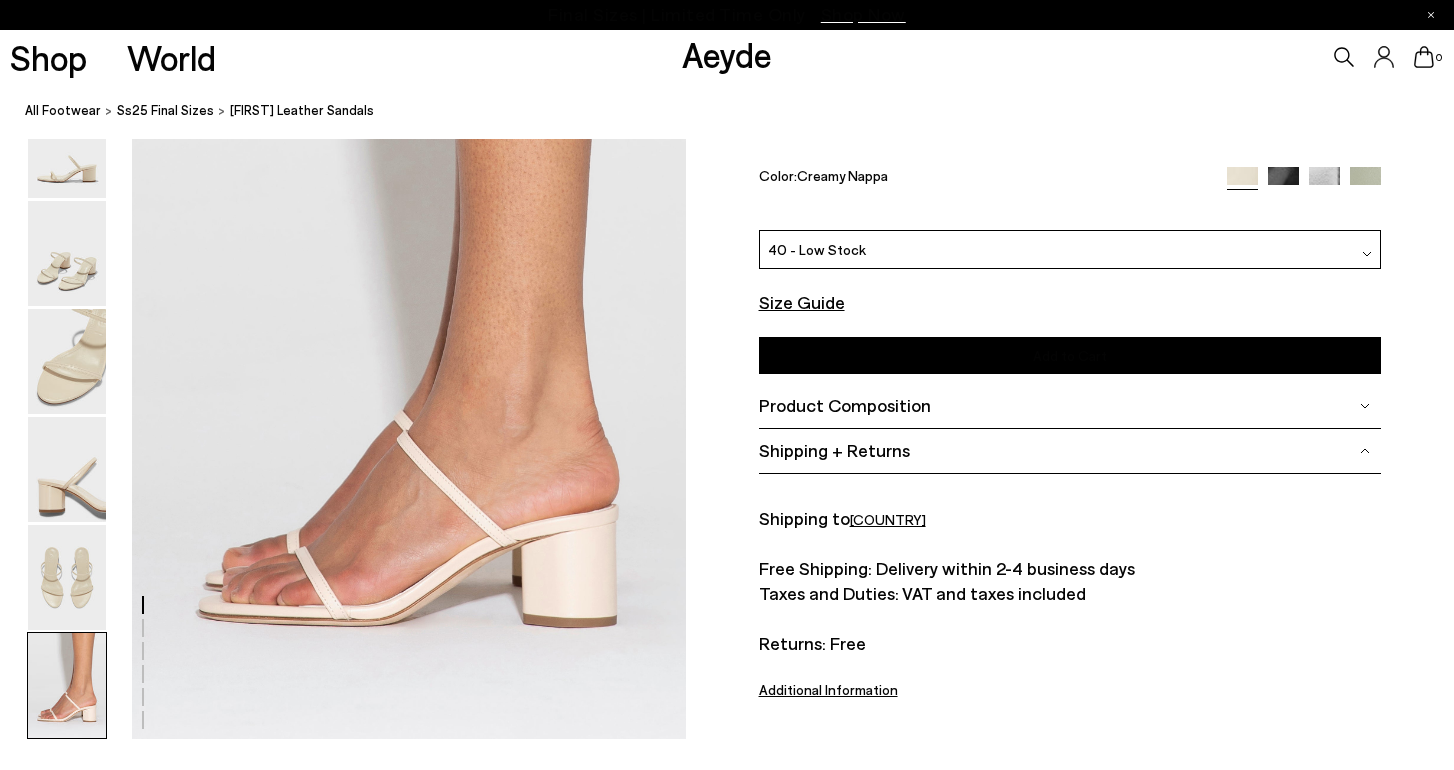 click on "Add to Cart" at bounding box center (1070, 355) 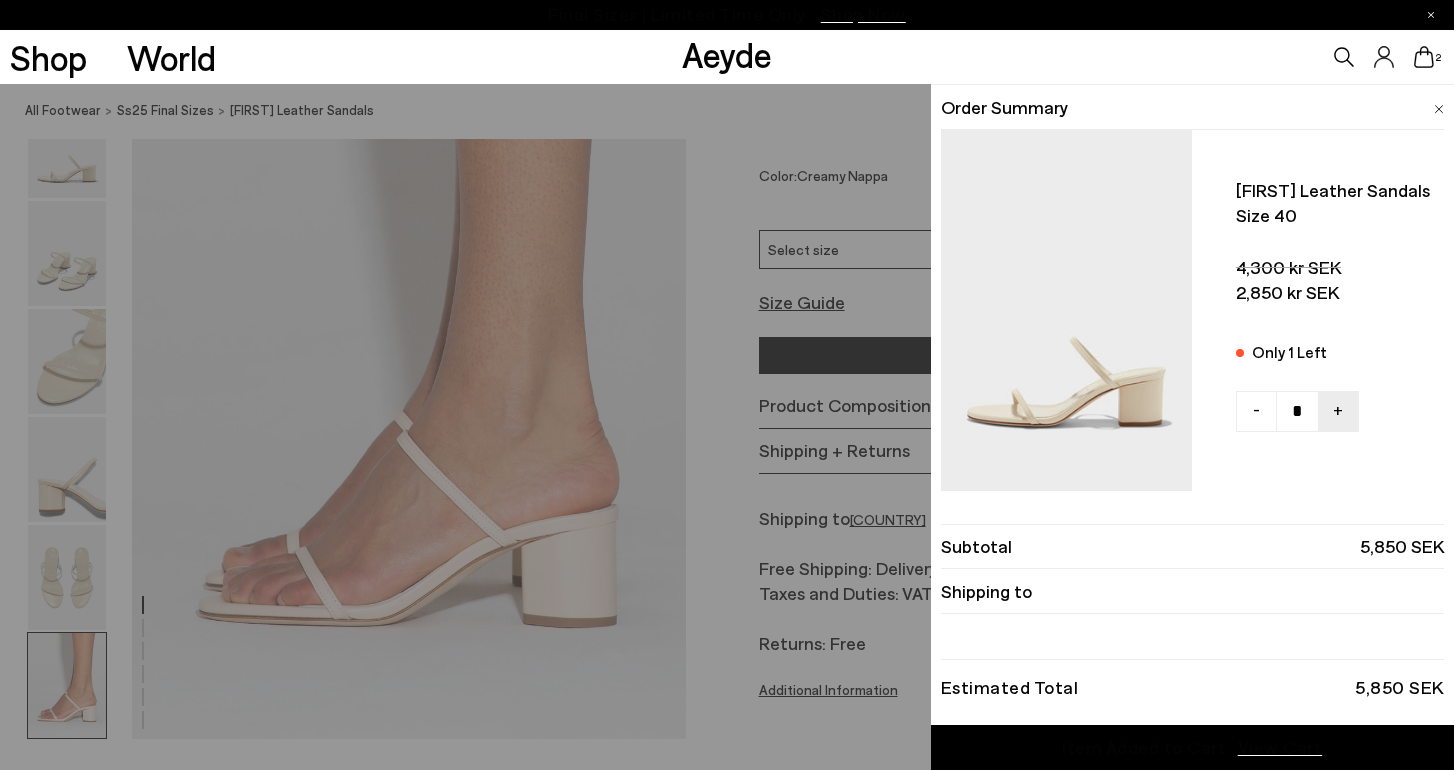 click on "Item Added to Cart" at bounding box center (1144, 747) 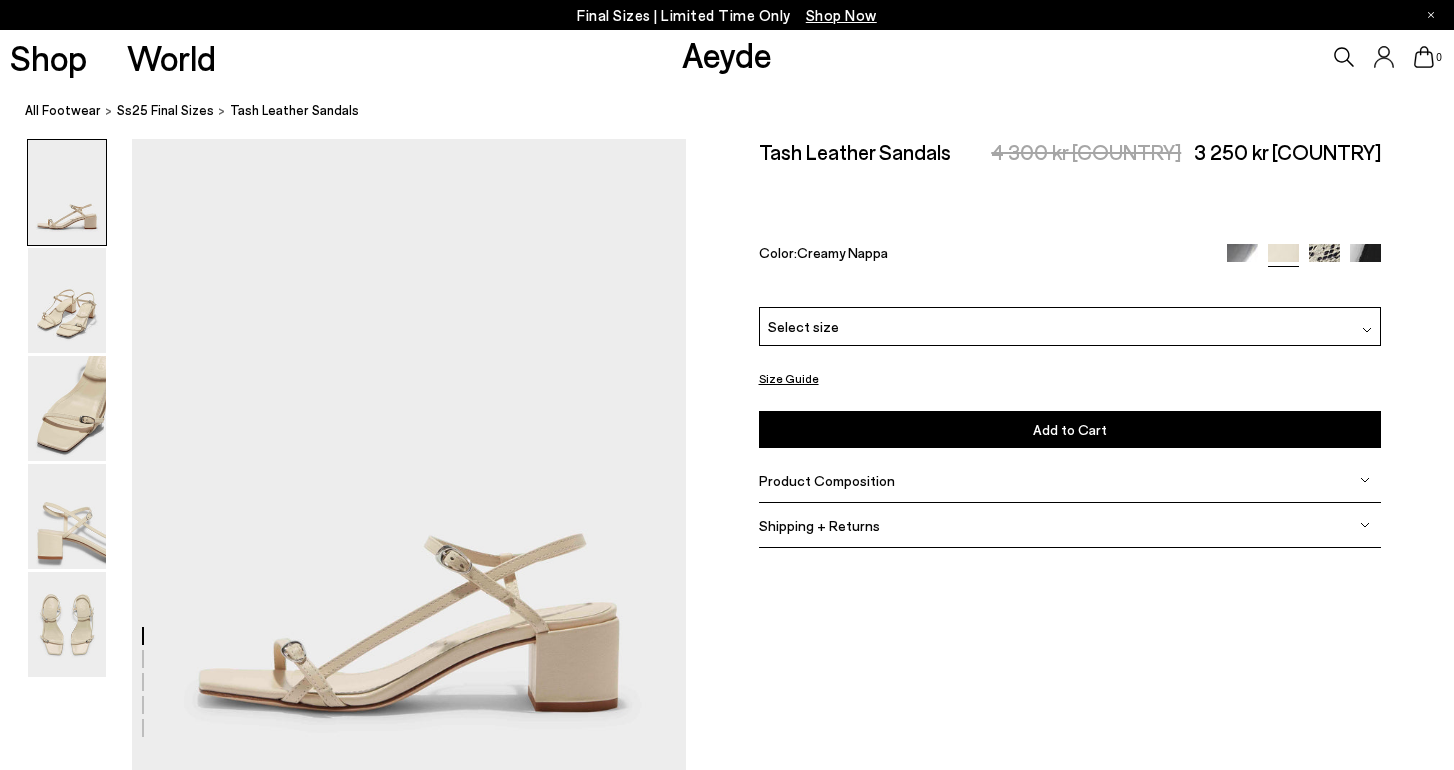 scroll, scrollTop: 0, scrollLeft: 0, axis: both 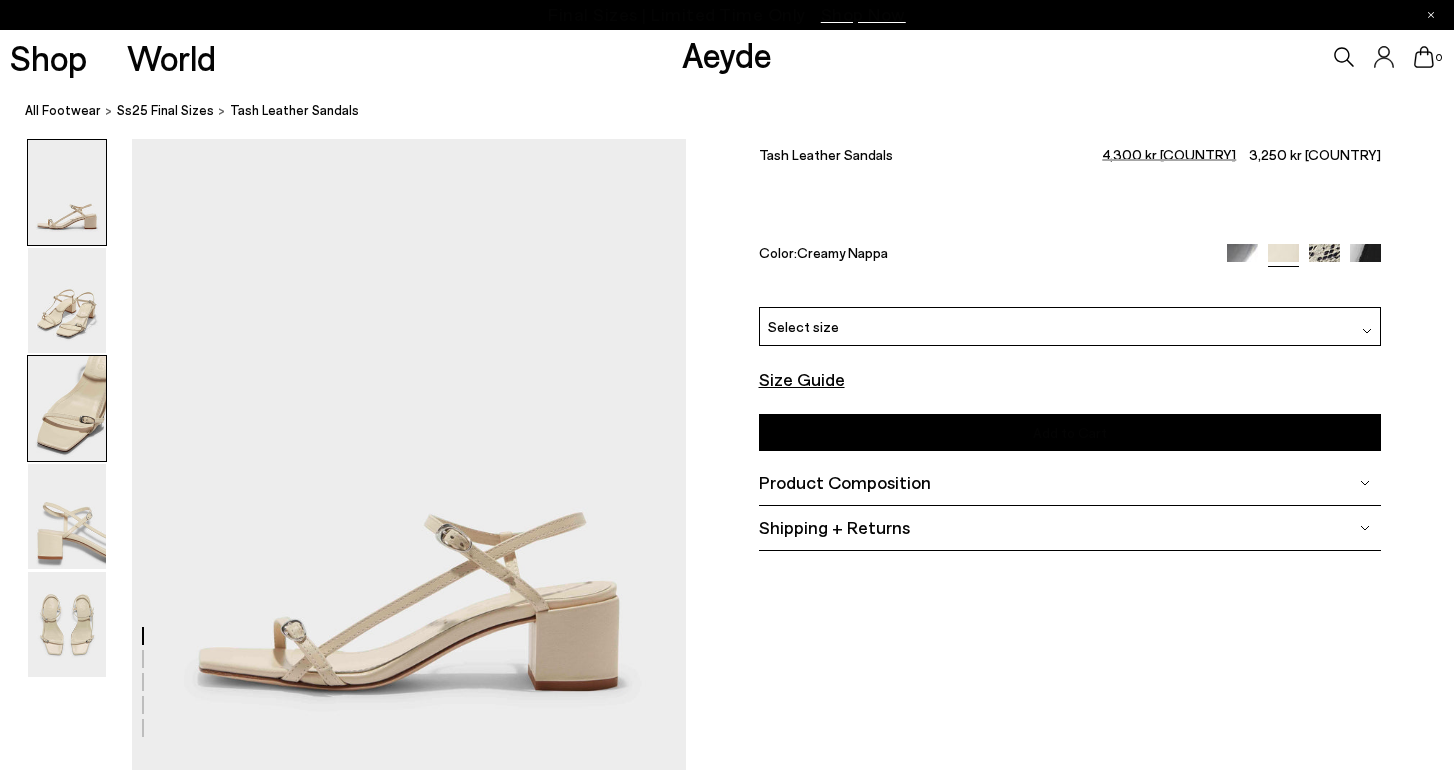 click at bounding box center (67, 408) 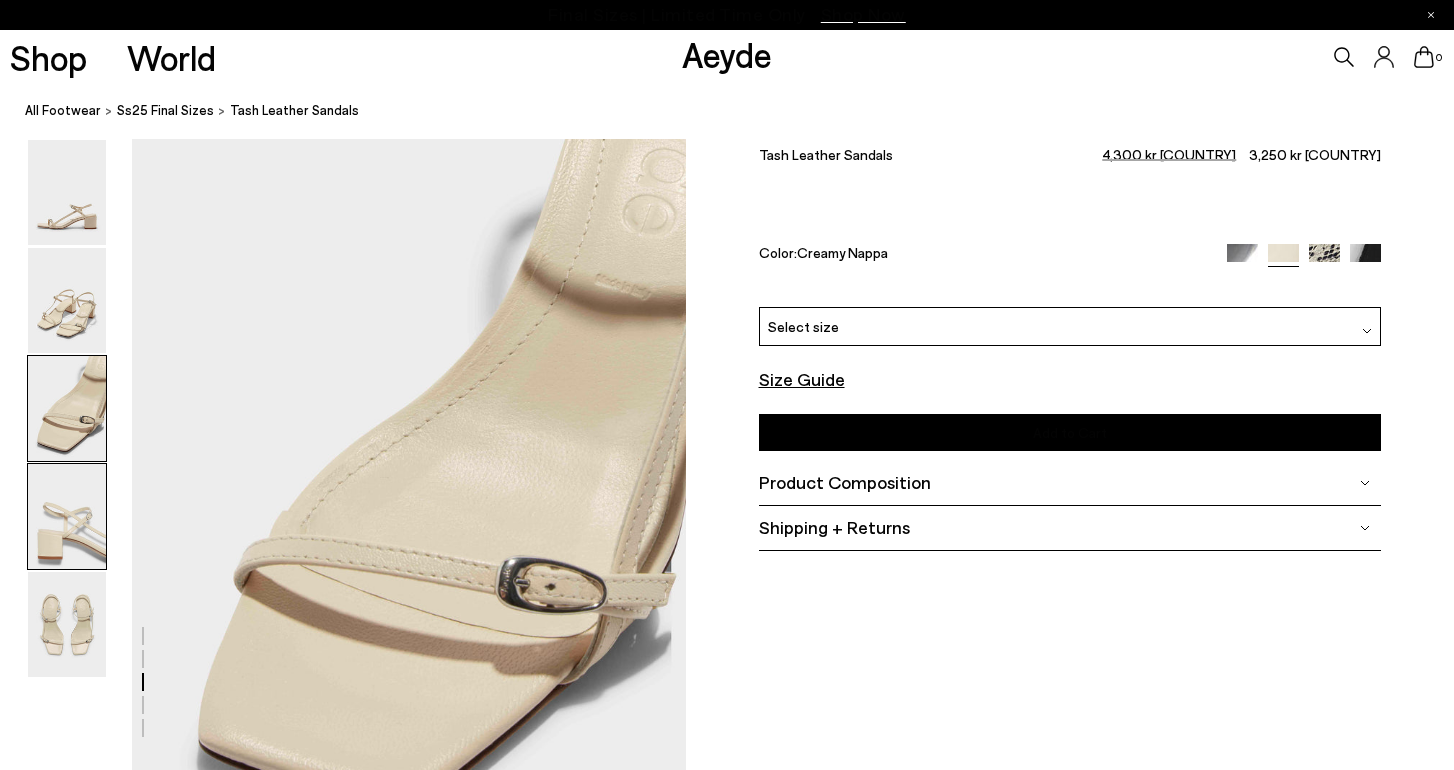 click at bounding box center (67, 516) 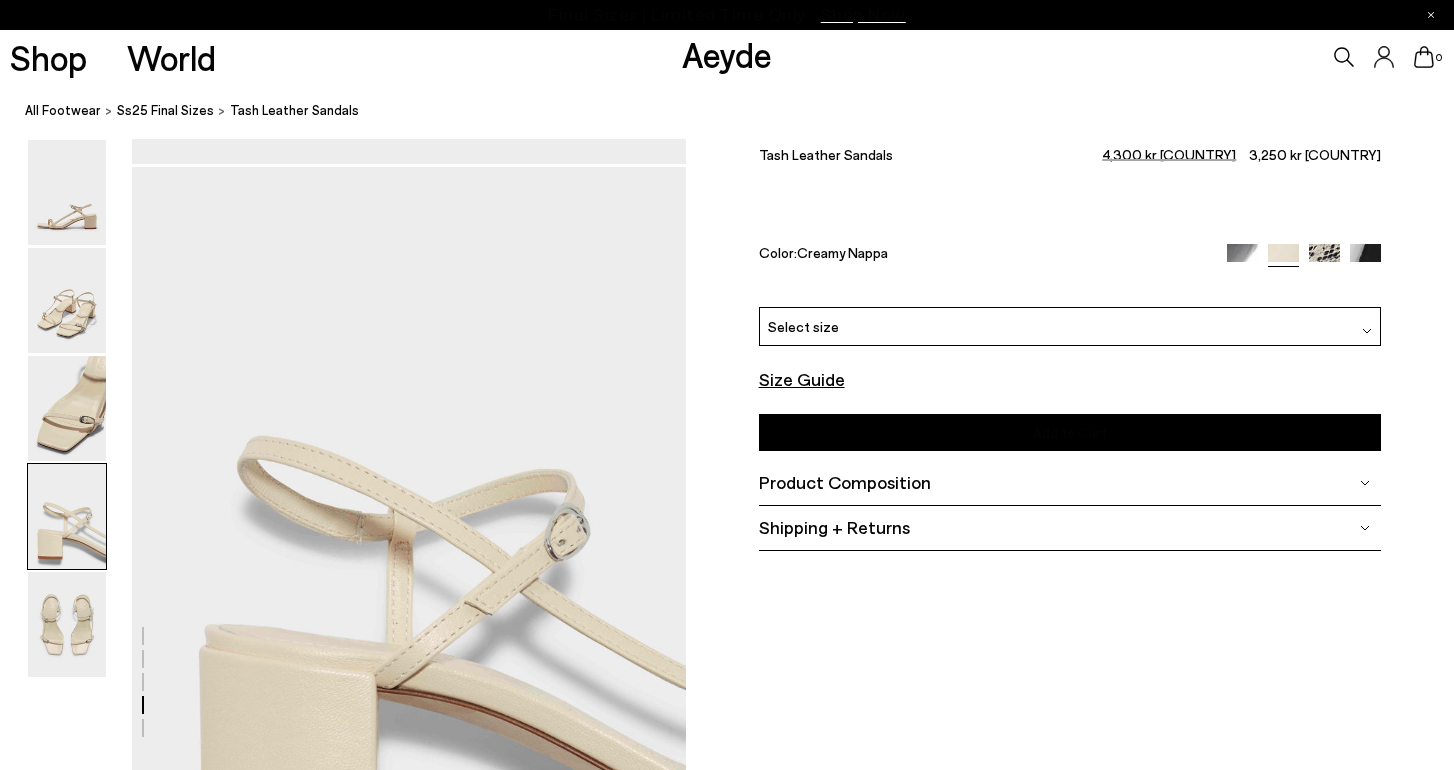scroll, scrollTop: 2226, scrollLeft: 0, axis: vertical 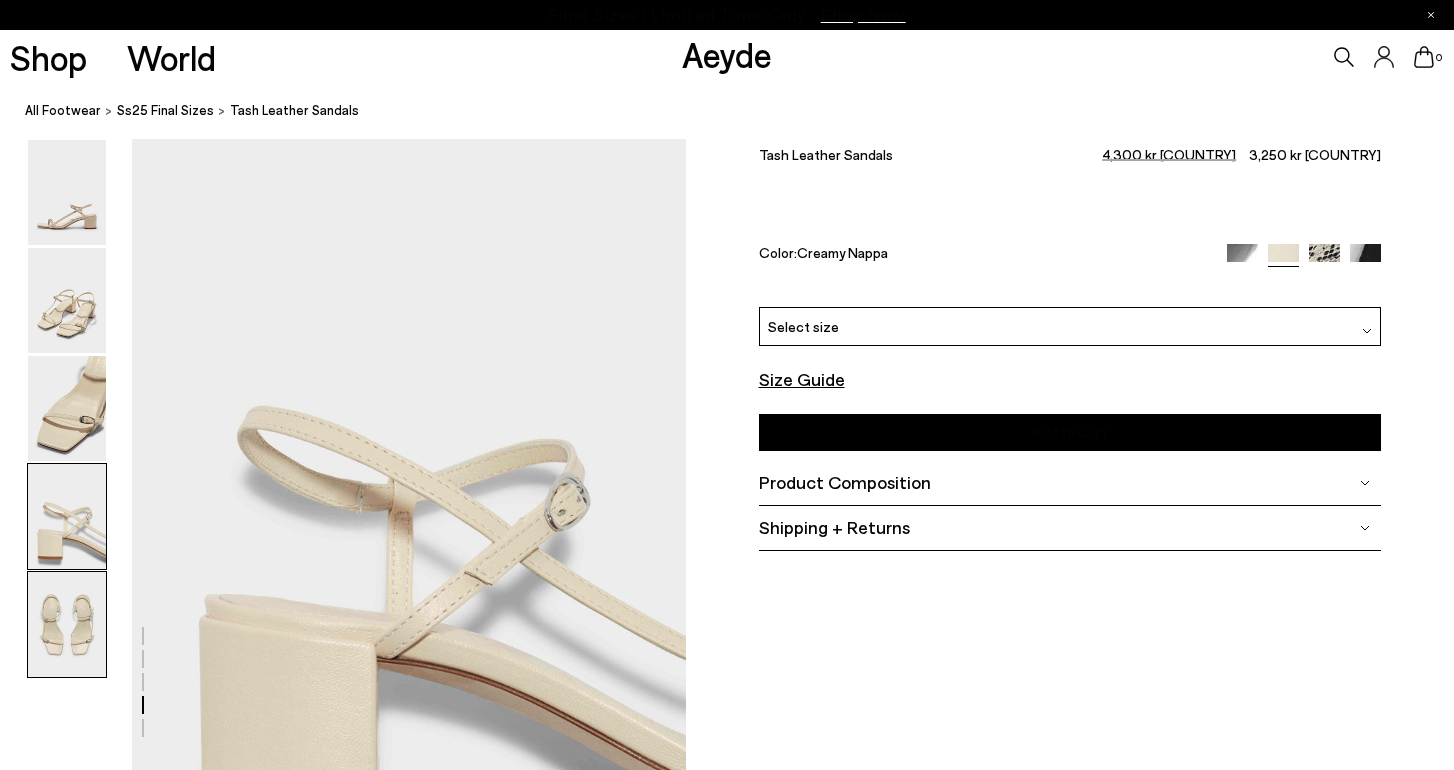 click at bounding box center (67, 624) 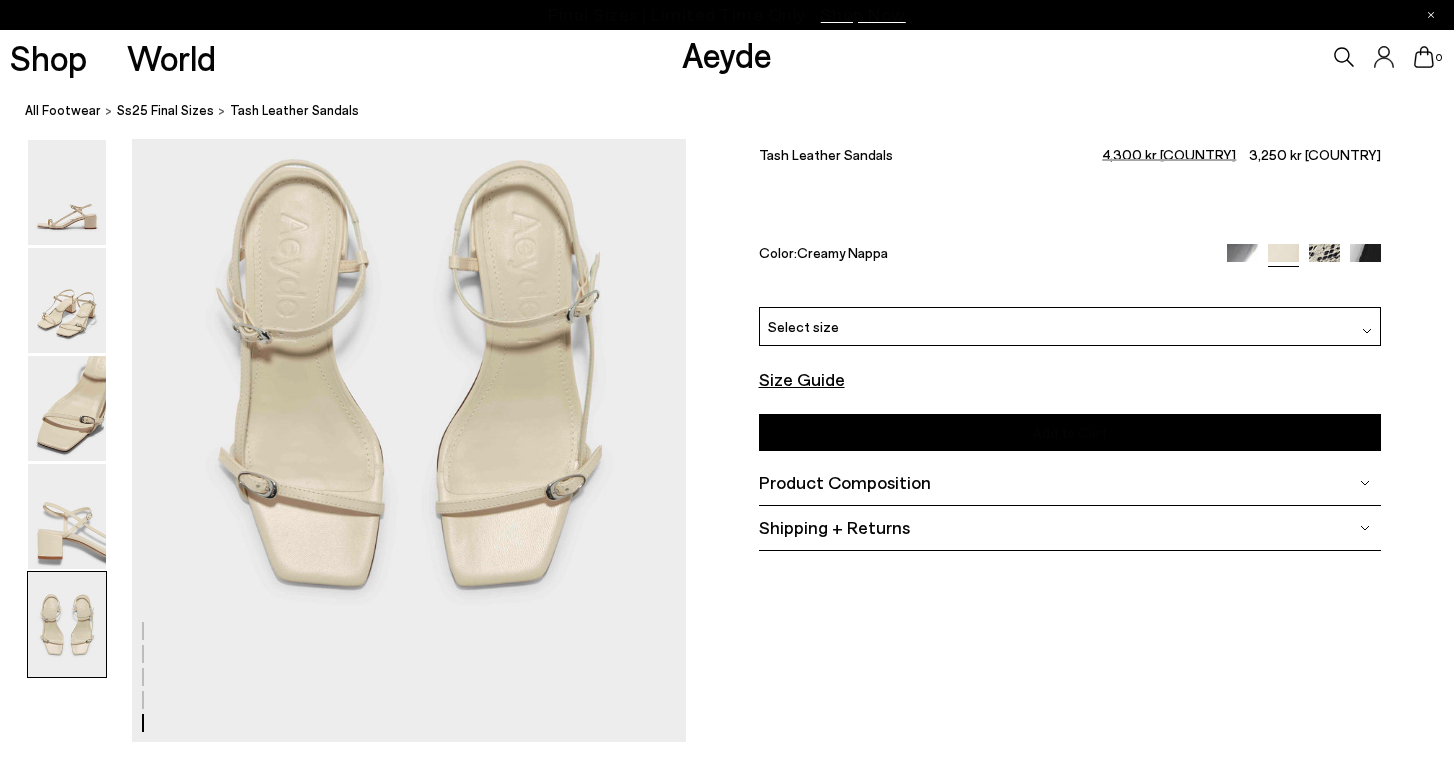 scroll, scrollTop: 3105, scrollLeft: 0, axis: vertical 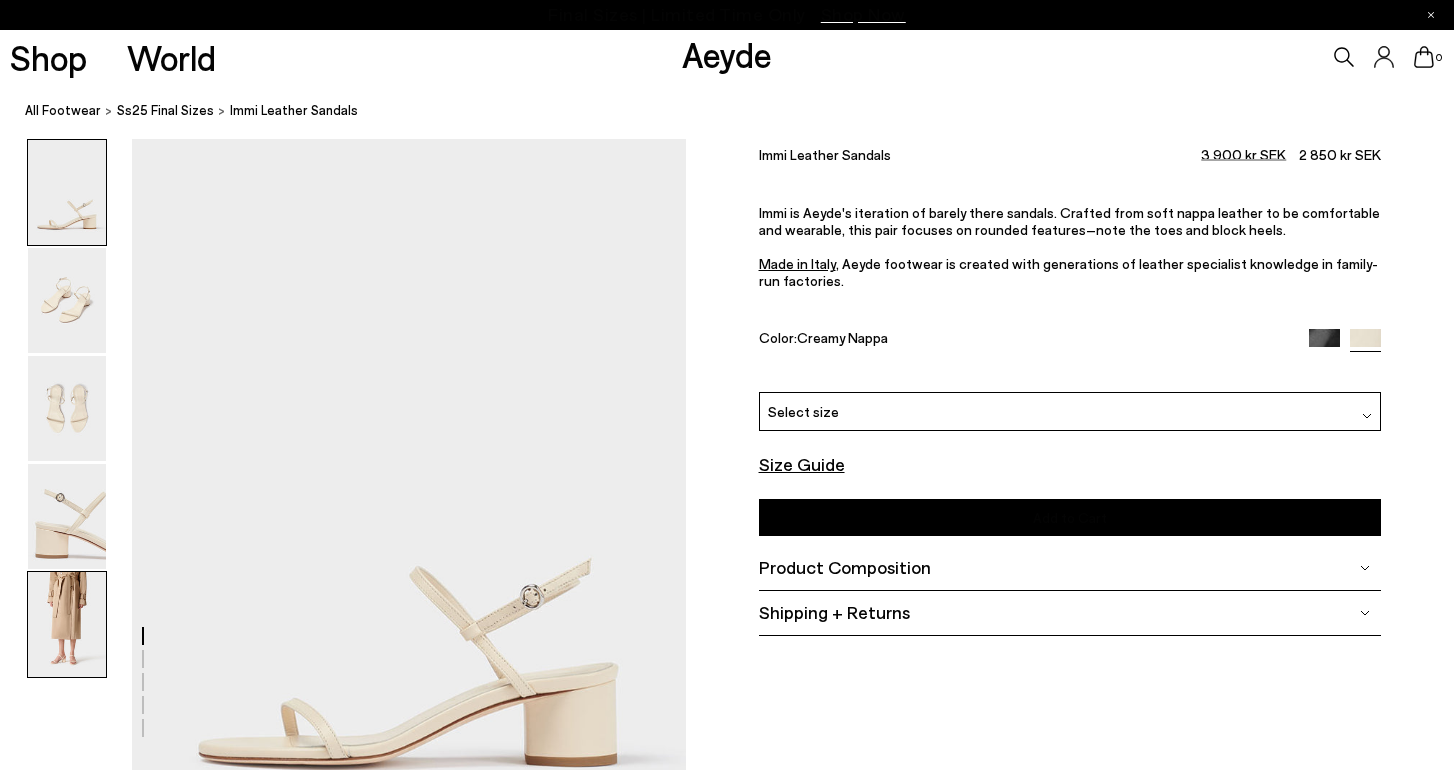 click at bounding box center (67, 624) 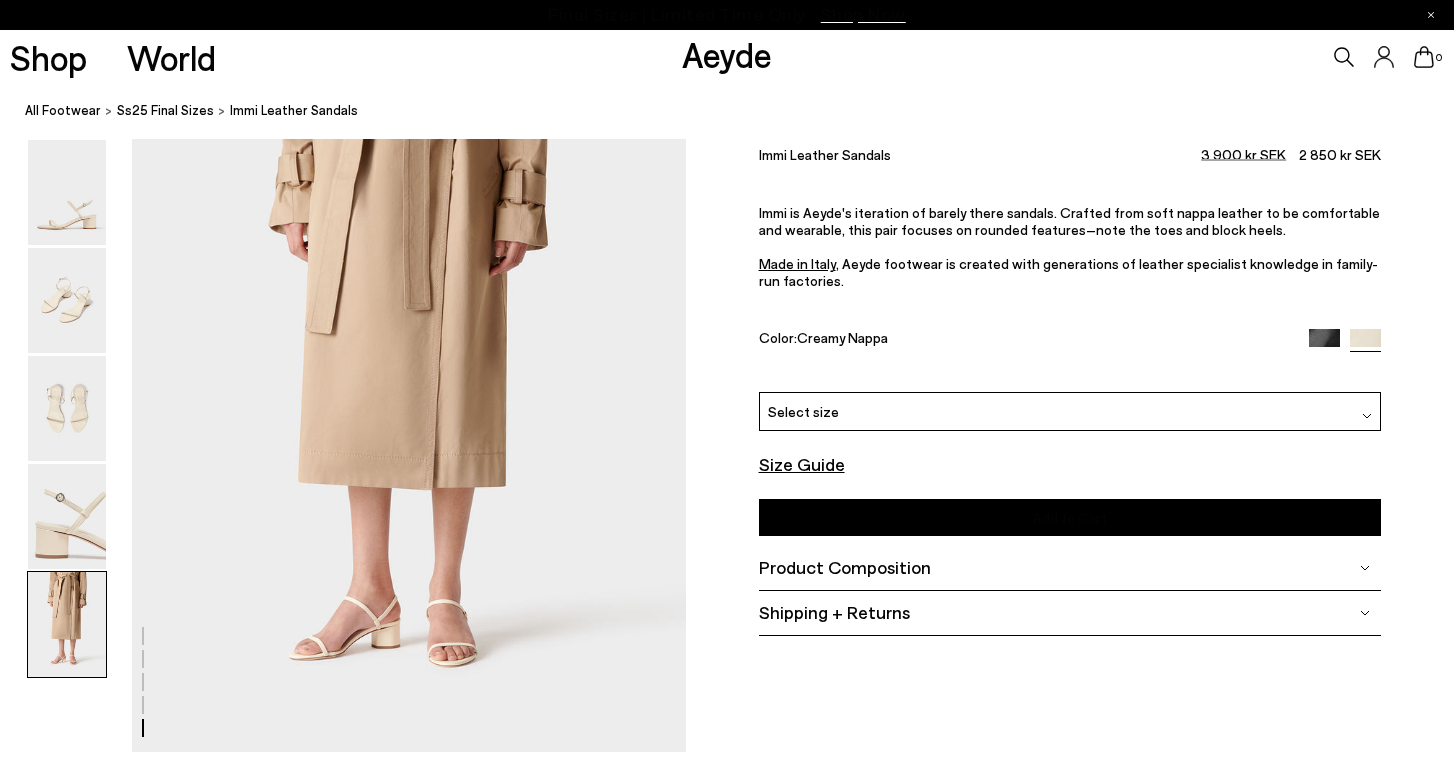 scroll, scrollTop: 3105, scrollLeft: 0, axis: vertical 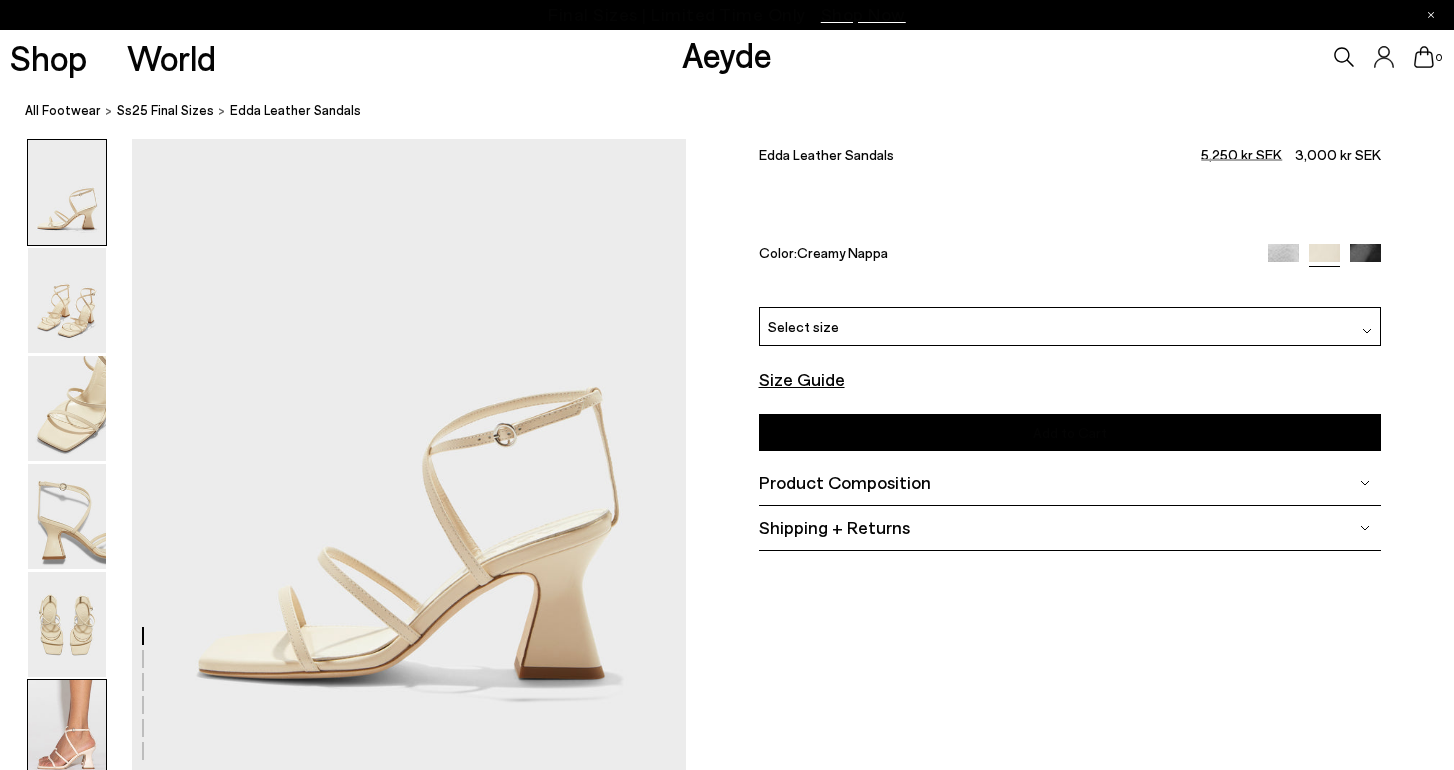 click at bounding box center [67, 732] 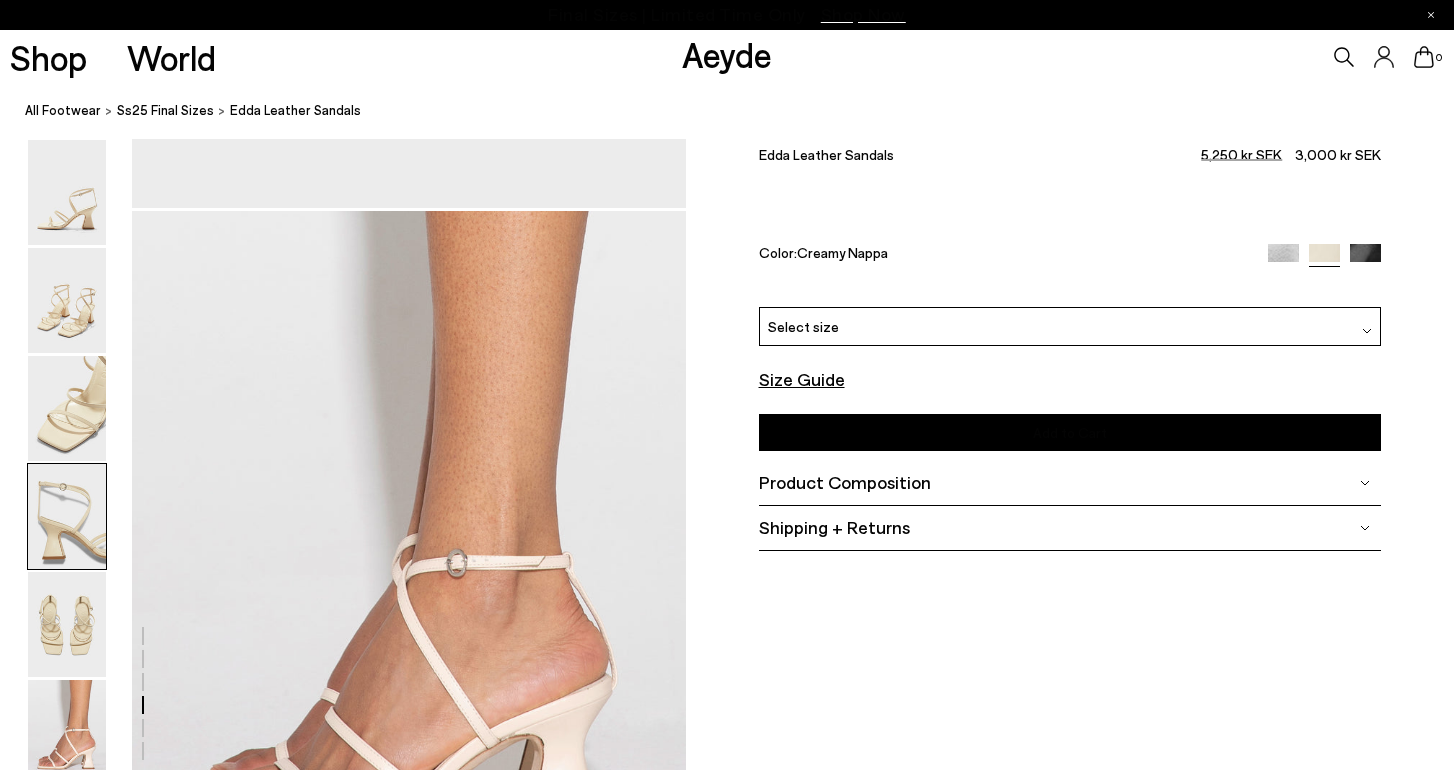 scroll, scrollTop: 3846, scrollLeft: 0, axis: vertical 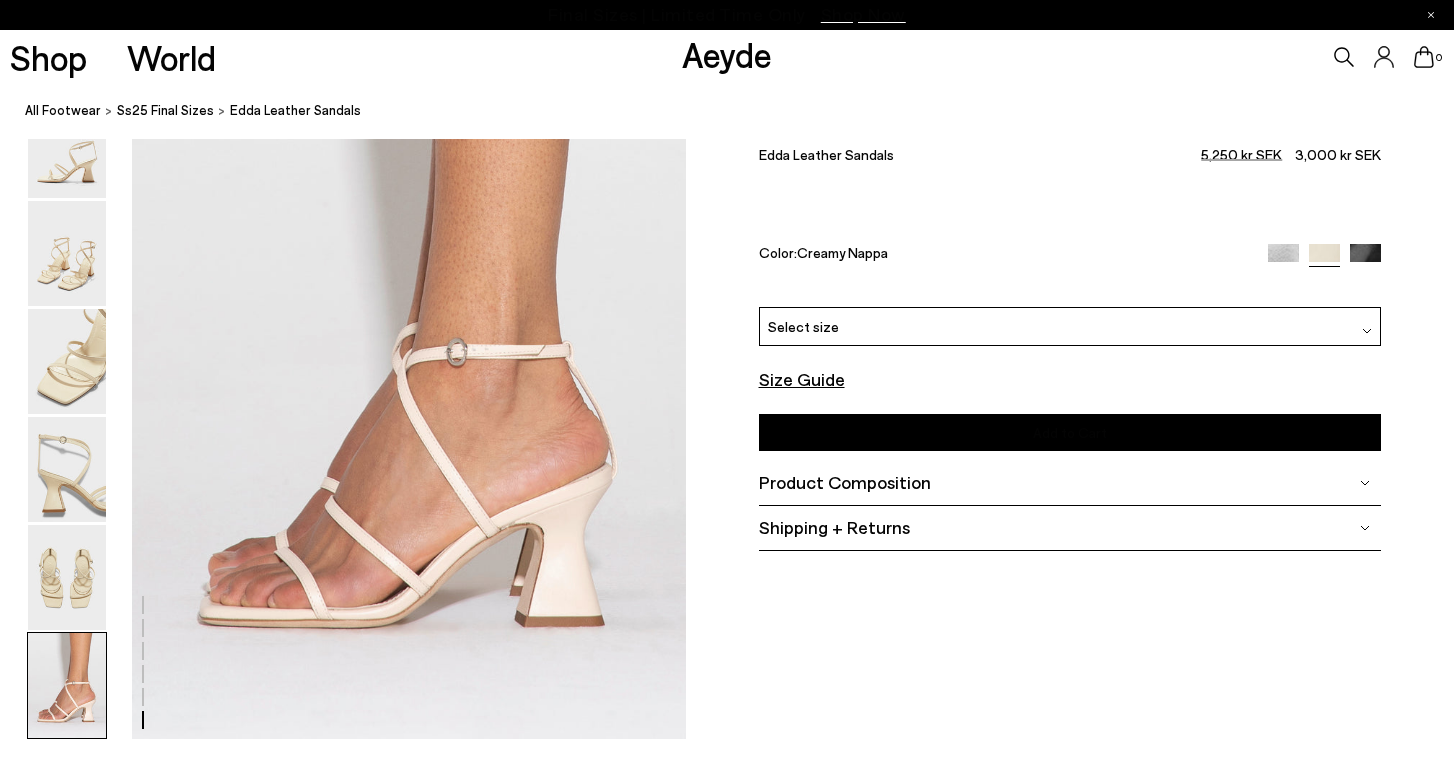 click on "Select size" at bounding box center (1070, 326) 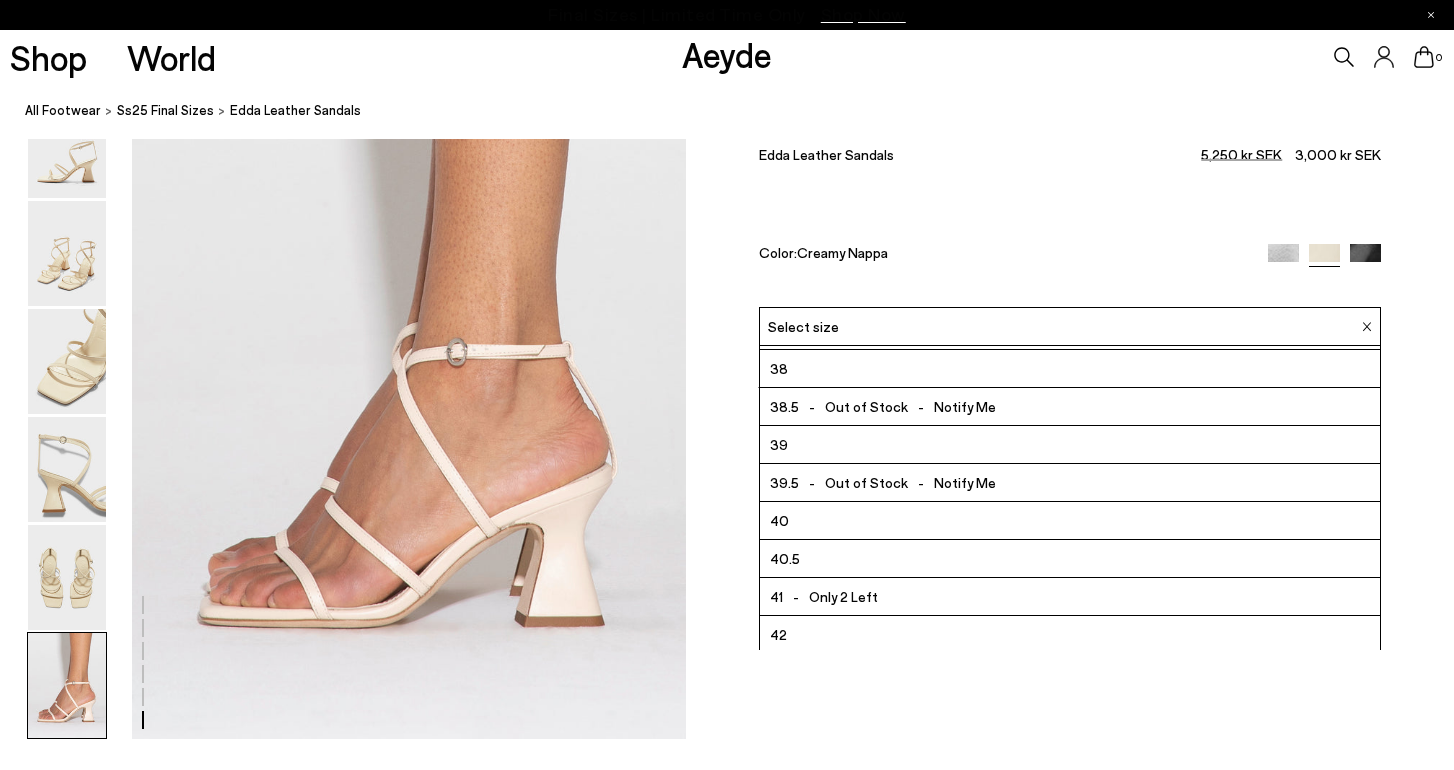scroll, scrollTop: 114, scrollLeft: 0, axis: vertical 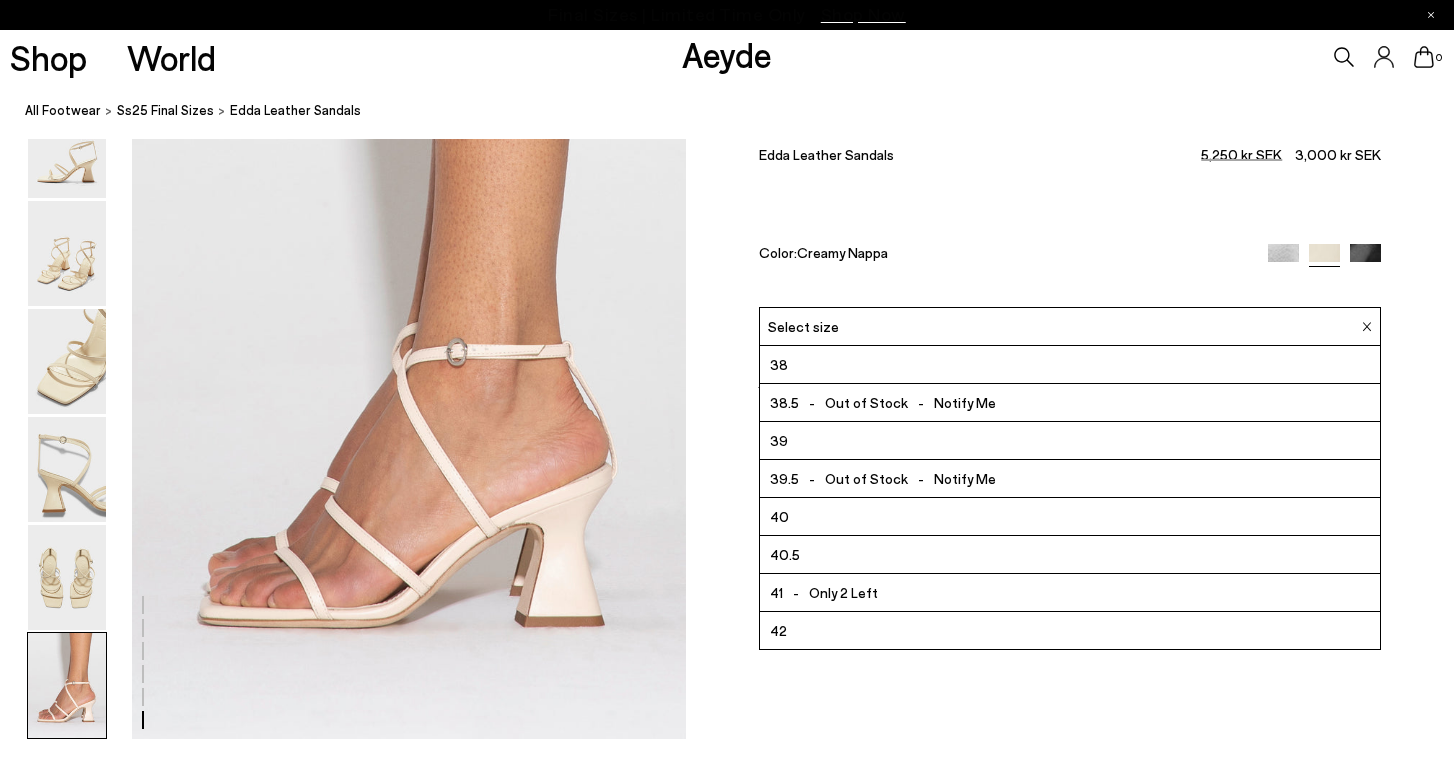 click at bounding box center [727, -1484] 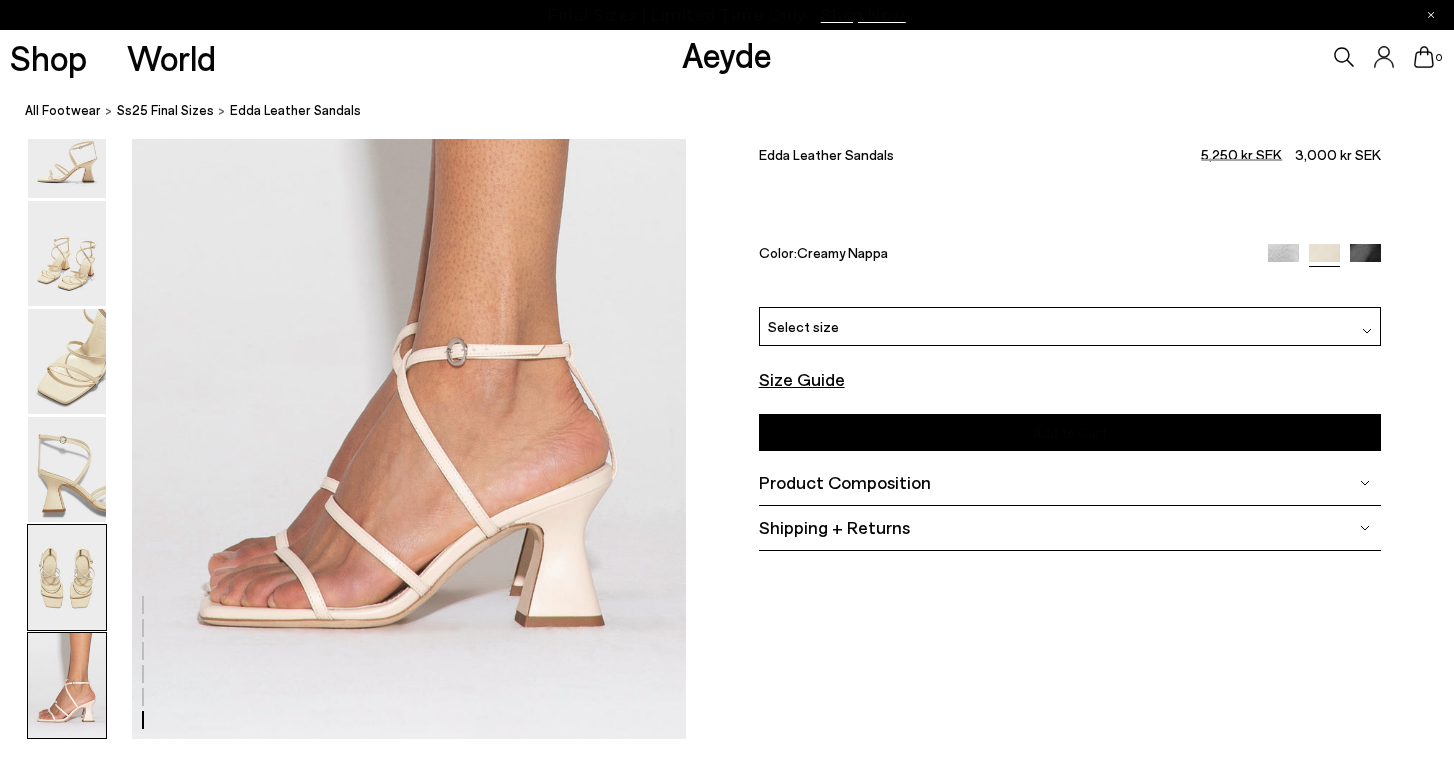 click at bounding box center [67, 577] 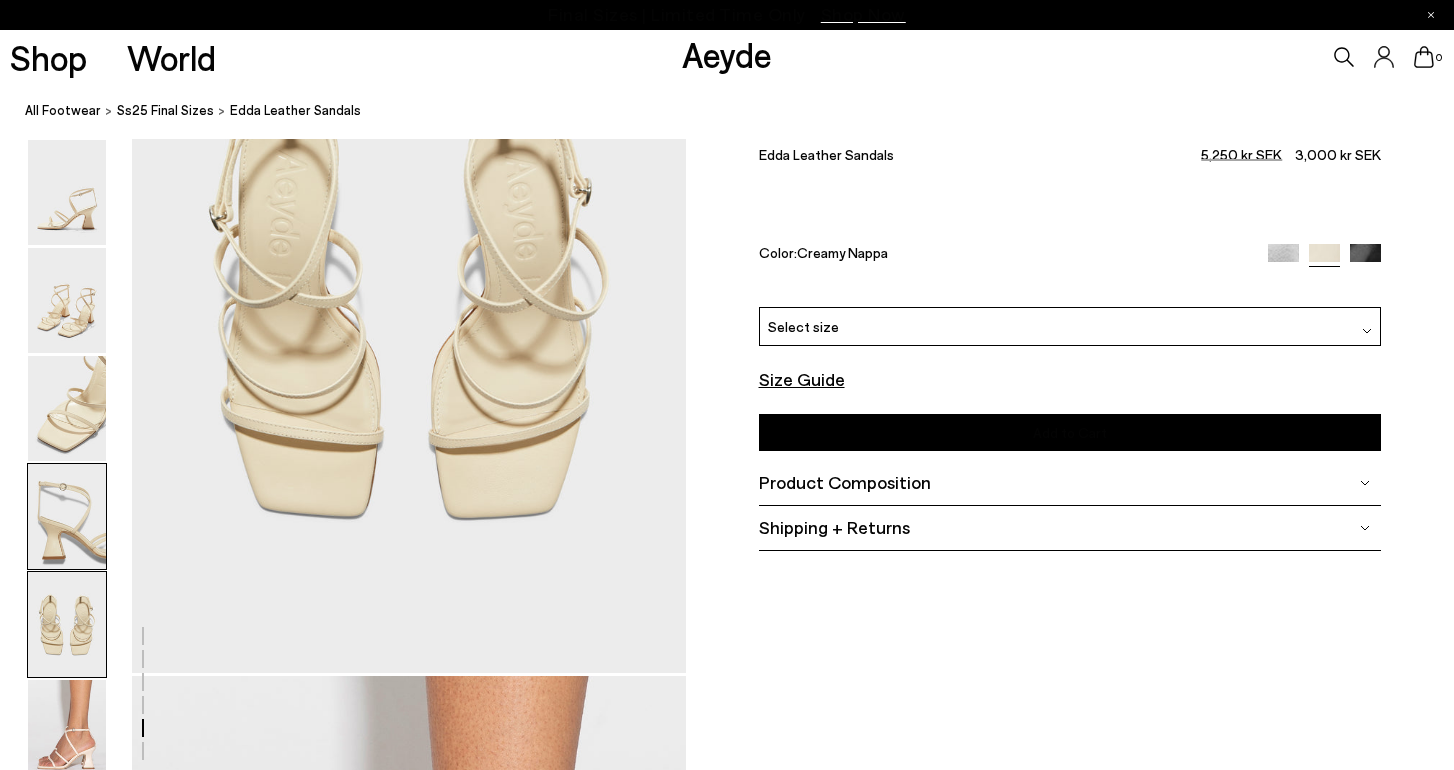 scroll, scrollTop: 2968, scrollLeft: 0, axis: vertical 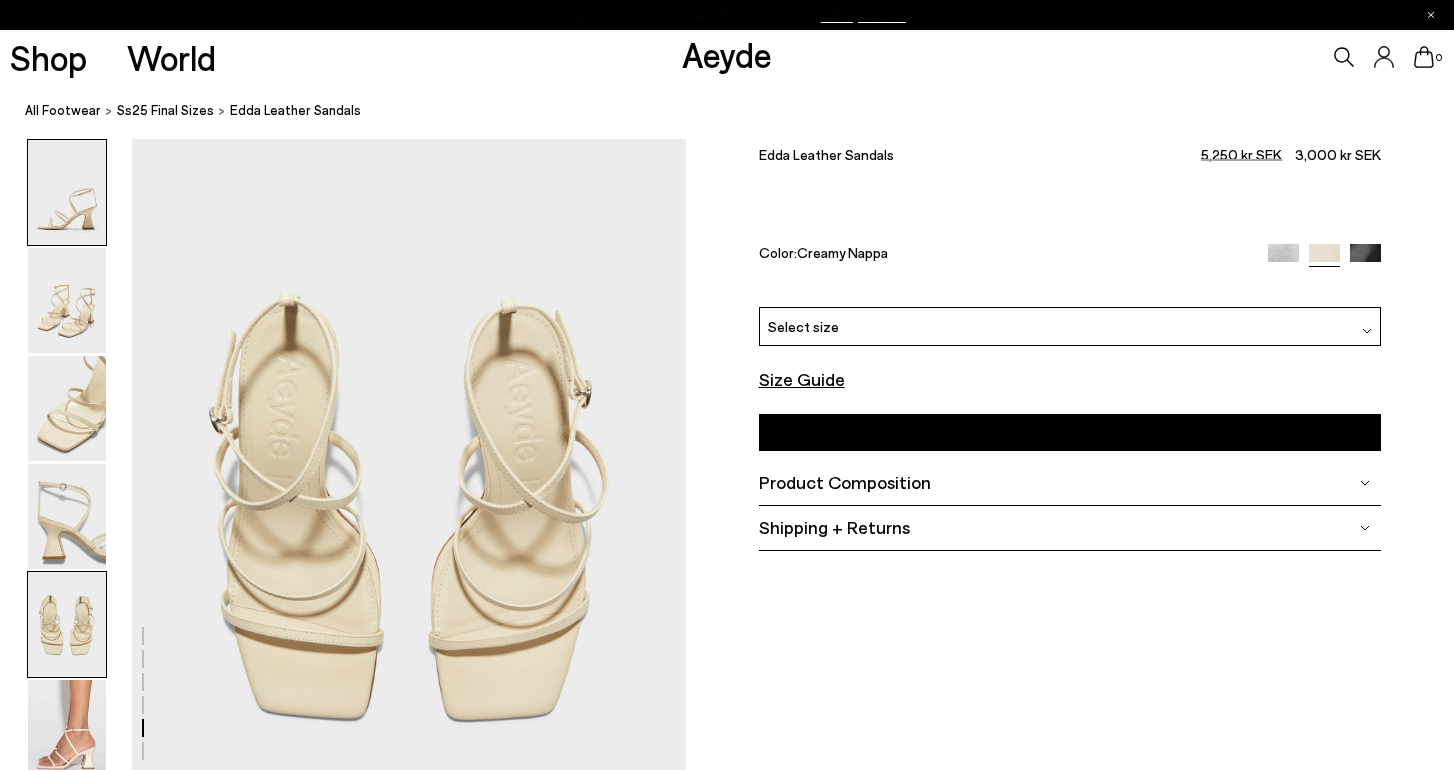 click at bounding box center (67, 192) 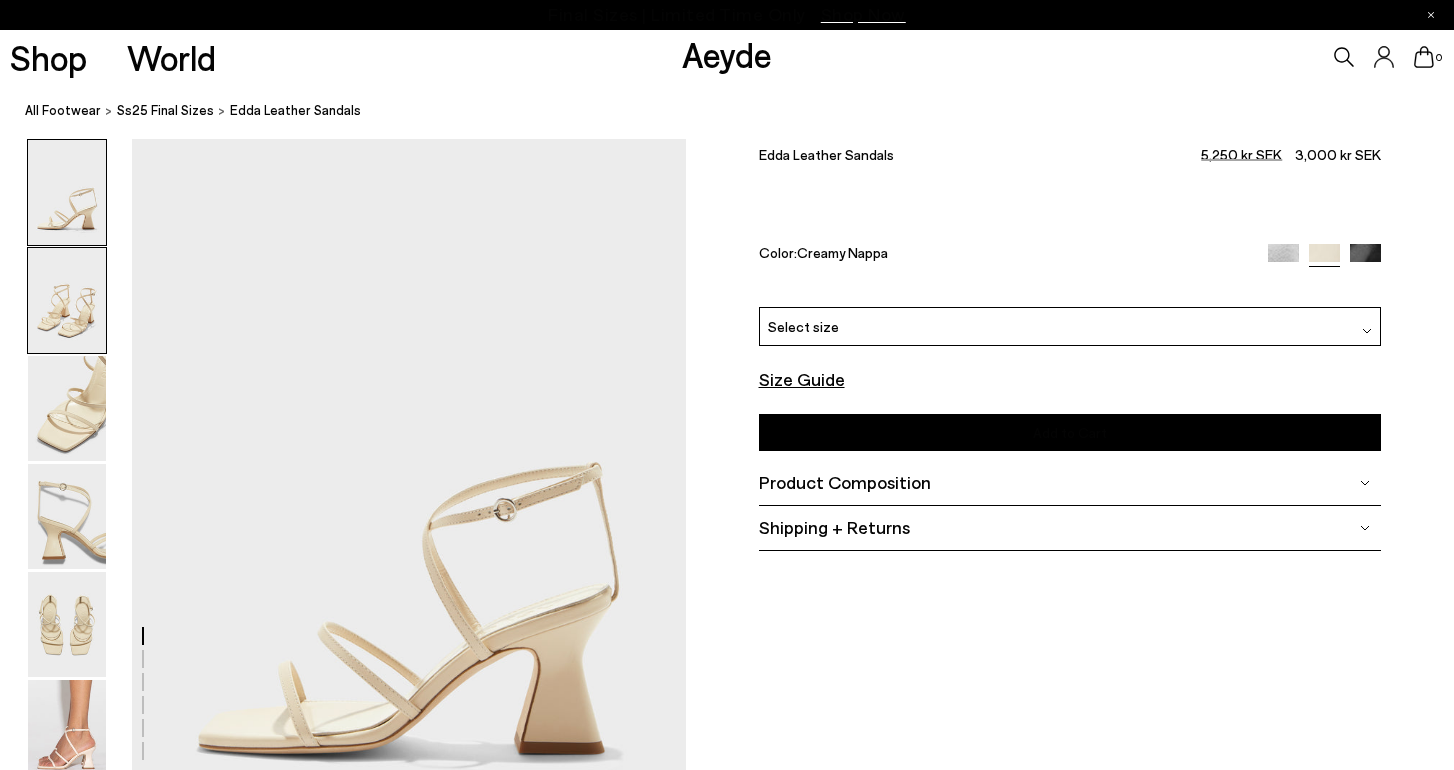 scroll, scrollTop: 0, scrollLeft: 0, axis: both 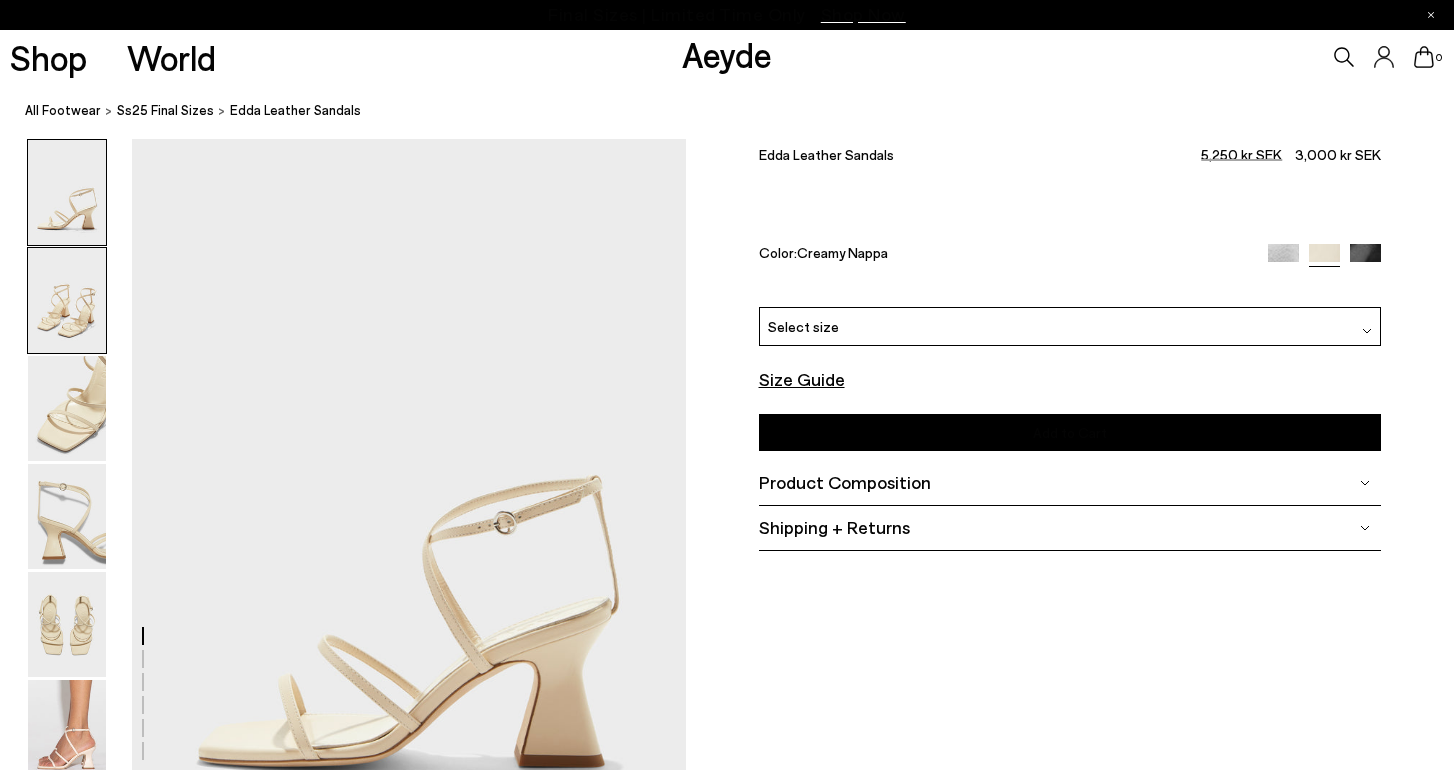 click at bounding box center (67, 300) 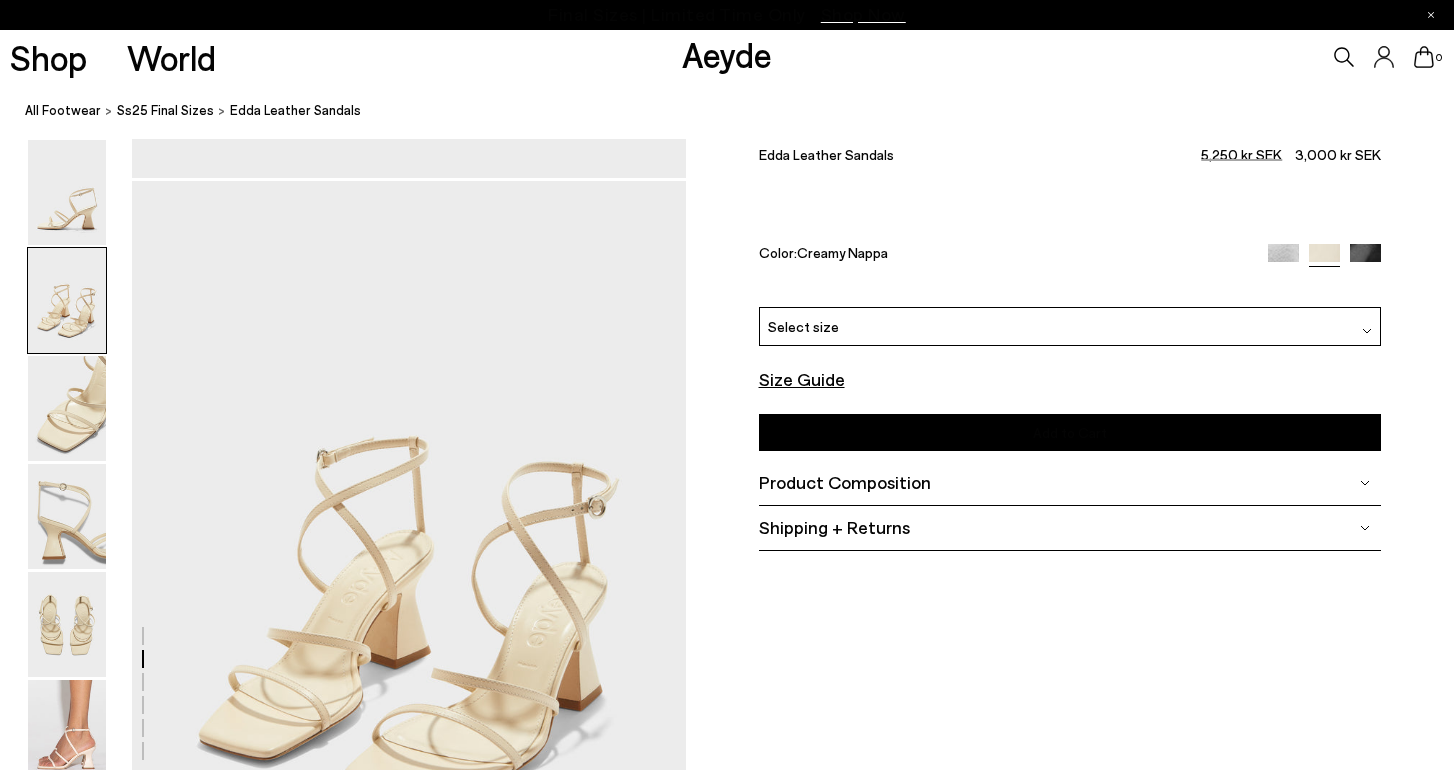 scroll, scrollTop: 743, scrollLeft: 0, axis: vertical 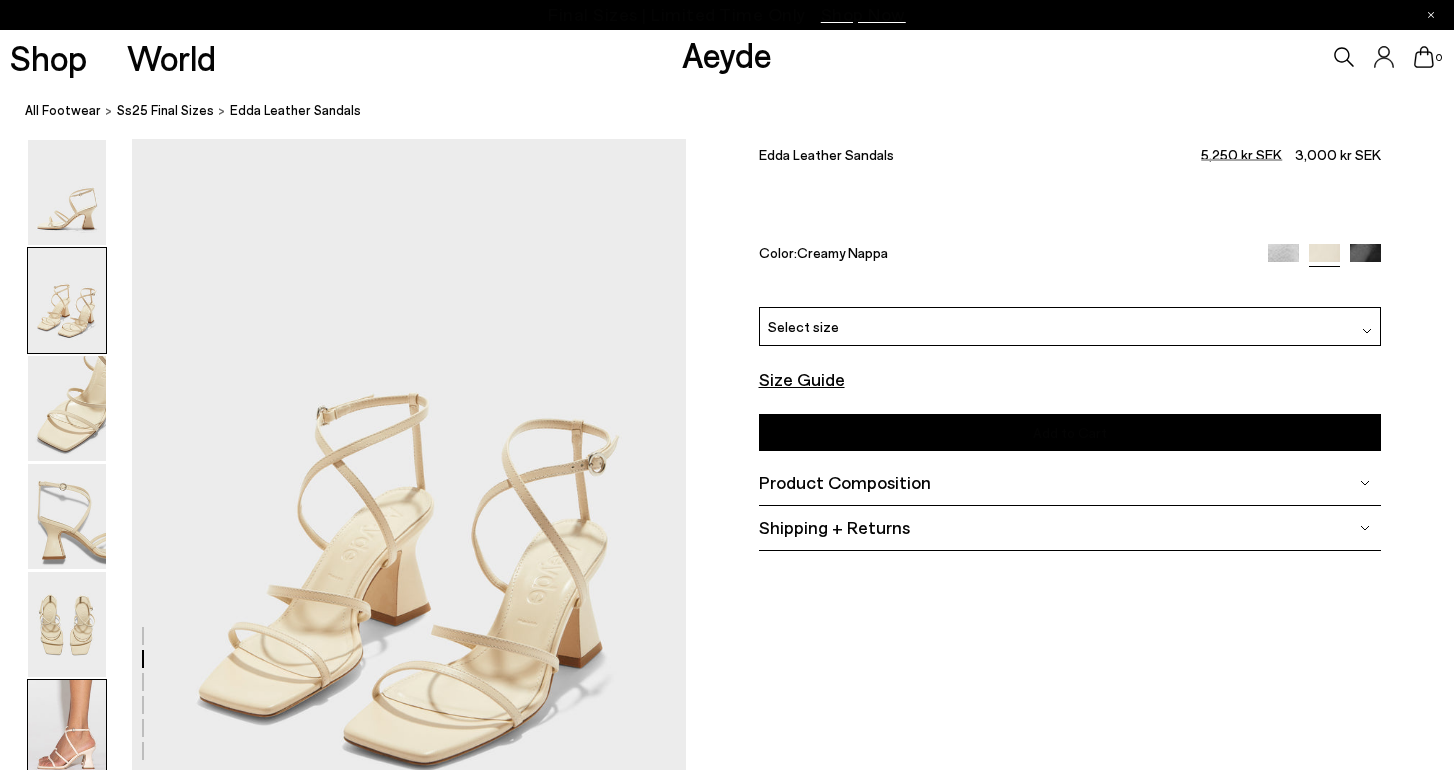 click at bounding box center (67, 732) 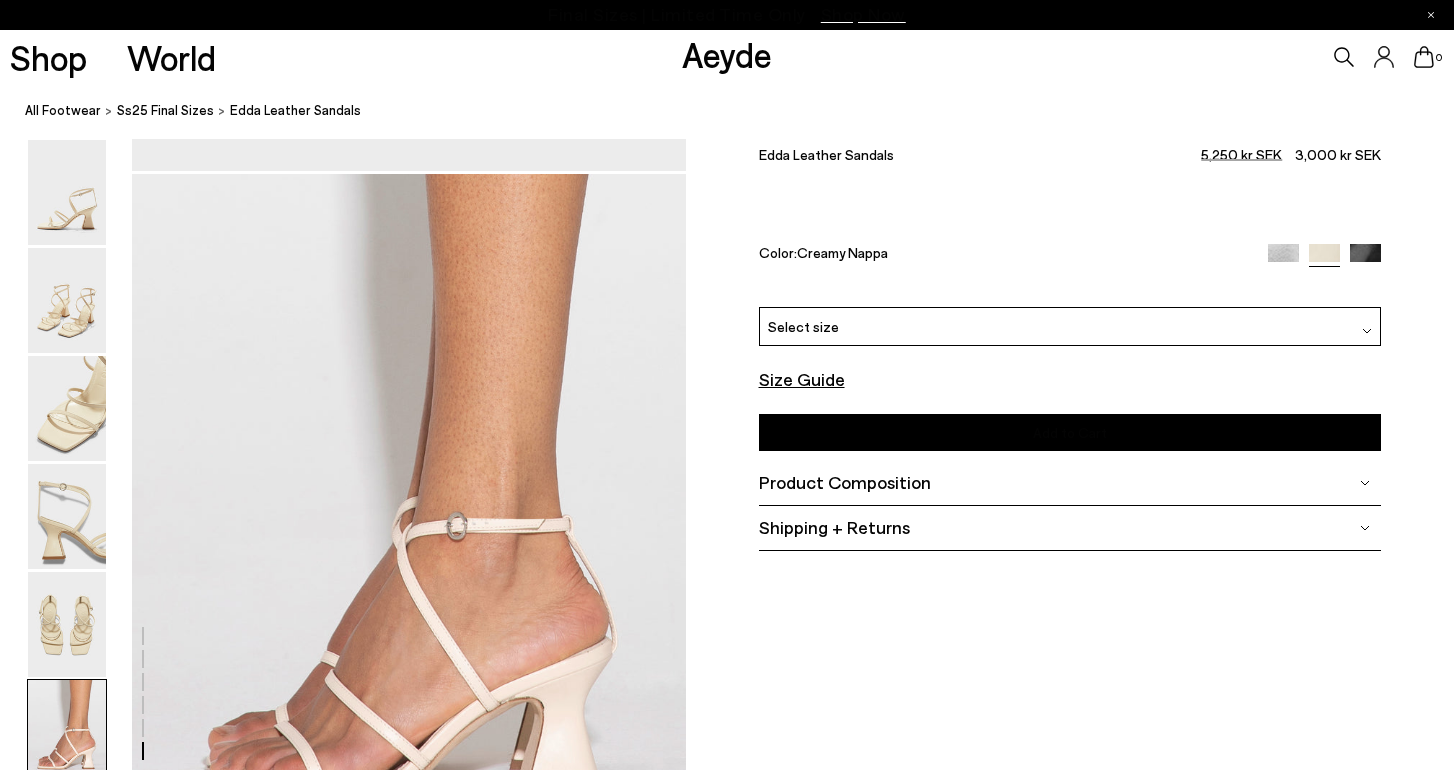 scroll, scrollTop: 3846, scrollLeft: 0, axis: vertical 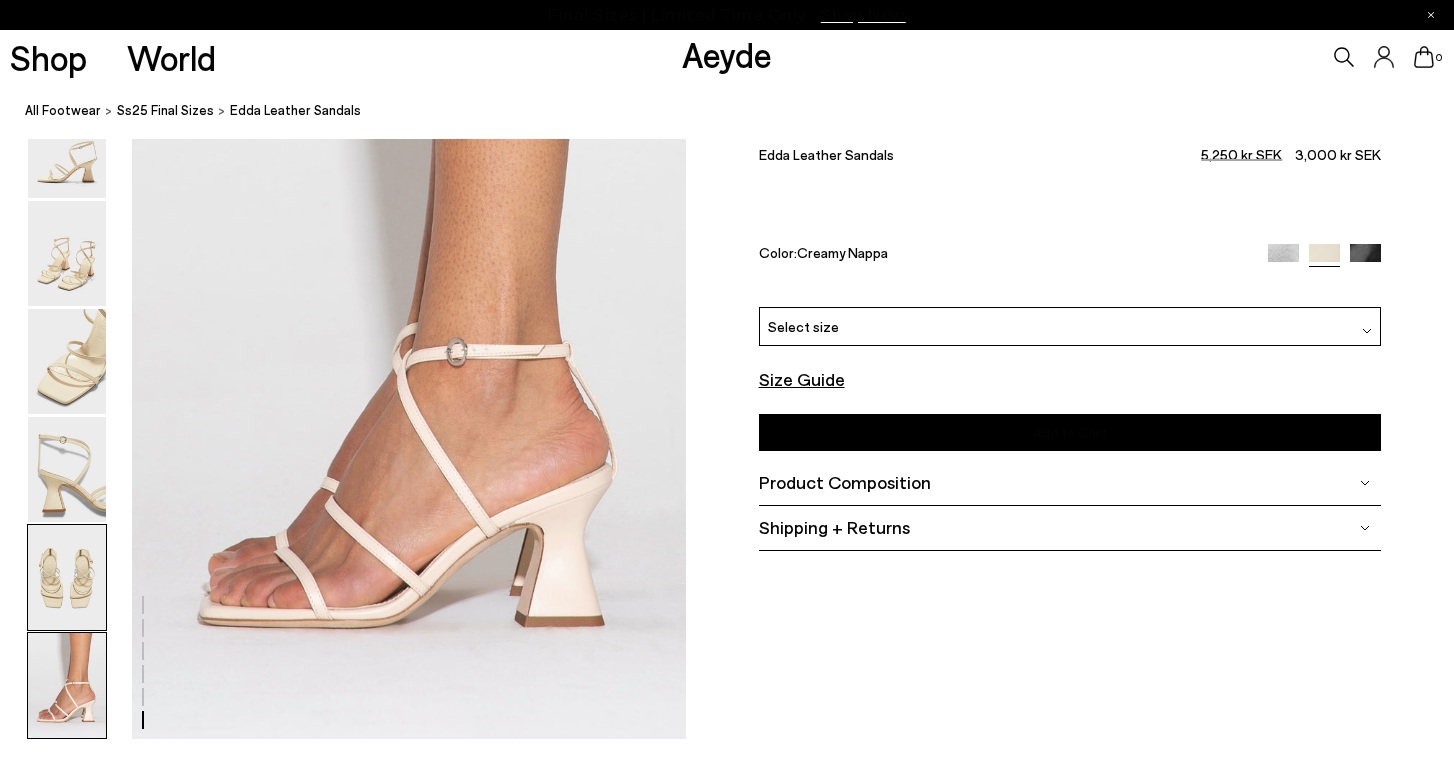 click at bounding box center (67, 577) 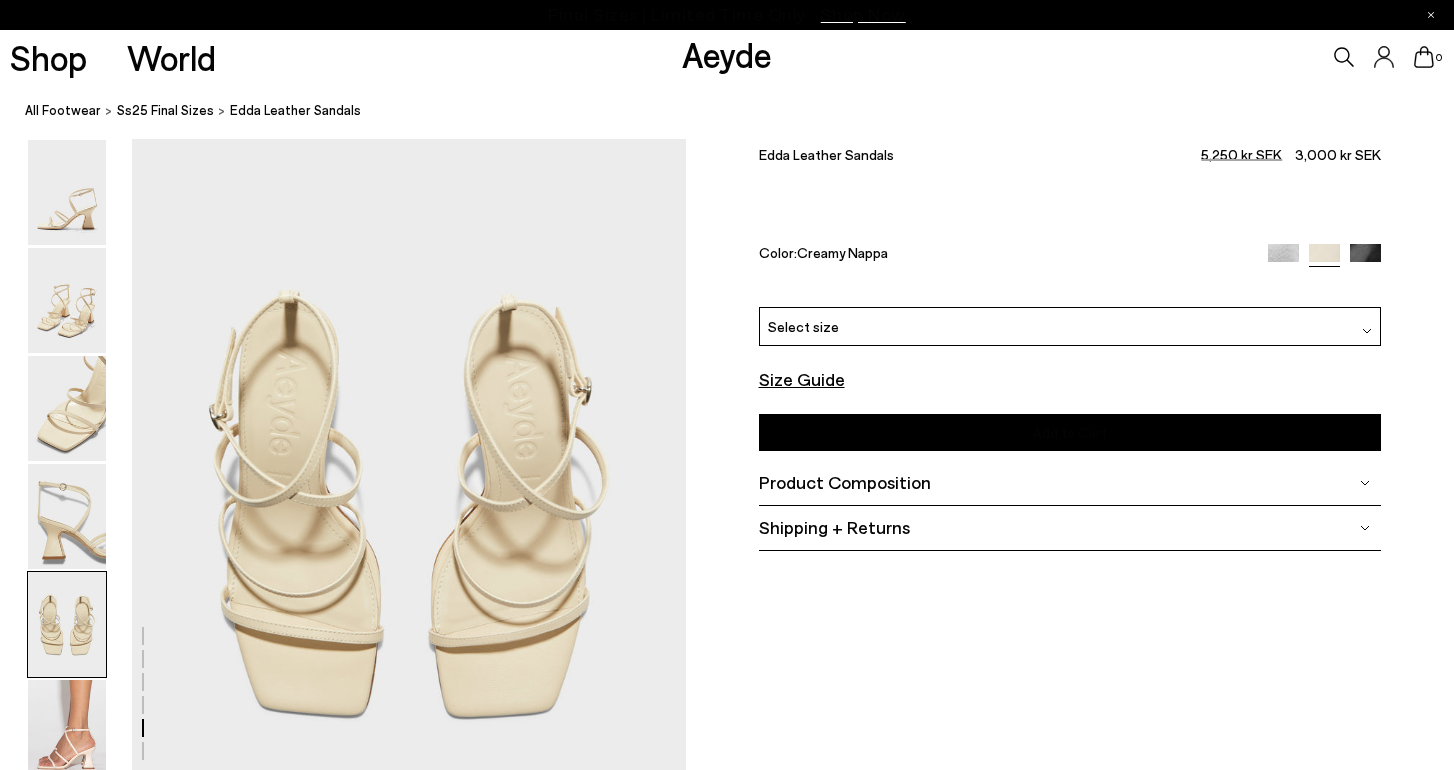scroll, scrollTop: 2968, scrollLeft: 0, axis: vertical 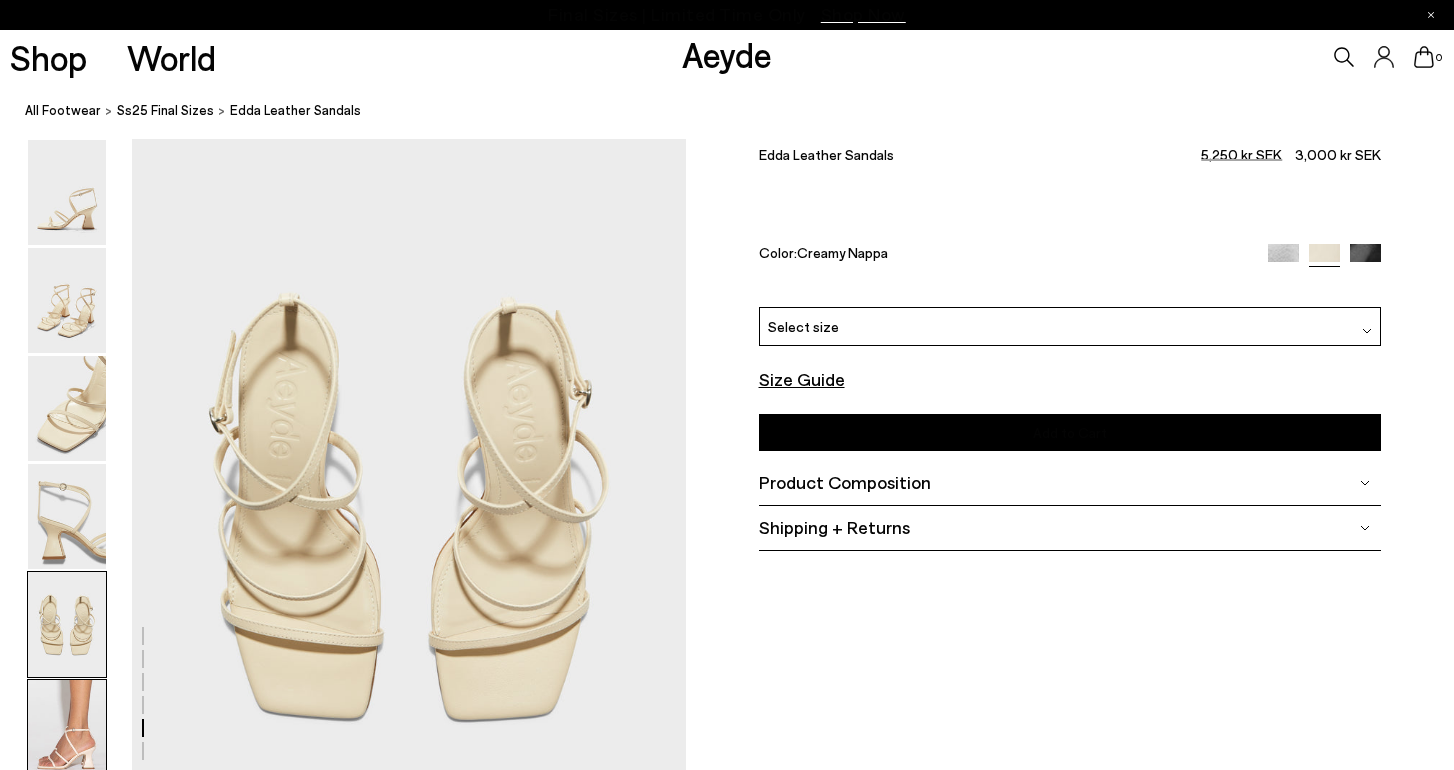 click at bounding box center [67, 732] 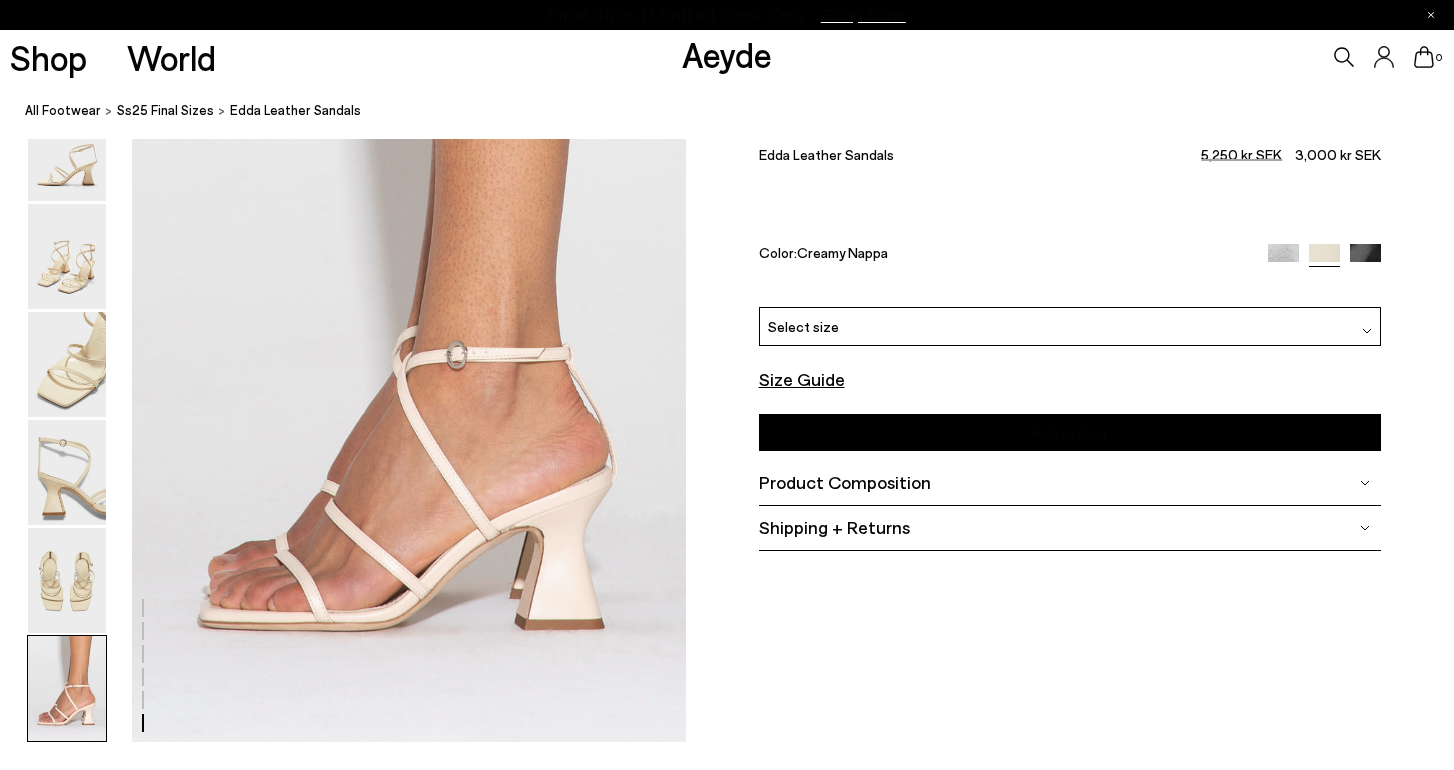 scroll, scrollTop: 3846, scrollLeft: 0, axis: vertical 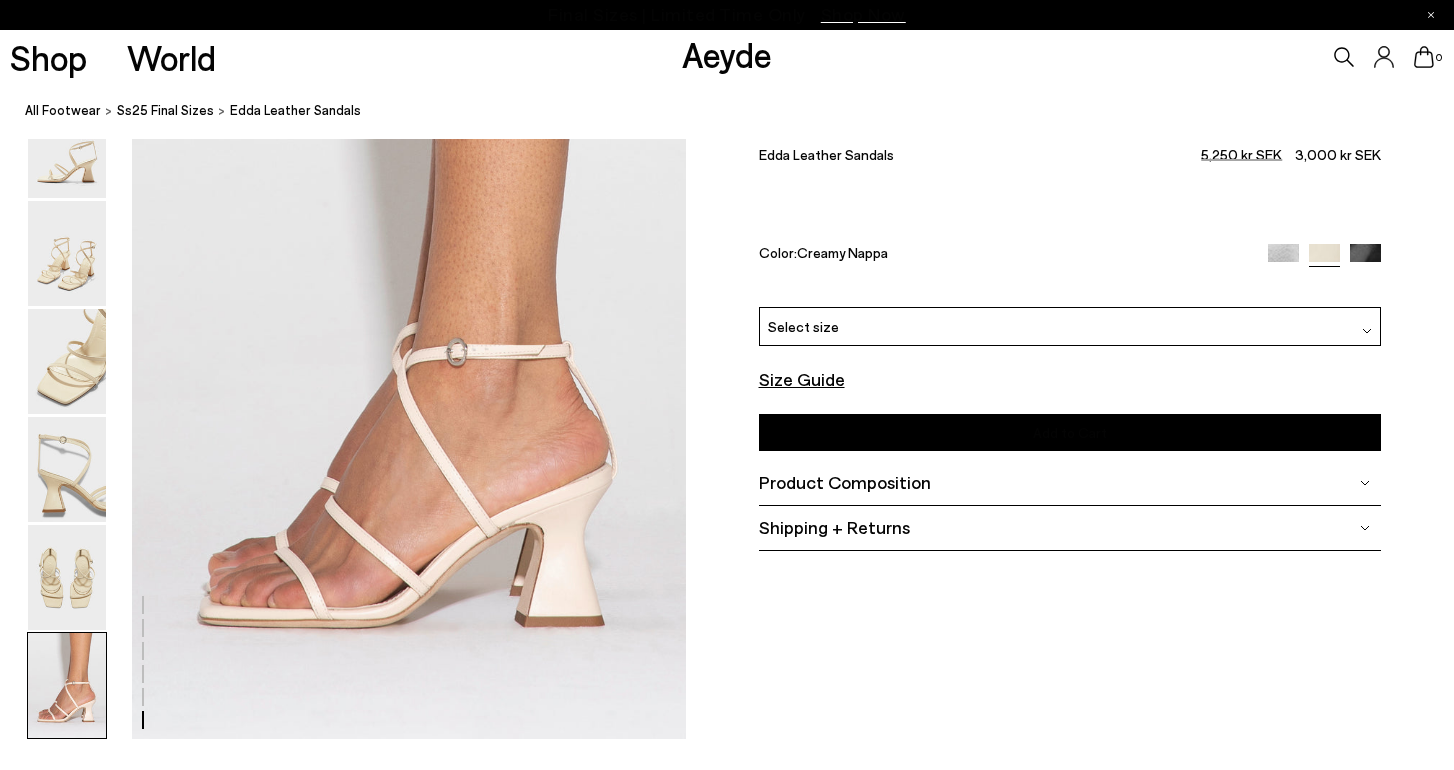 click on "Select size" at bounding box center (1070, 326) 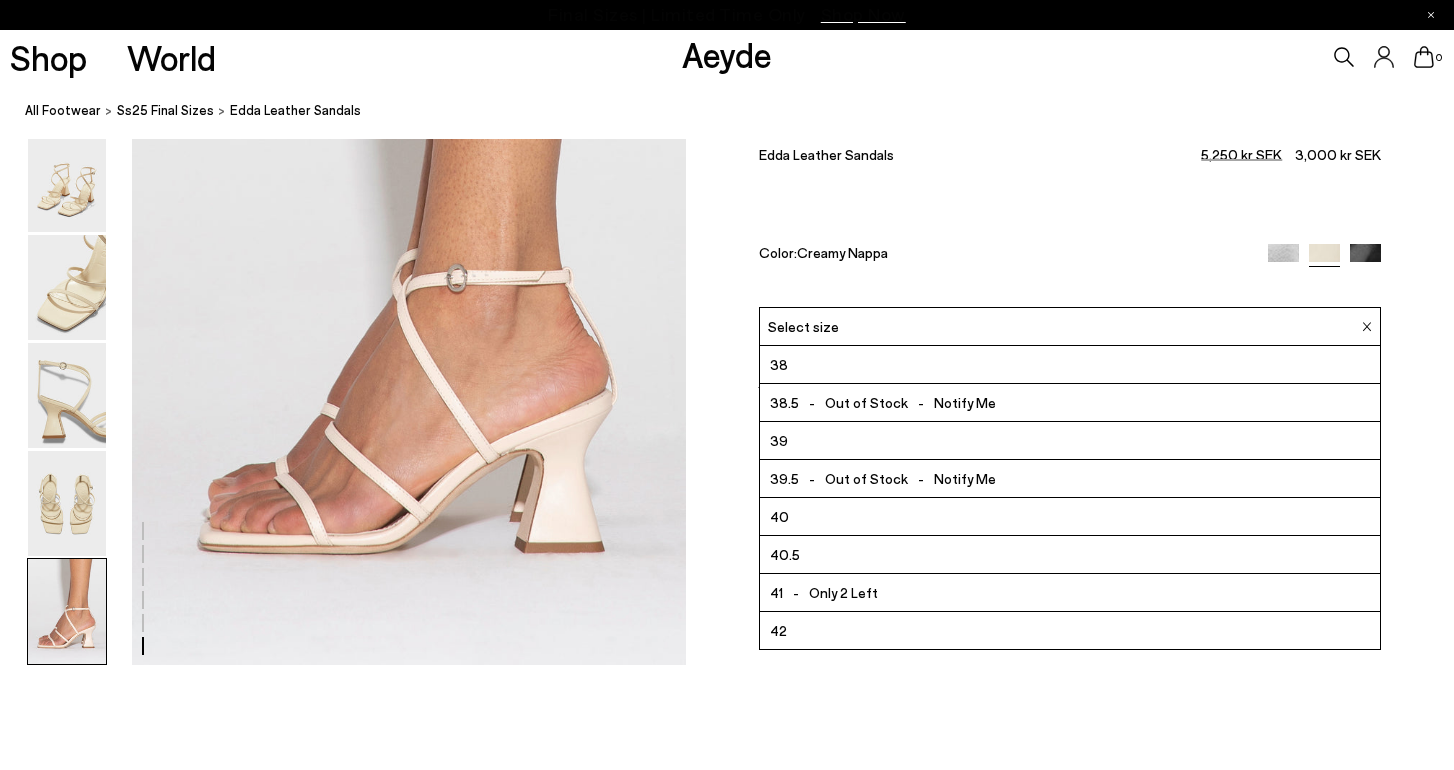 scroll, scrollTop: 3953, scrollLeft: 0, axis: vertical 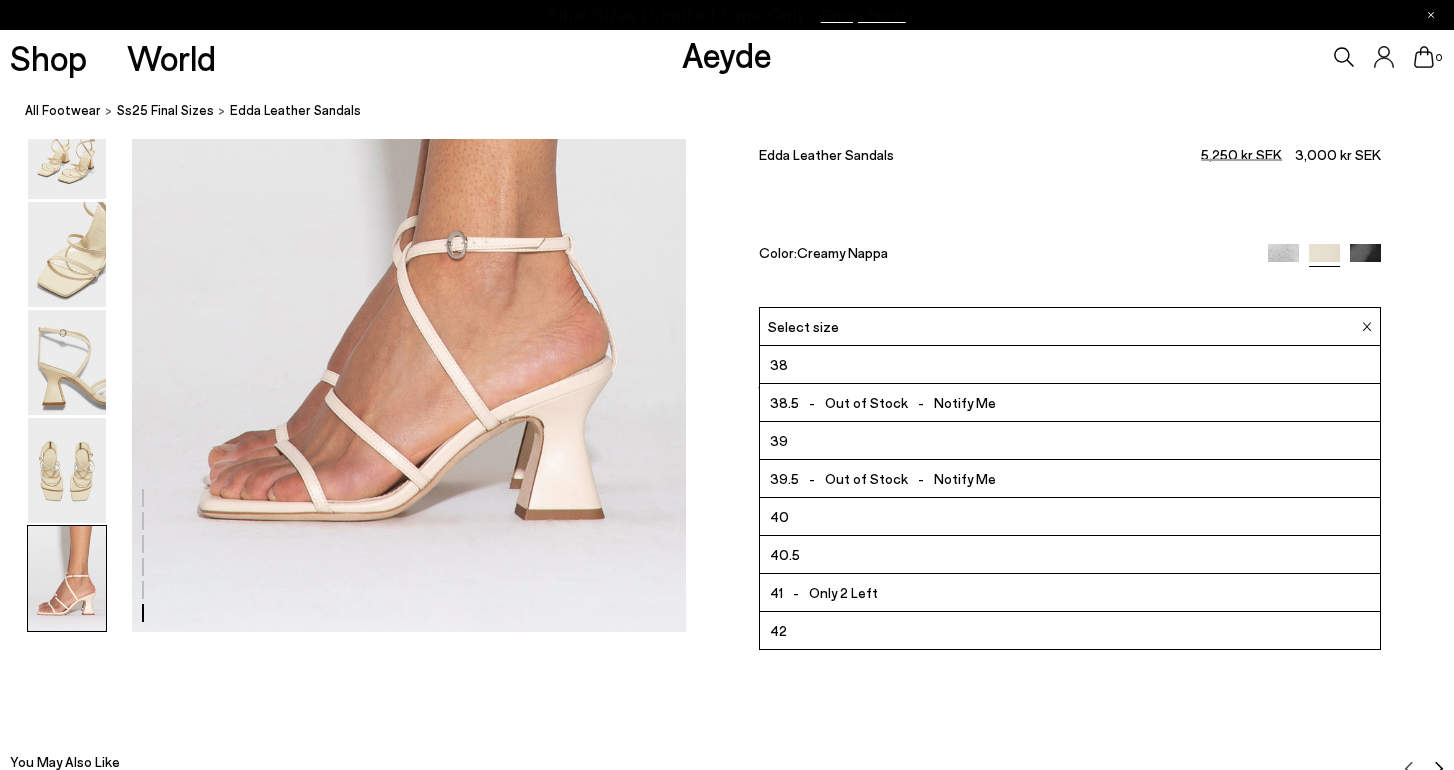click on "40.5" at bounding box center (1070, 555) 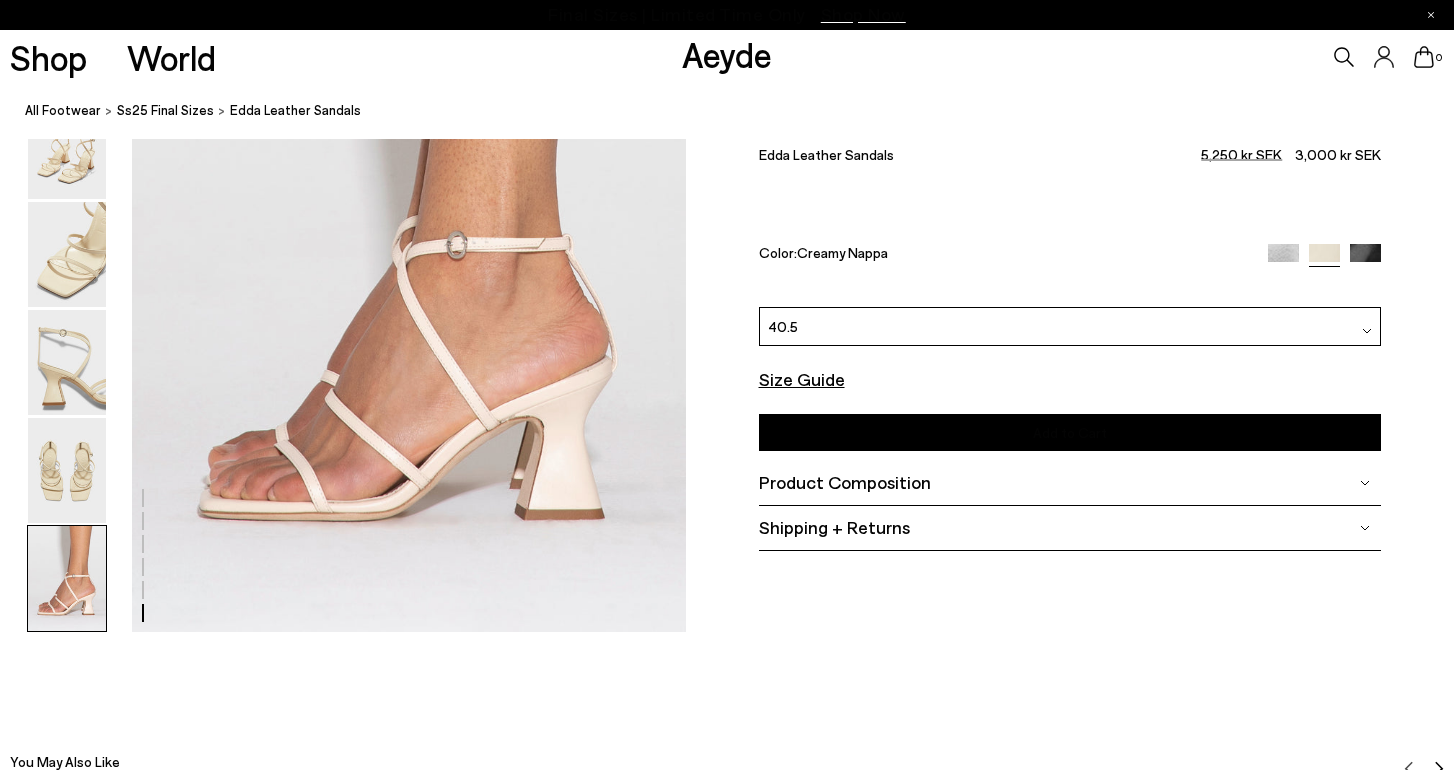 click on "Size Guide" at bounding box center (802, 379) 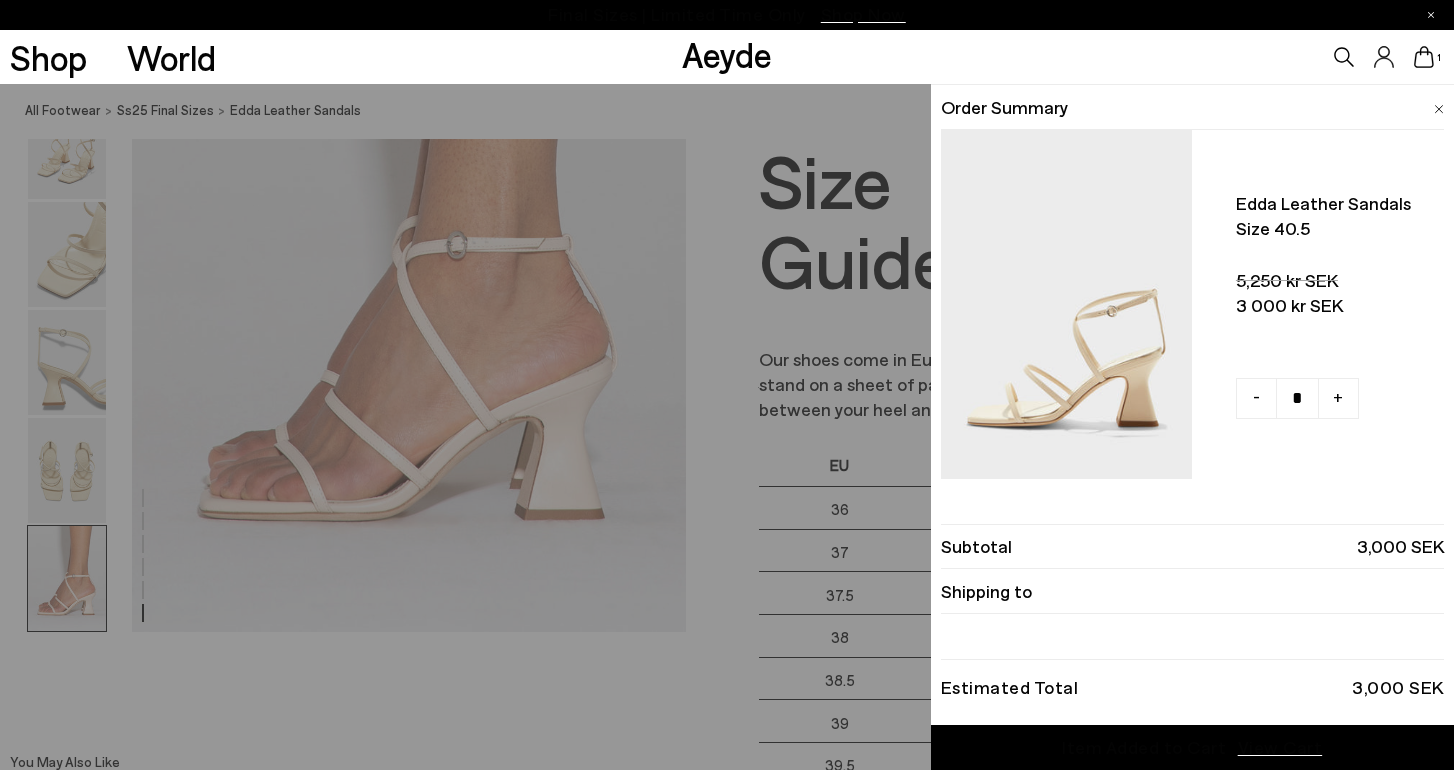 click at bounding box center (1439, 109) 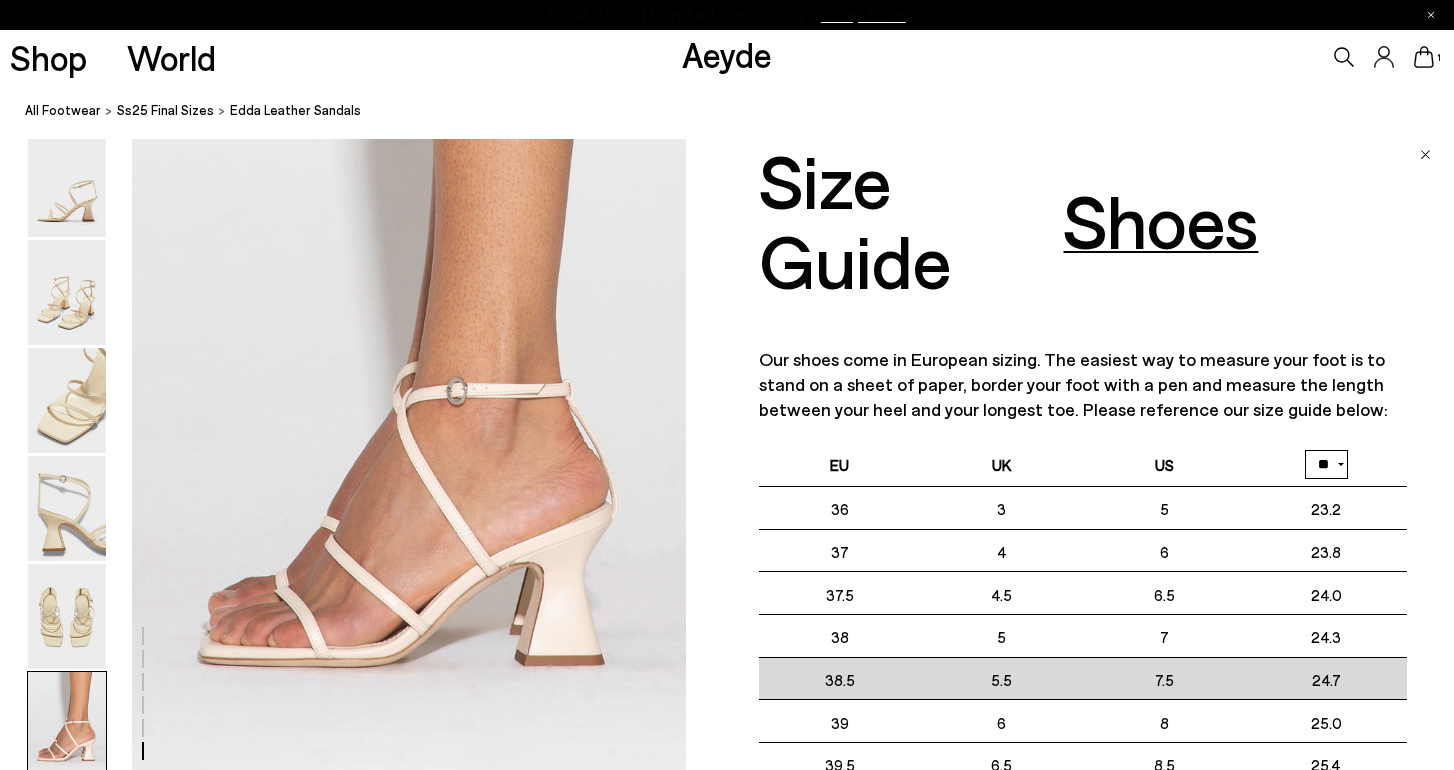 scroll, scrollTop: 3805, scrollLeft: 0, axis: vertical 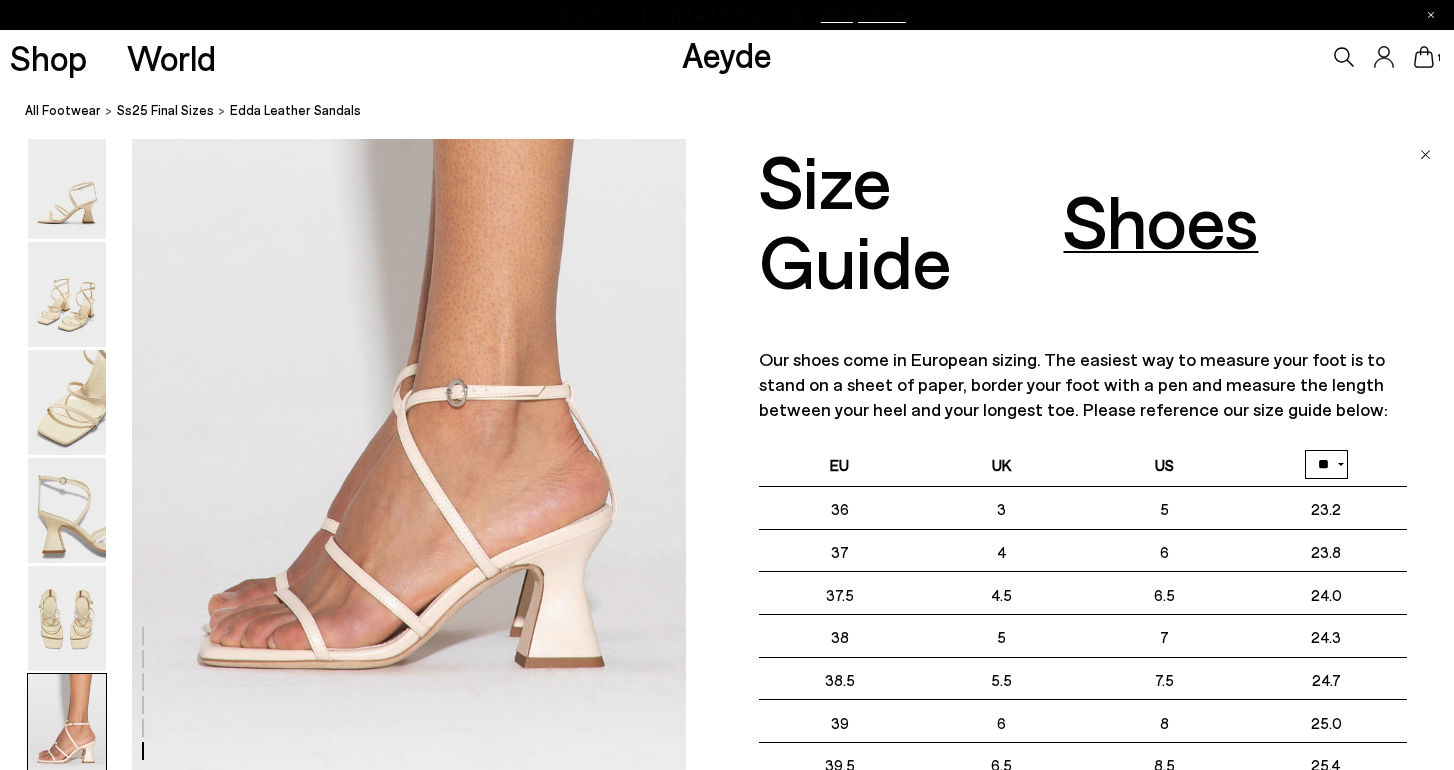 click on "**
**" at bounding box center (1326, 463) 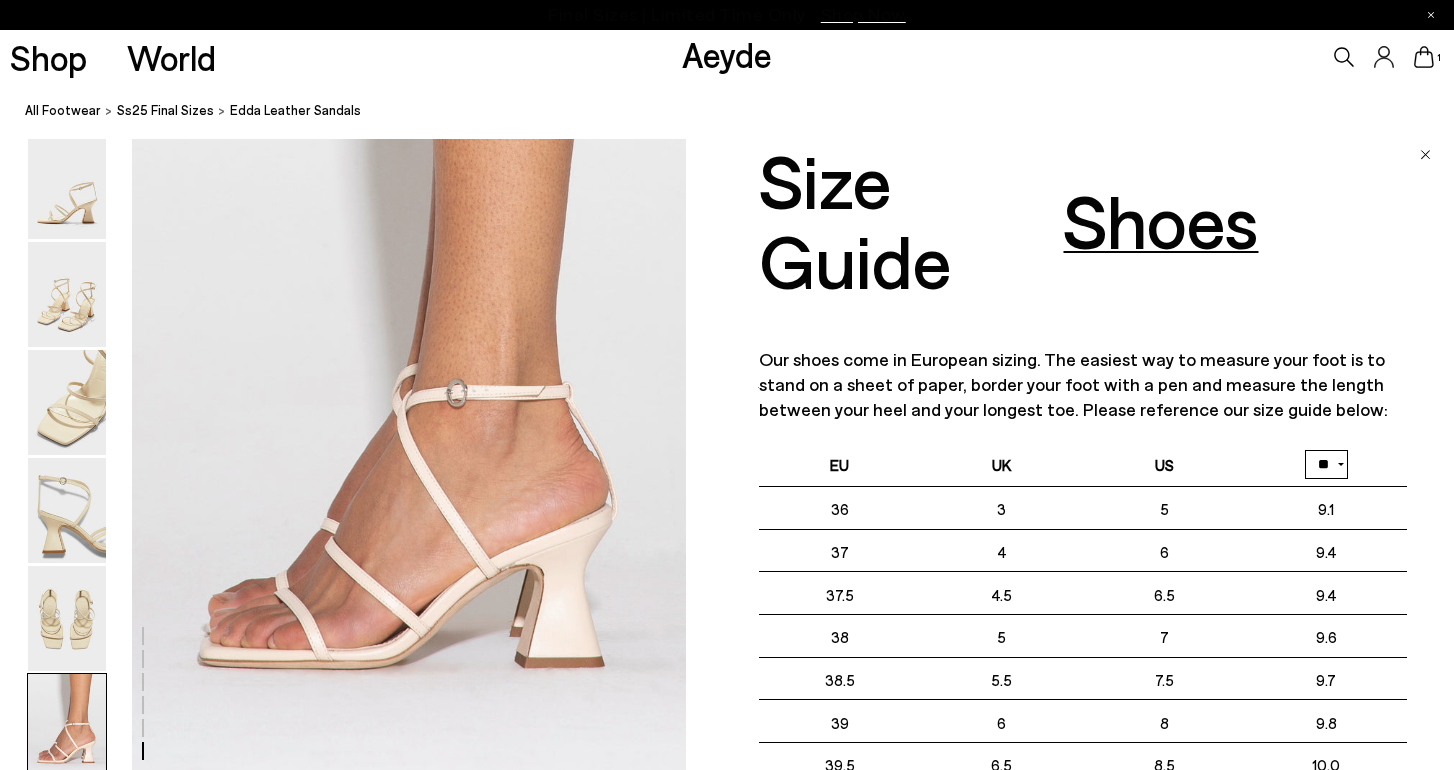 click on "**
**" at bounding box center [1326, 463] 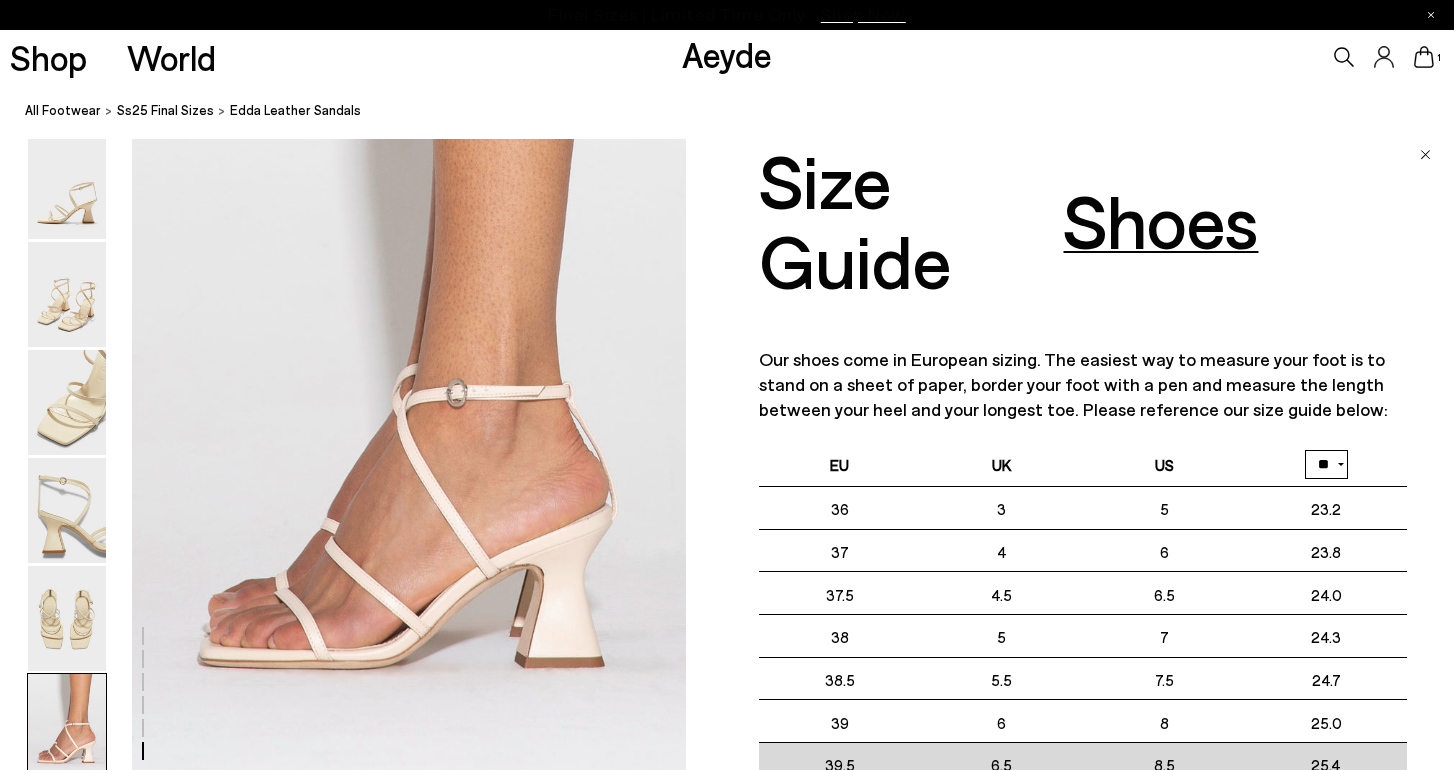 click on "25.4" at bounding box center (1326, 766) 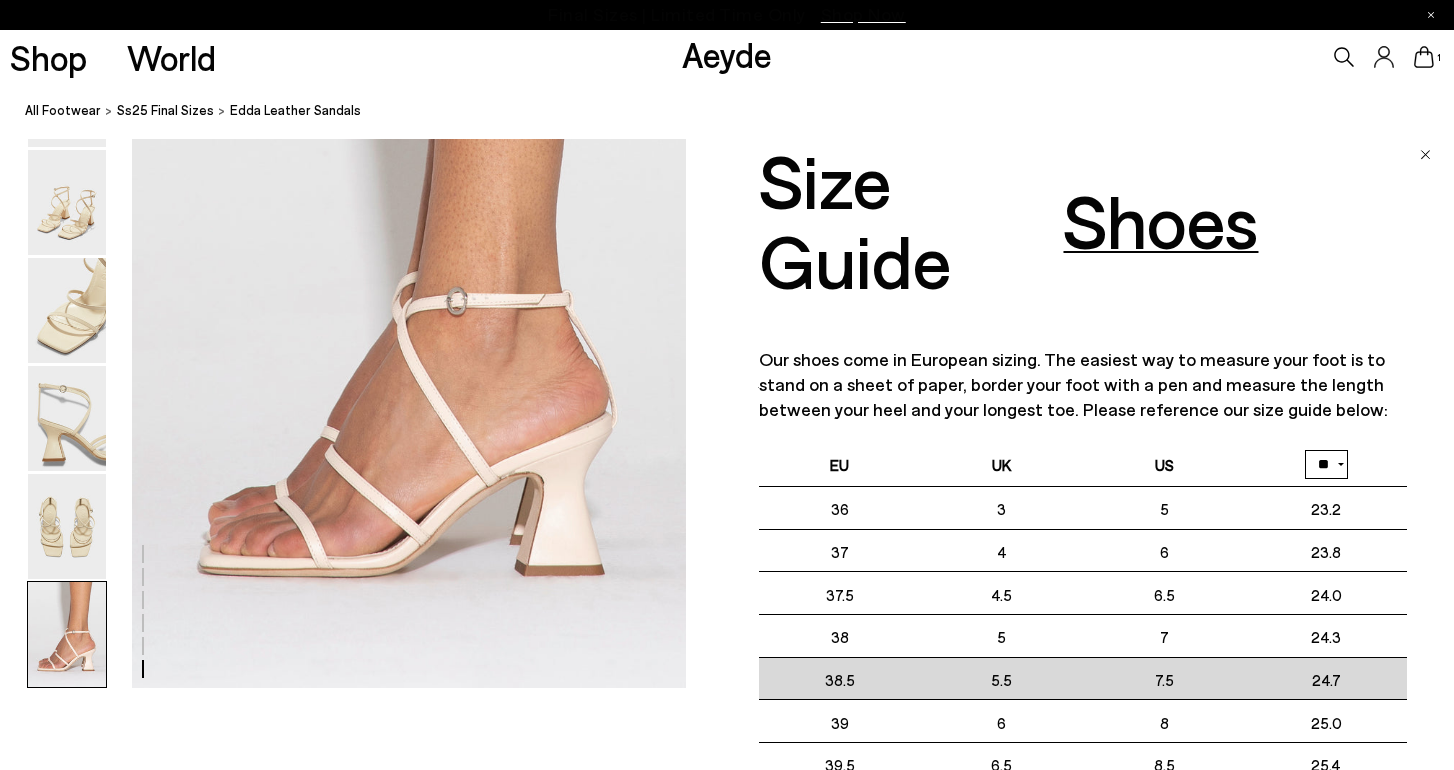scroll, scrollTop: 3908, scrollLeft: 0, axis: vertical 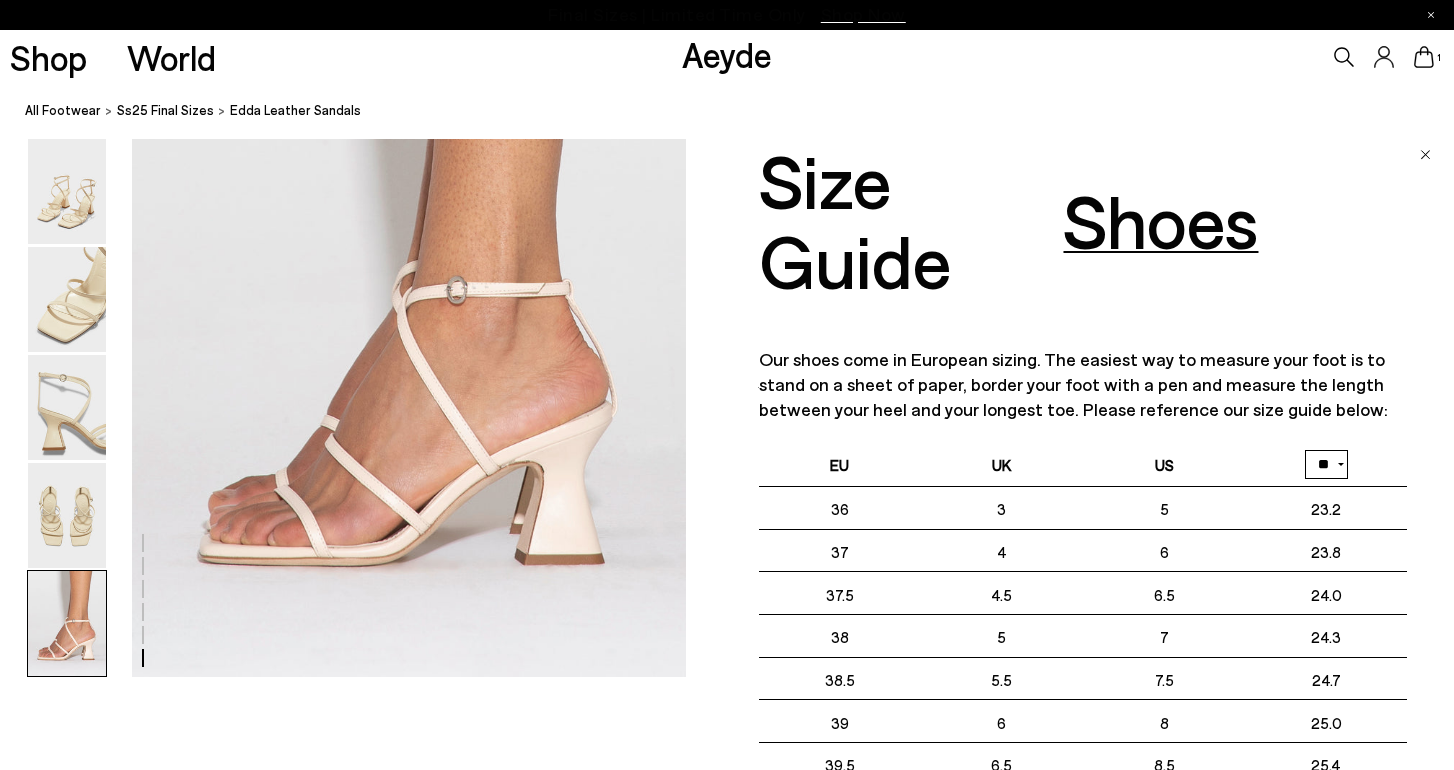 click at bounding box center (1425, 155) 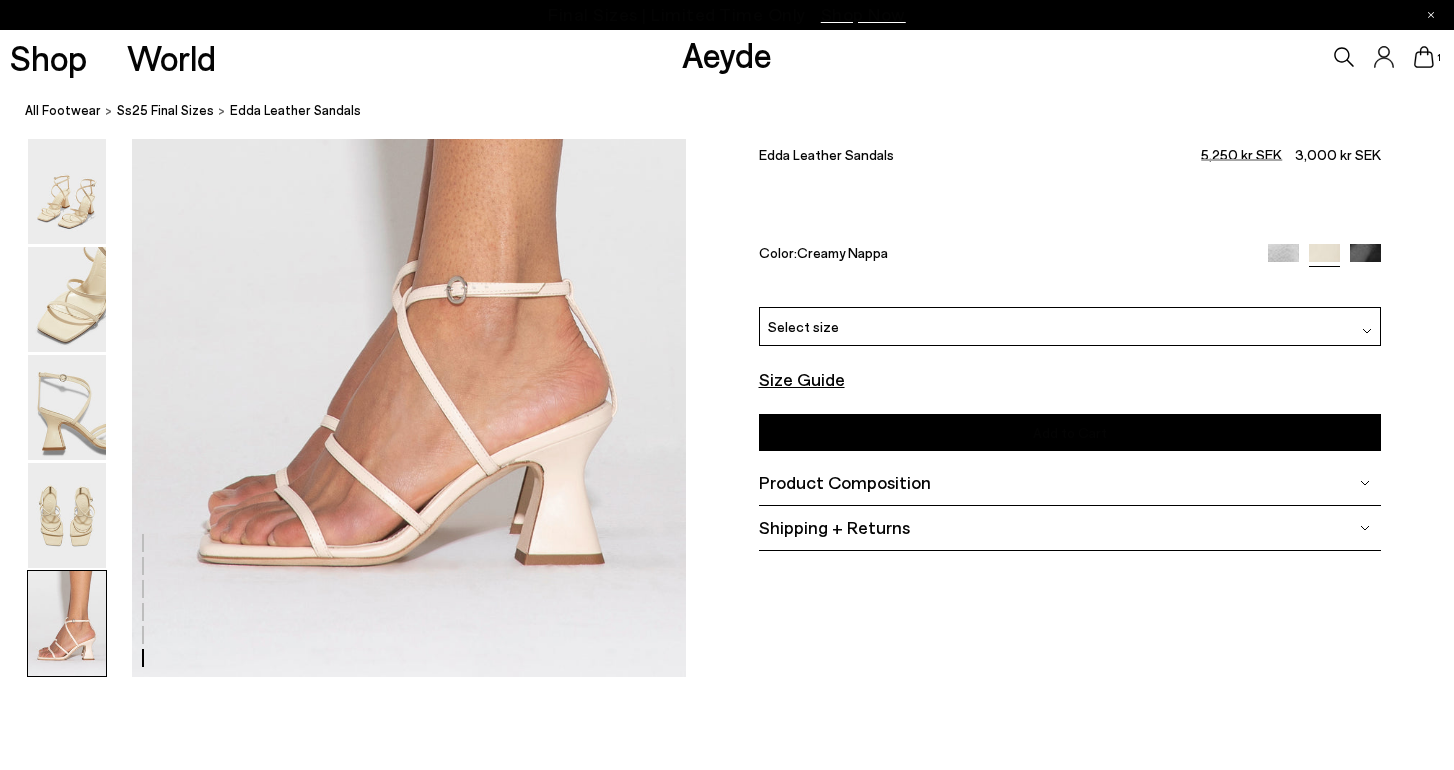 click at bounding box center [1367, 326] 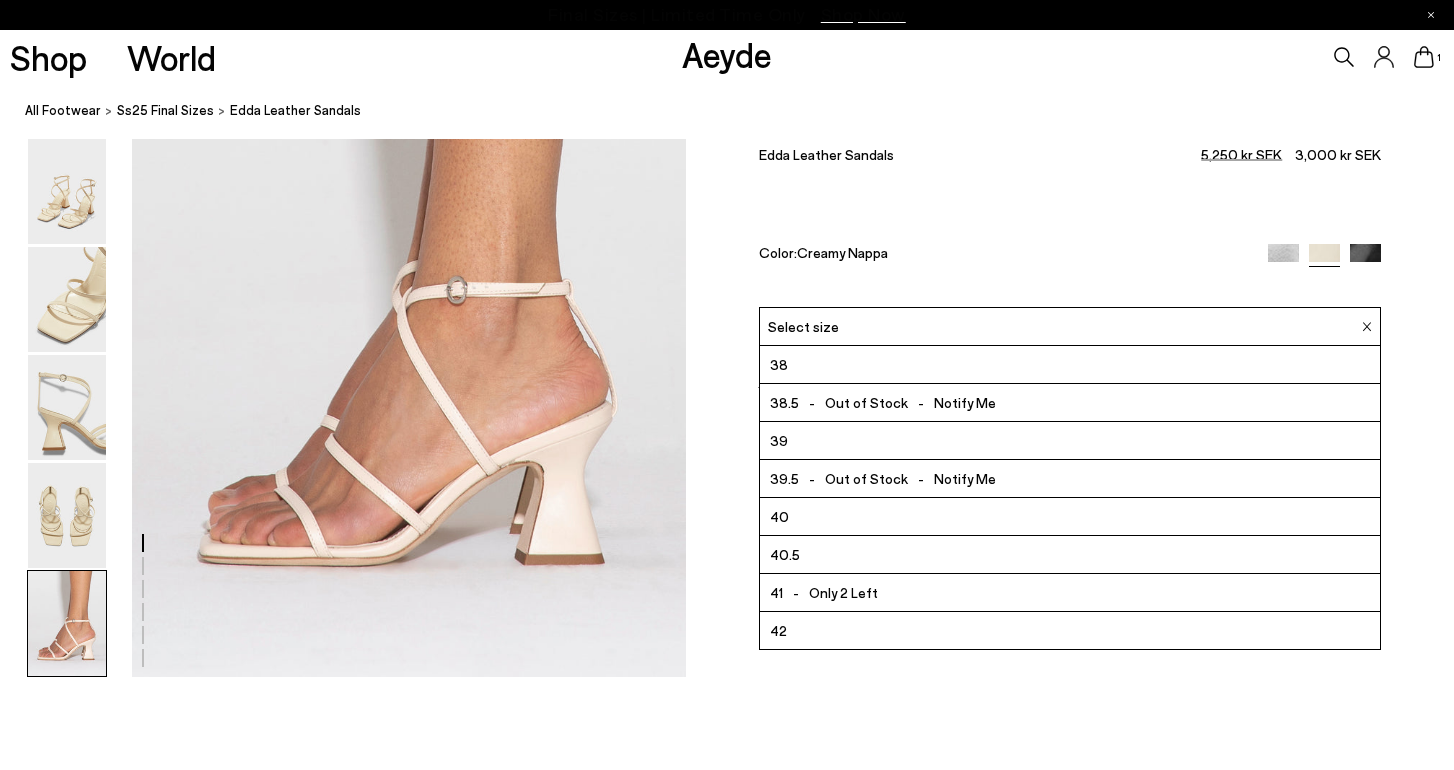 click on "39" at bounding box center [1070, 441] 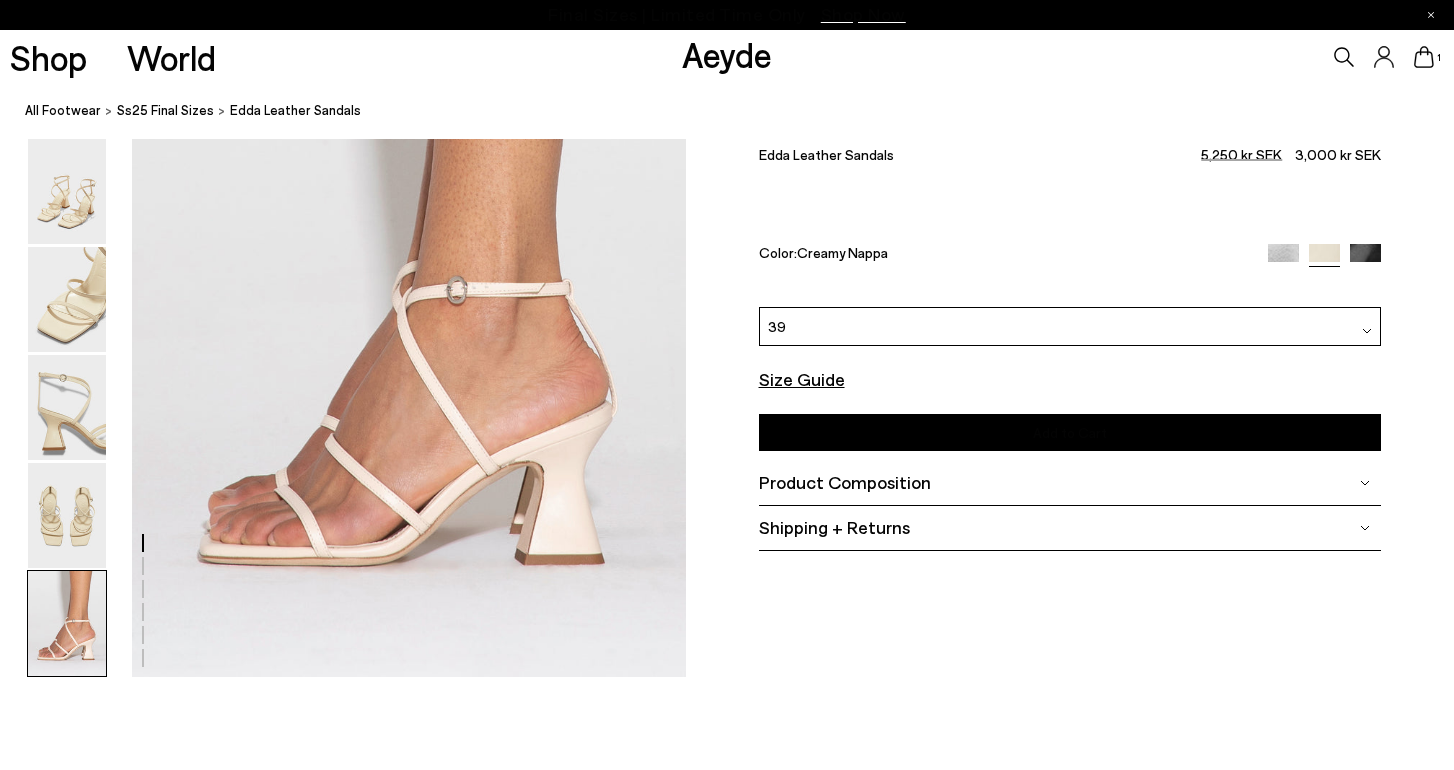 click on "39" at bounding box center [1070, 326] 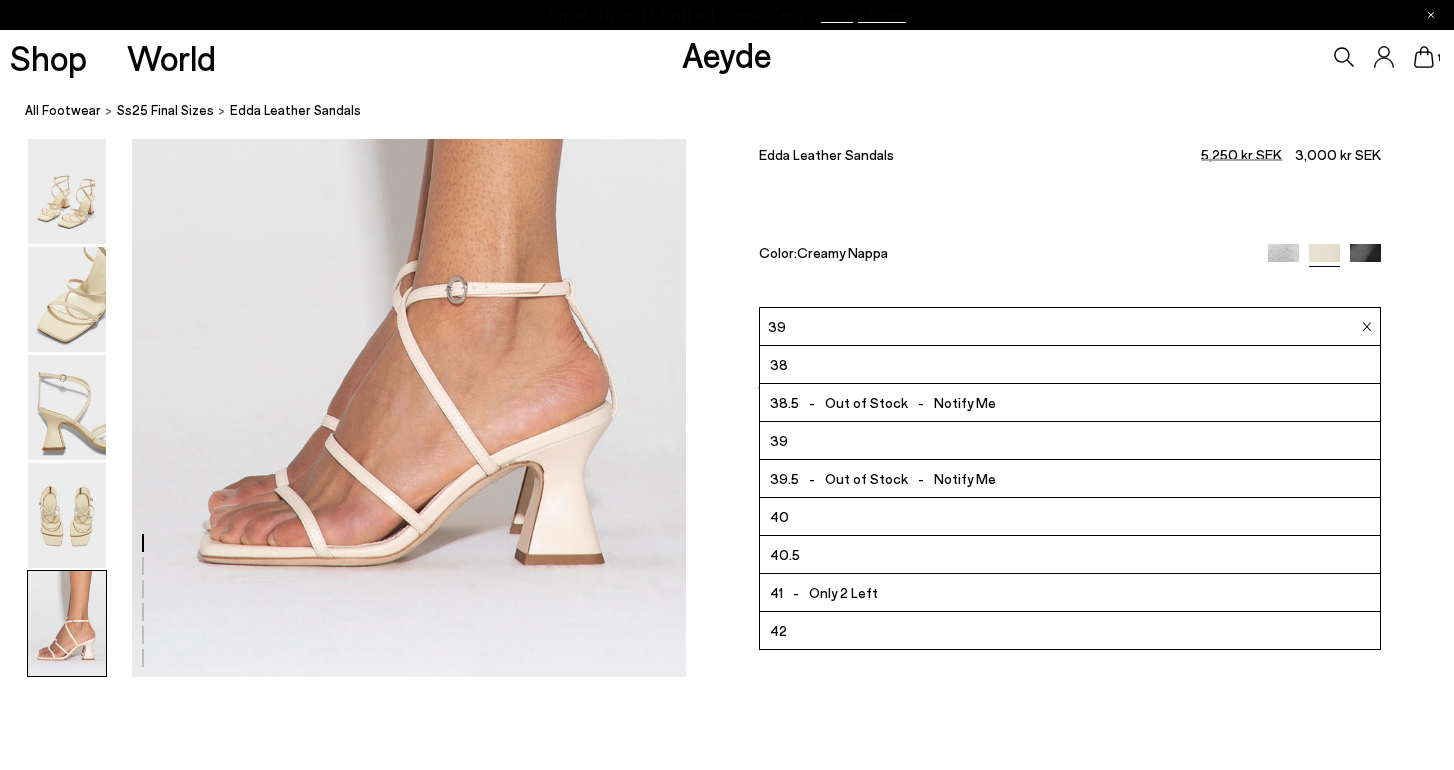 click on "40" at bounding box center [1070, 517] 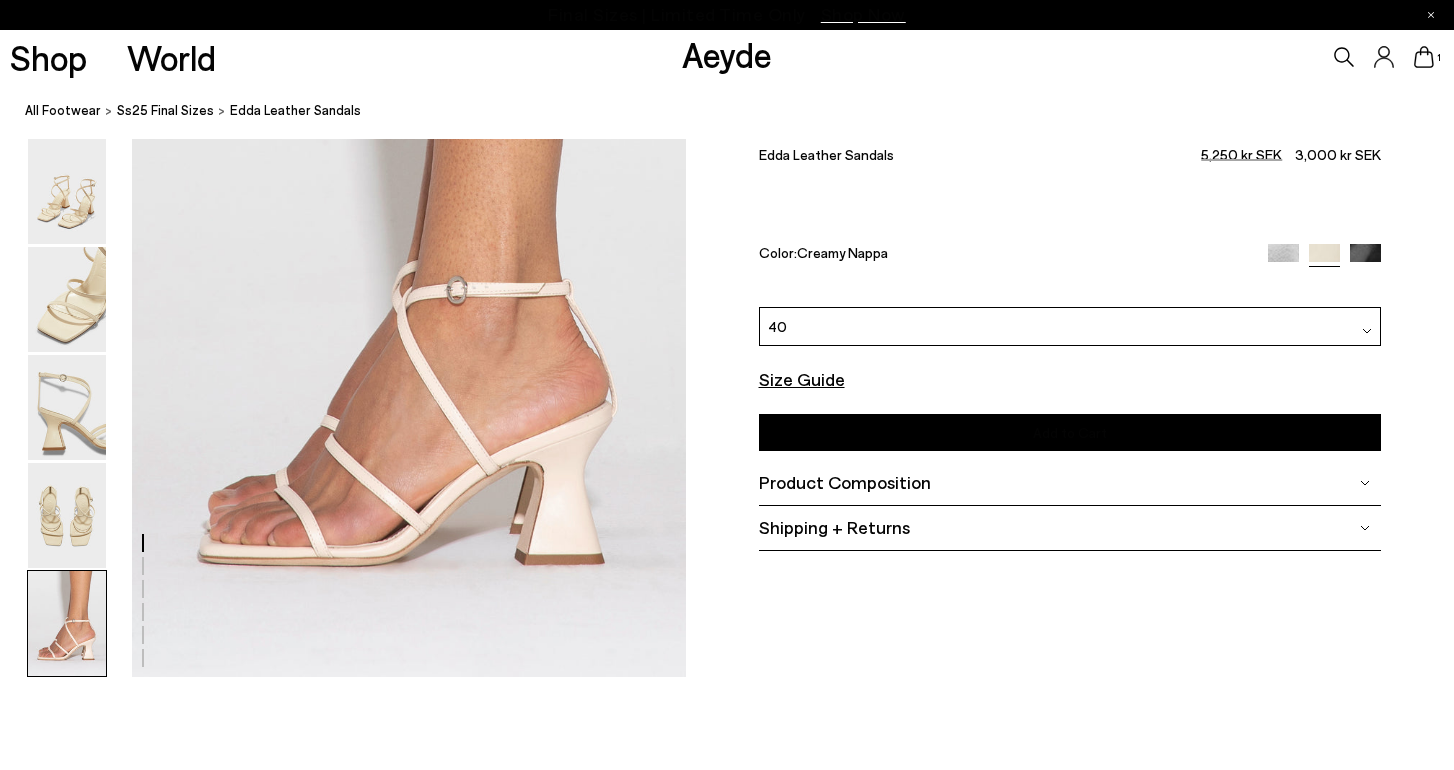 click on "Add to Cart" at bounding box center [1070, 432] 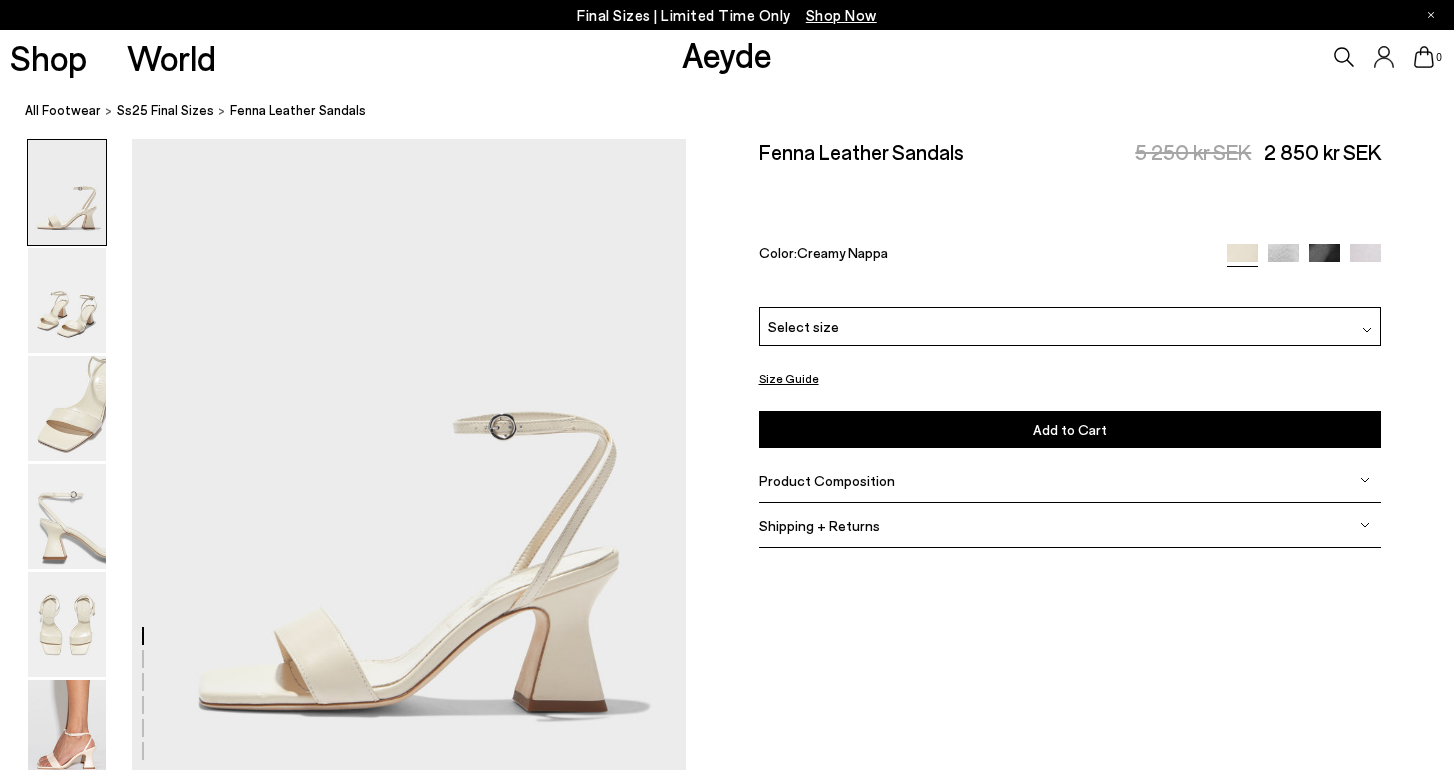 scroll, scrollTop: 0, scrollLeft: 0, axis: both 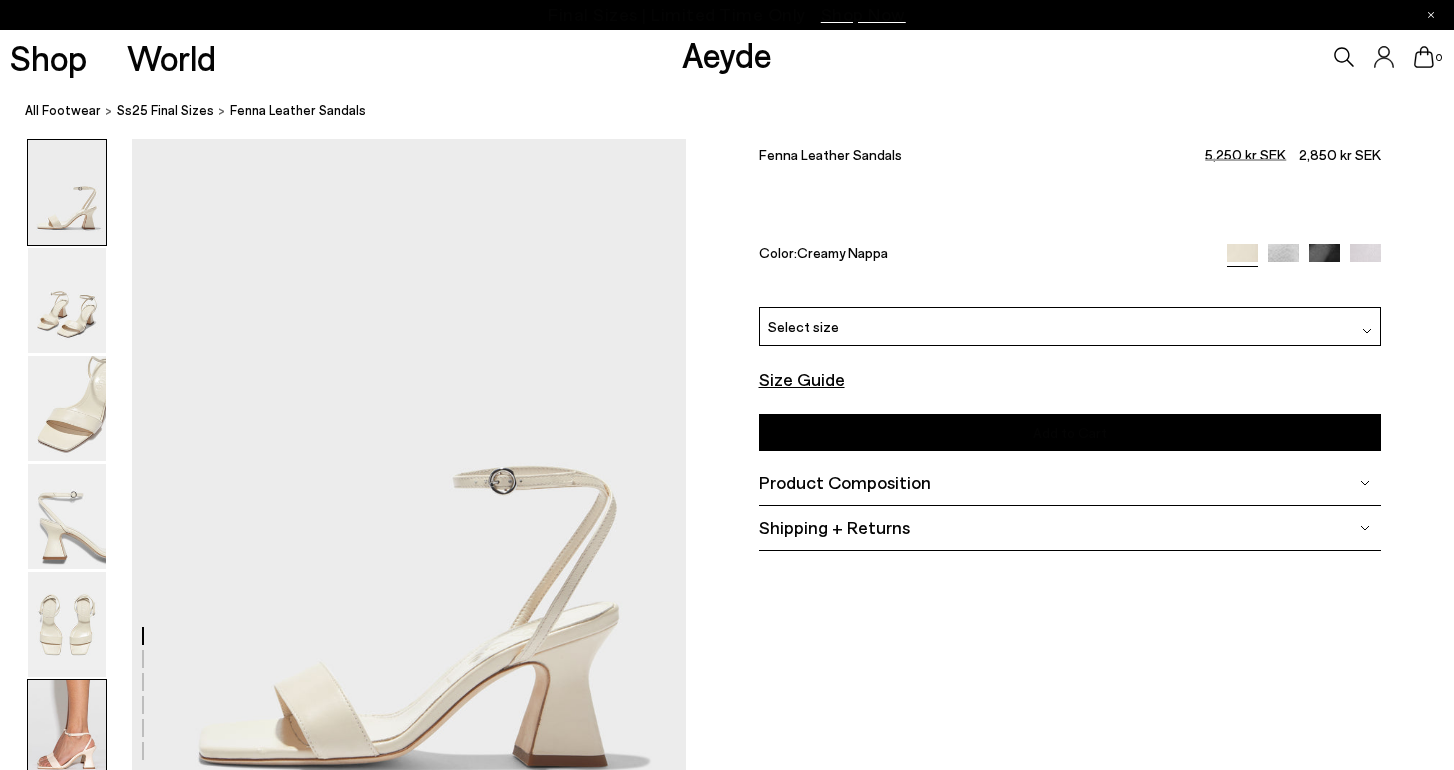 click at bounding box center (67, 732) 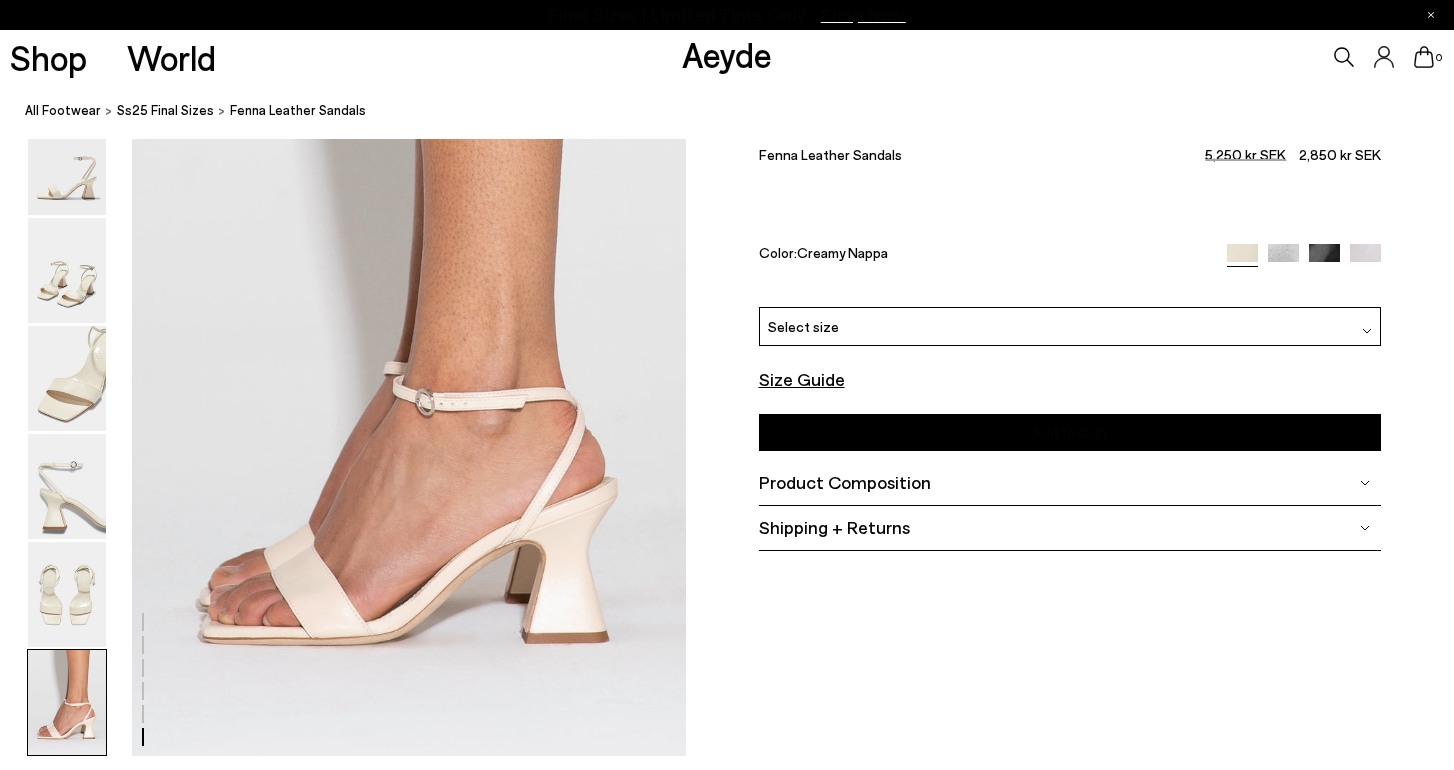 scroll, scrollTop: 3846, scrollLeft: 0, axis: vertical 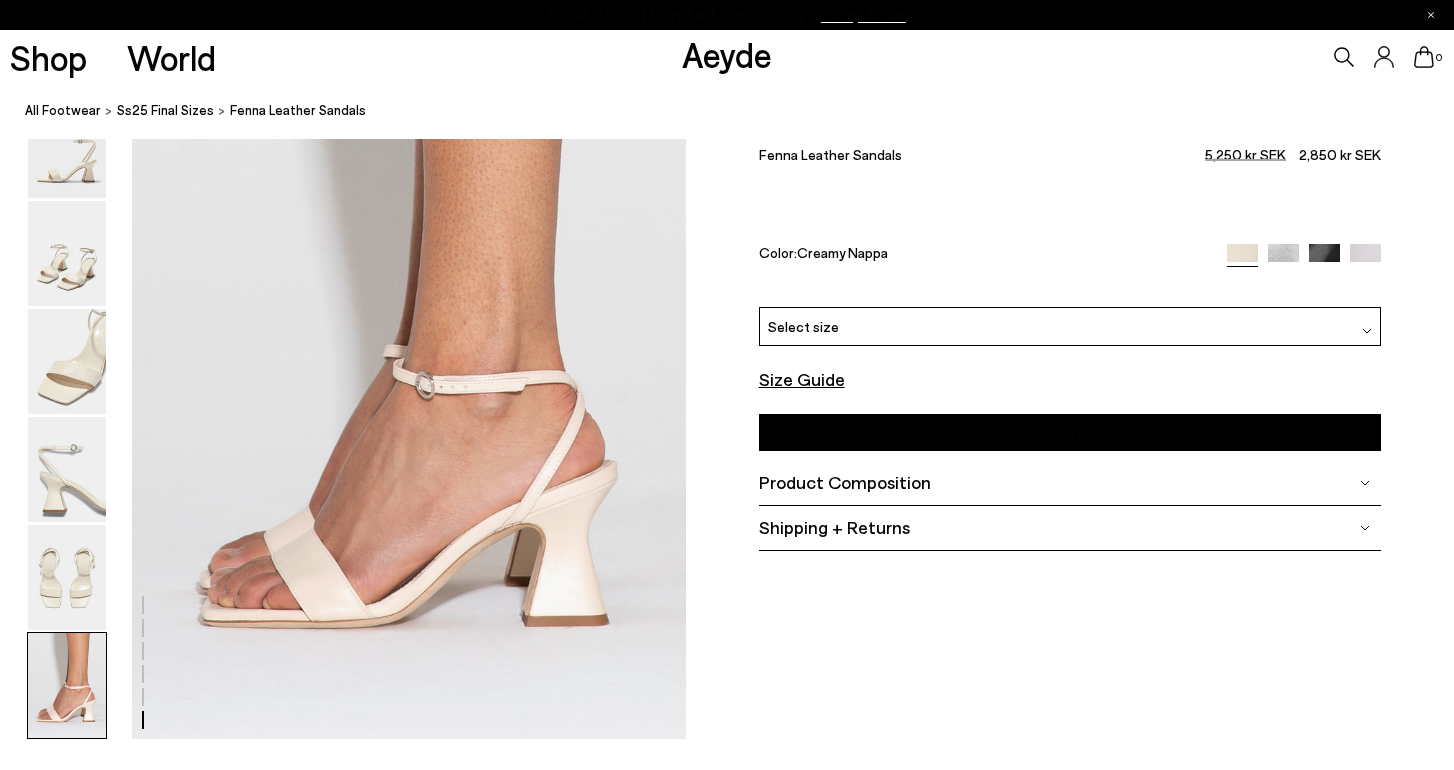 click on "Select size" at bounding box center [1070, 326] 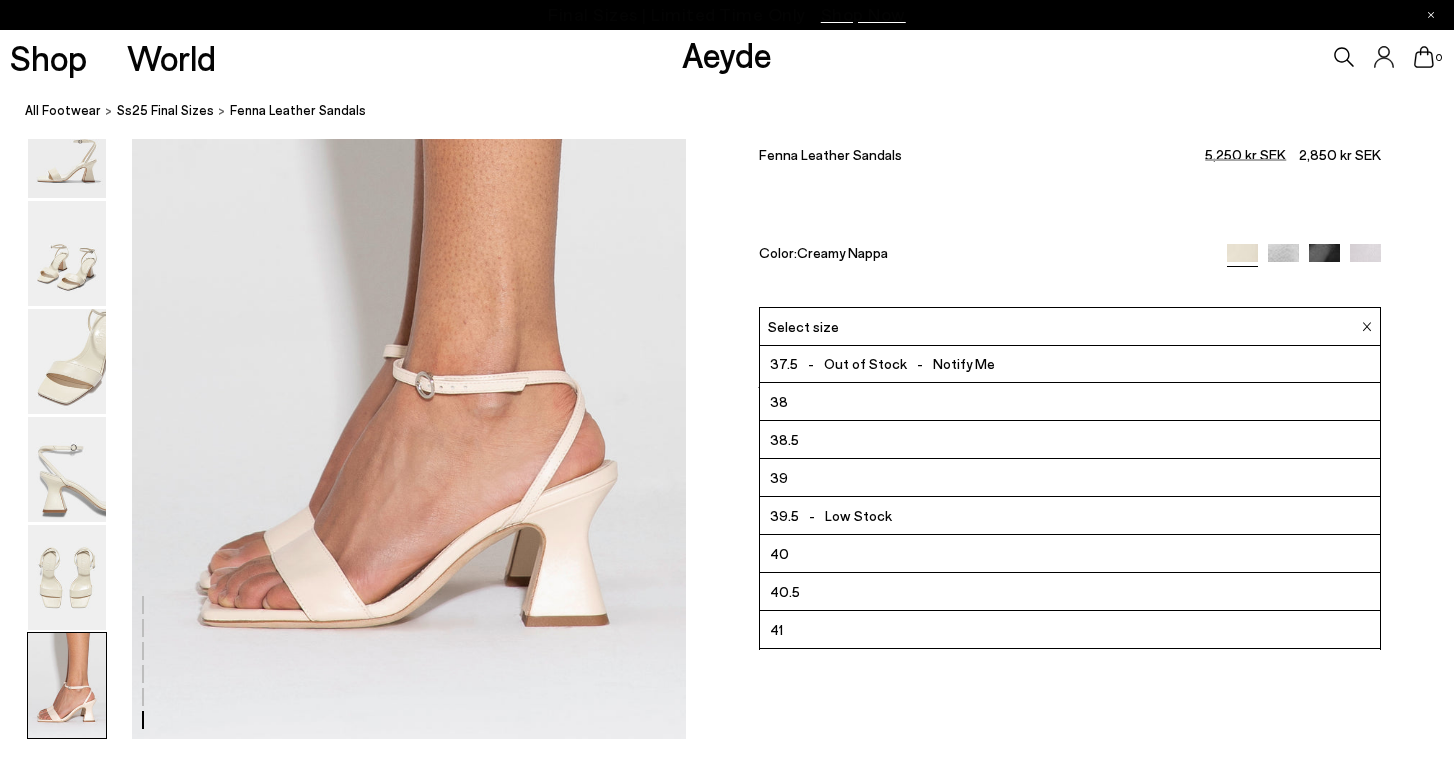 scroll, scrollTop: 82, scrollLeft: 0, axis: vertical 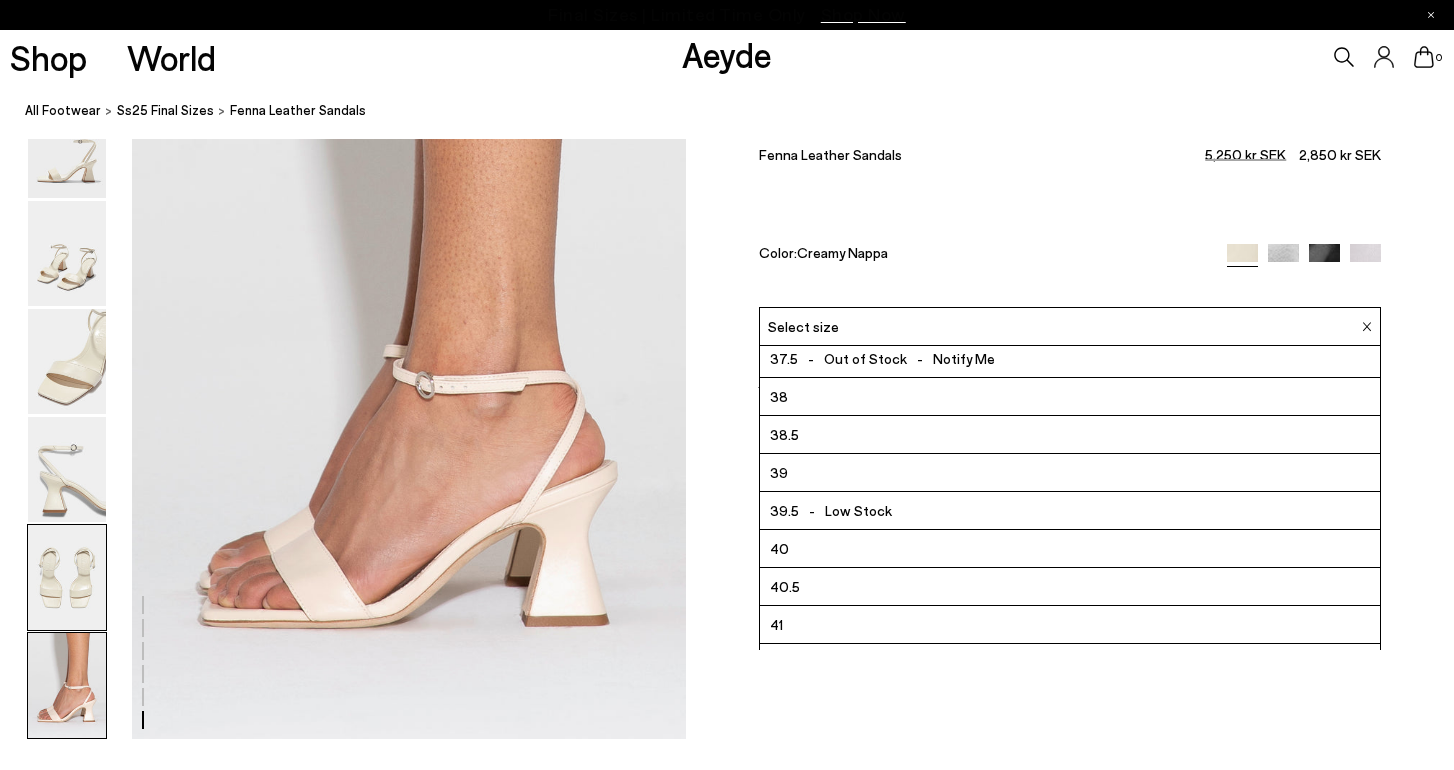 click at bounding box center [67, 577] 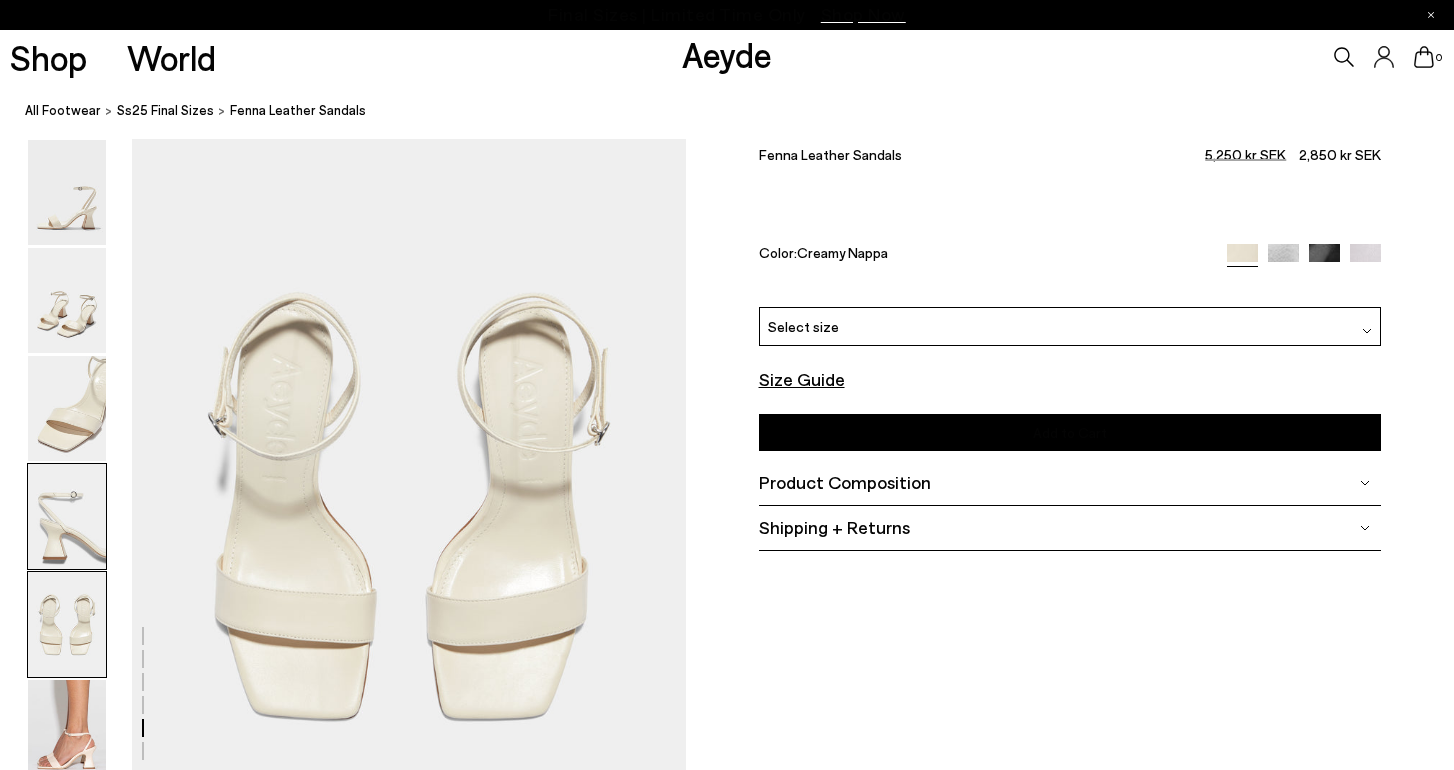 click at bounding box center [67, 516] 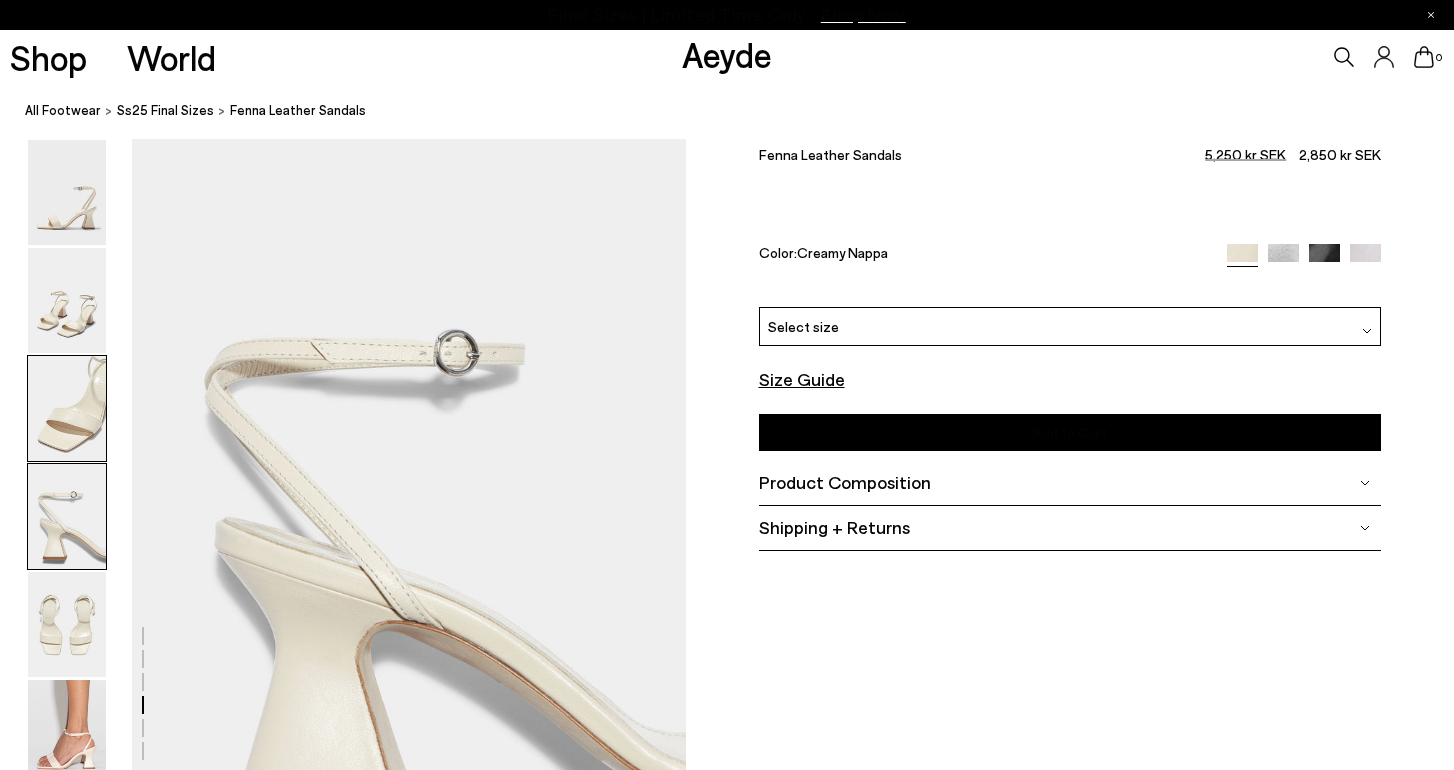 click at bounding box center (67, 408) 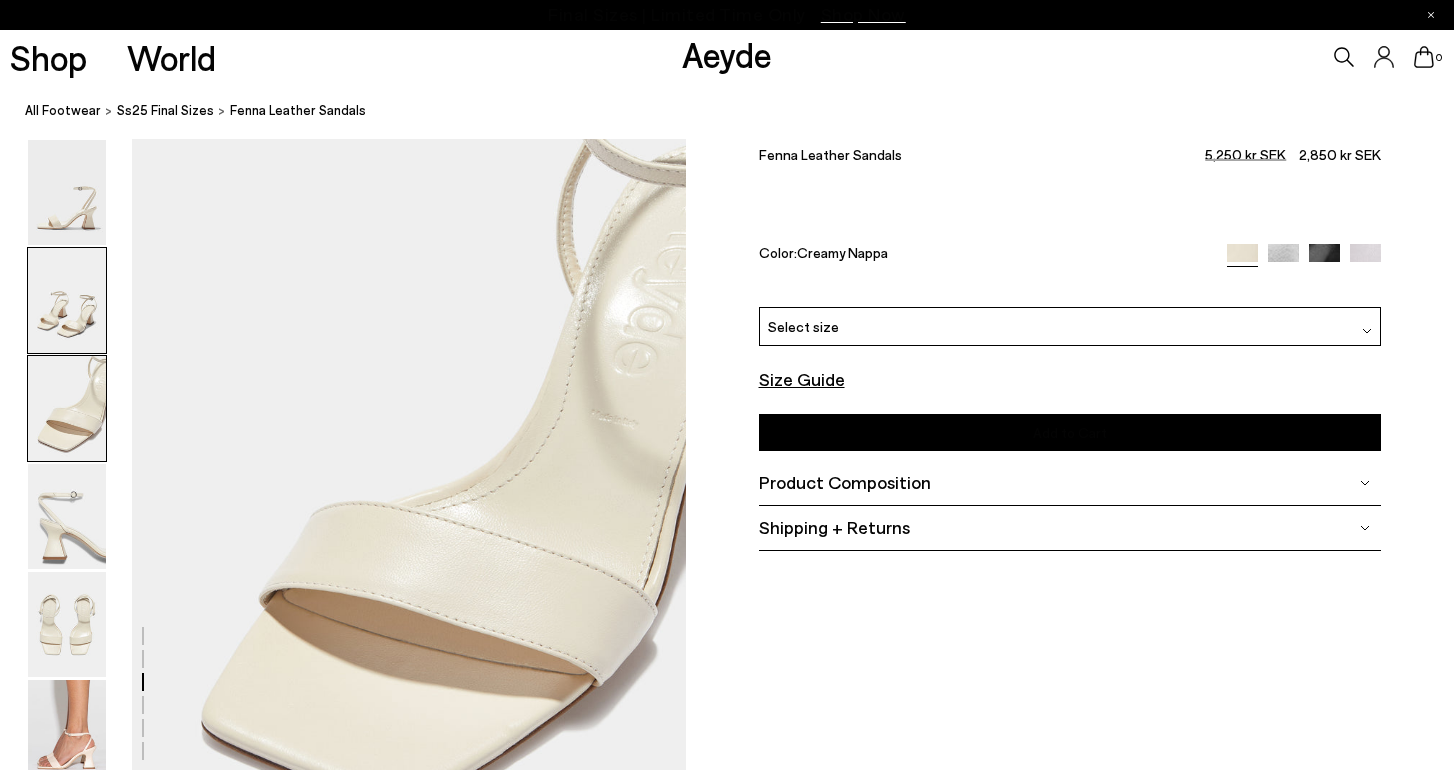 click at bounding box center [67, 300] 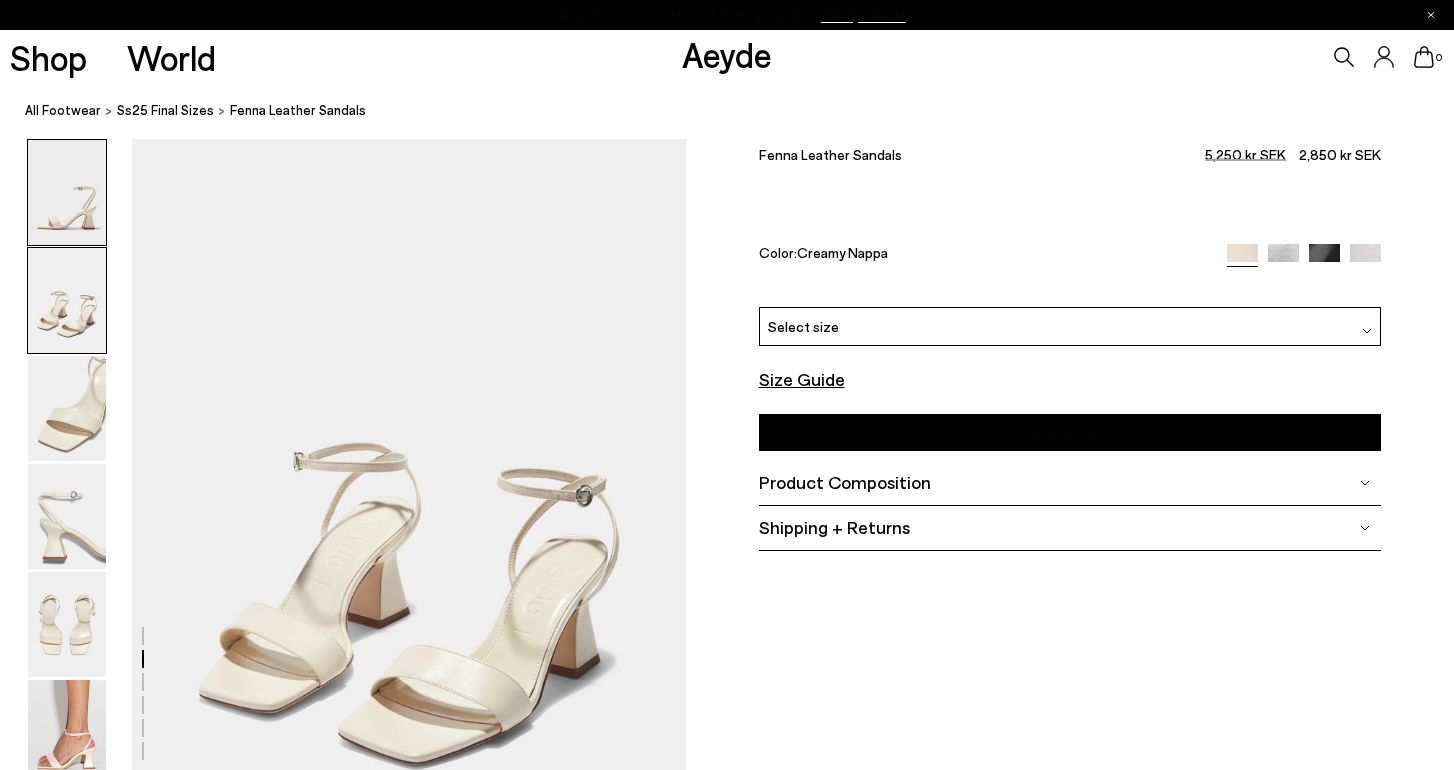 click at bounding box center [67, 192] 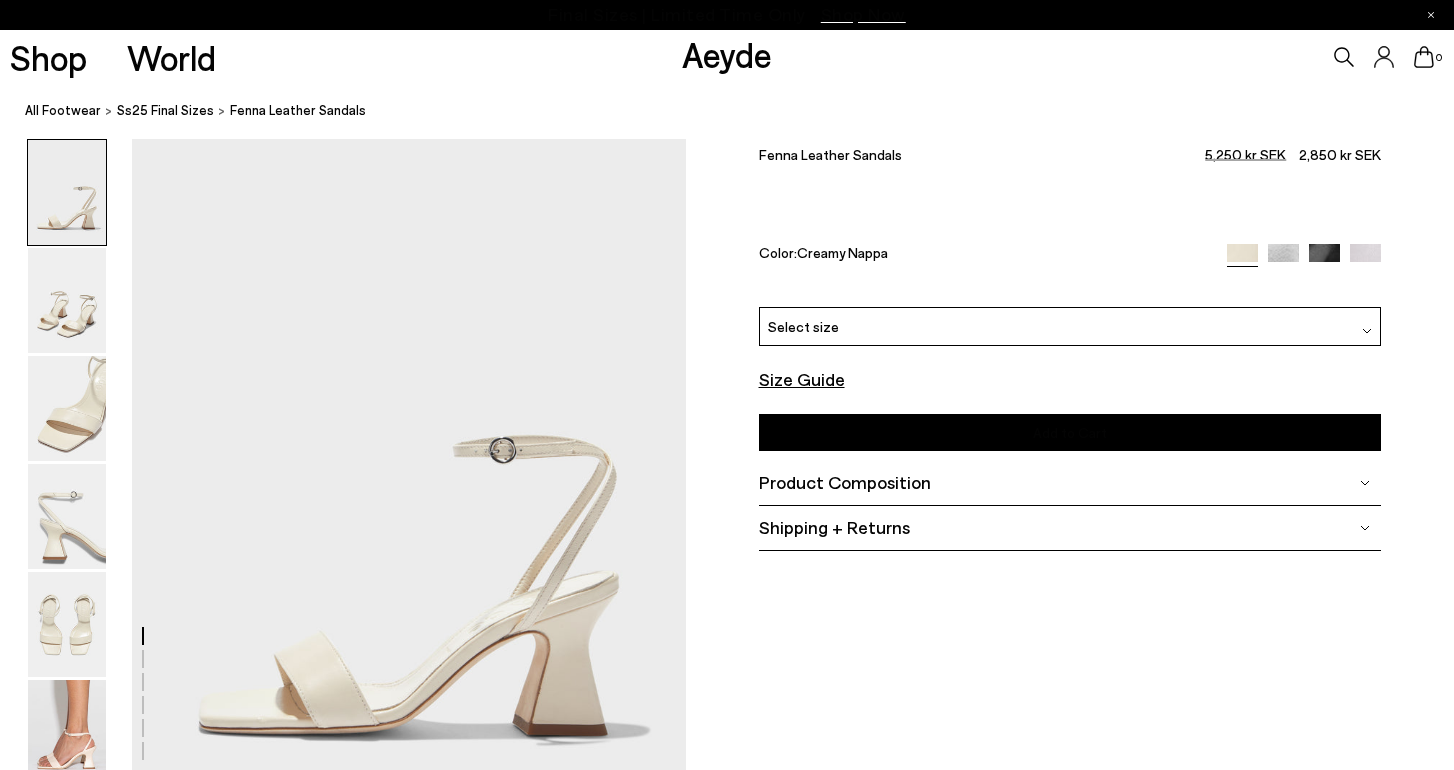 scroll, scrollTop: 0, scrollLeft: 0, axis: both 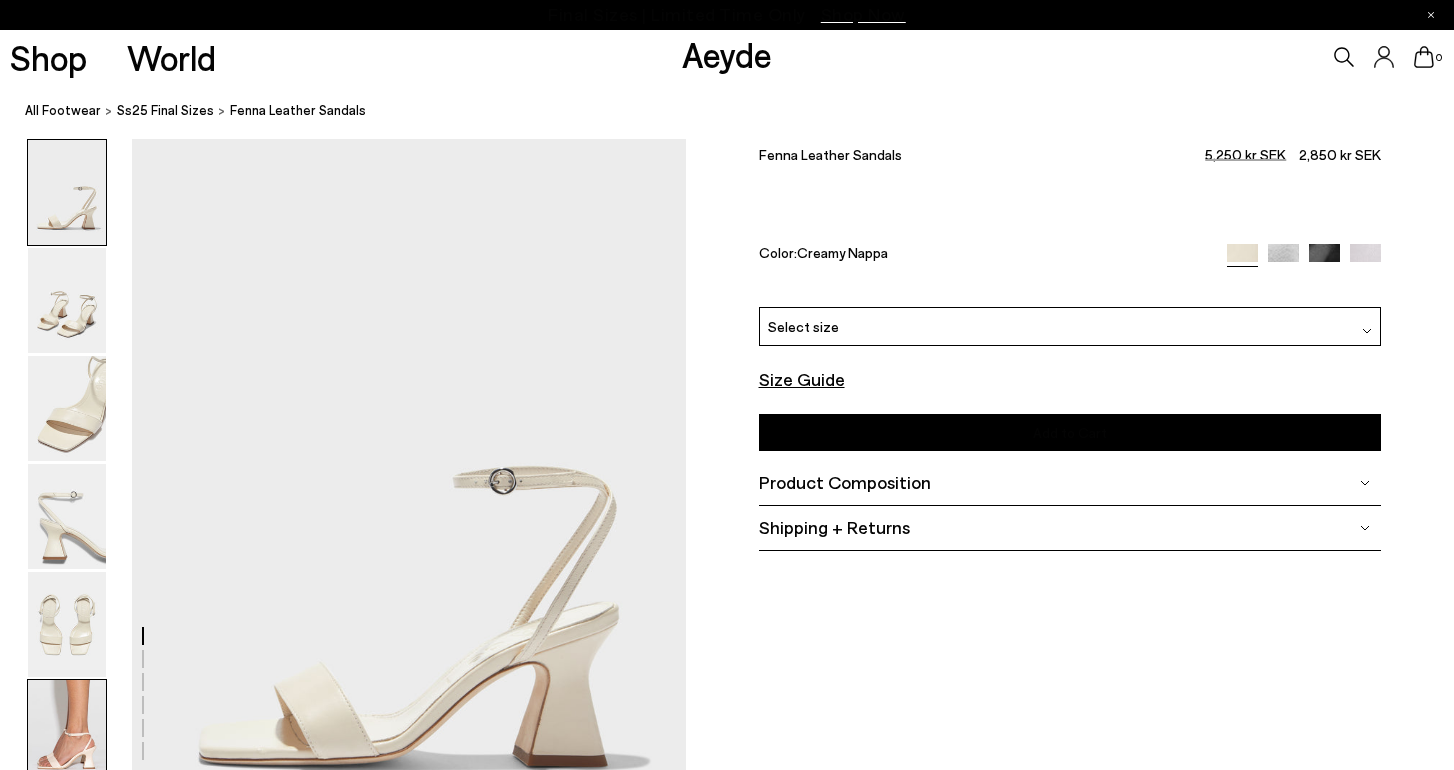 click at bounding box center [67, 732] 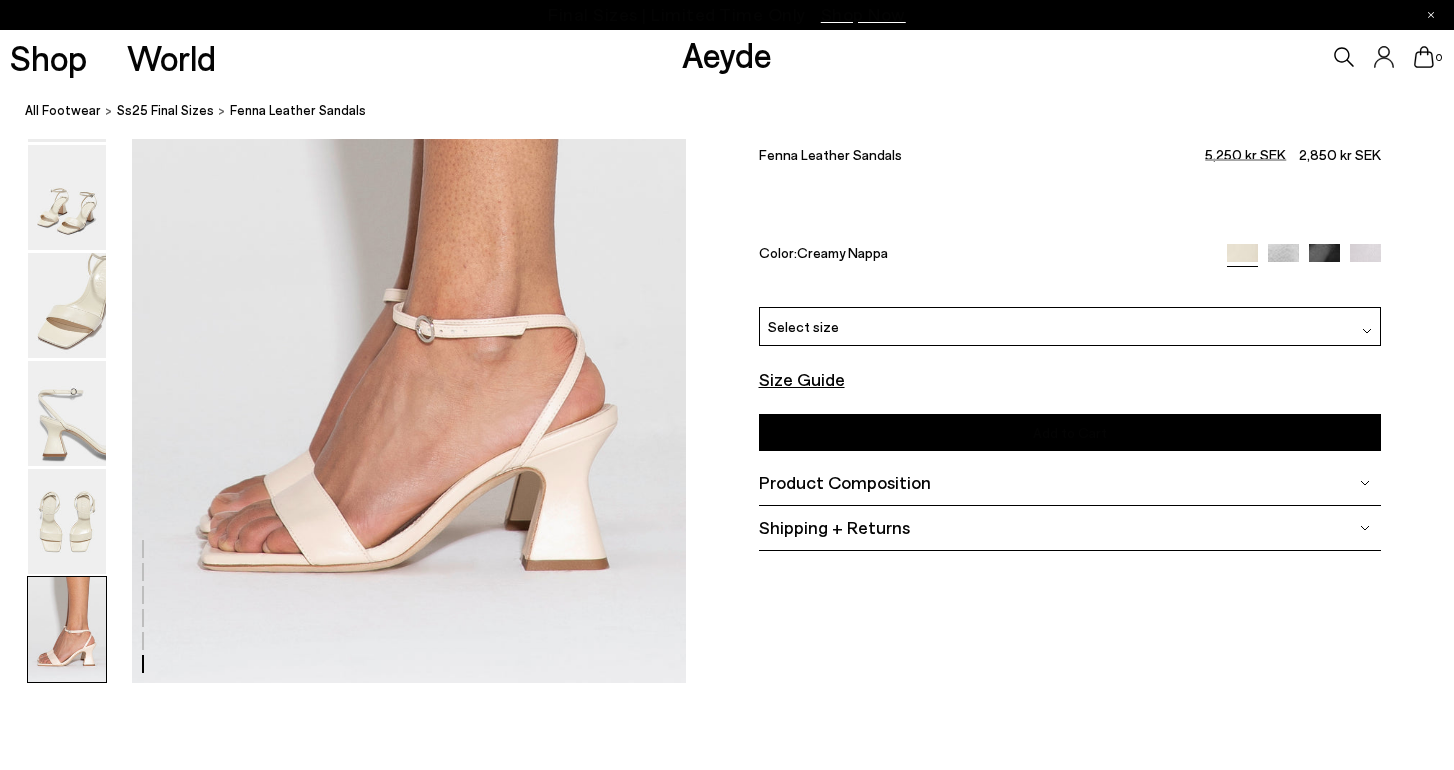 scroll, scrollTop: 3906, scrollLeft: 0, axis: vertical 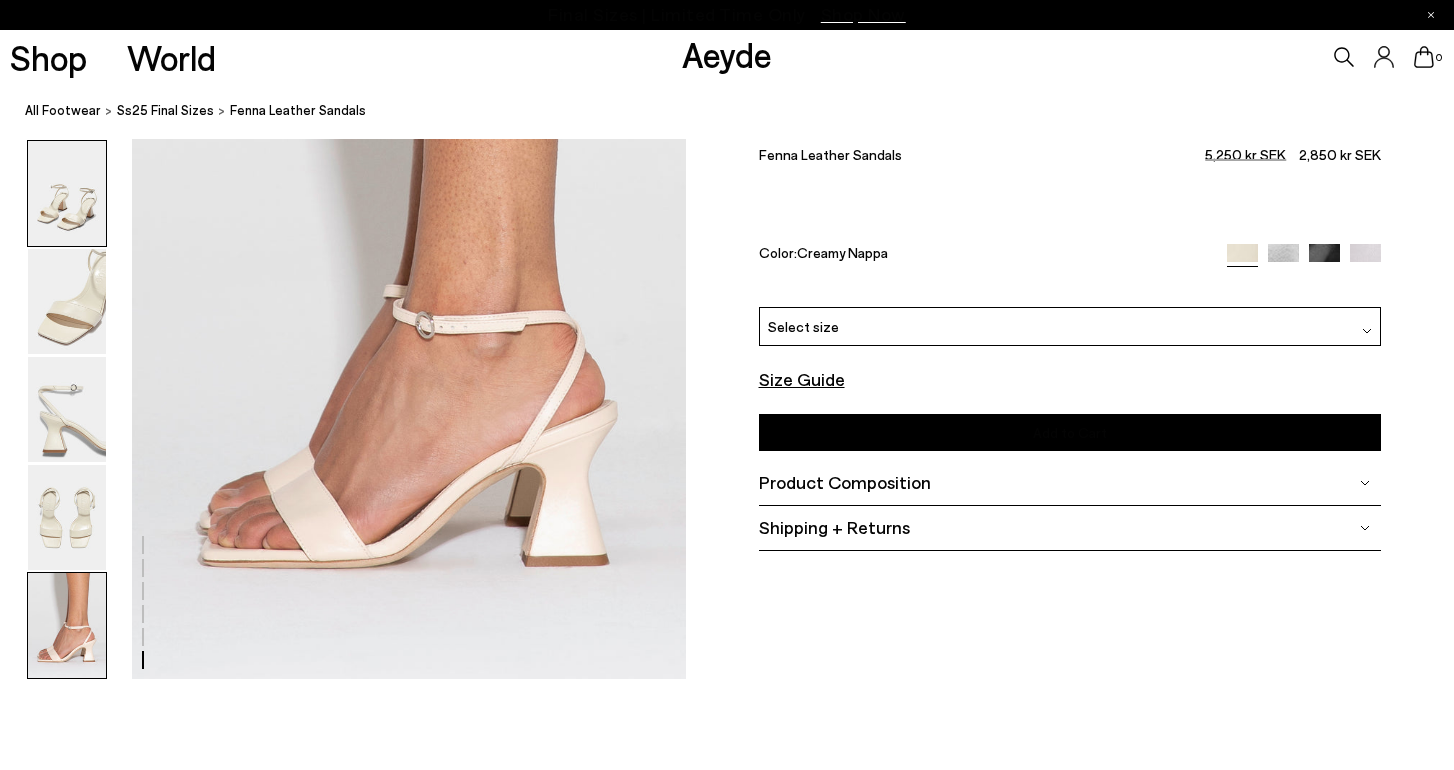 click at bounding box center (67, 193) 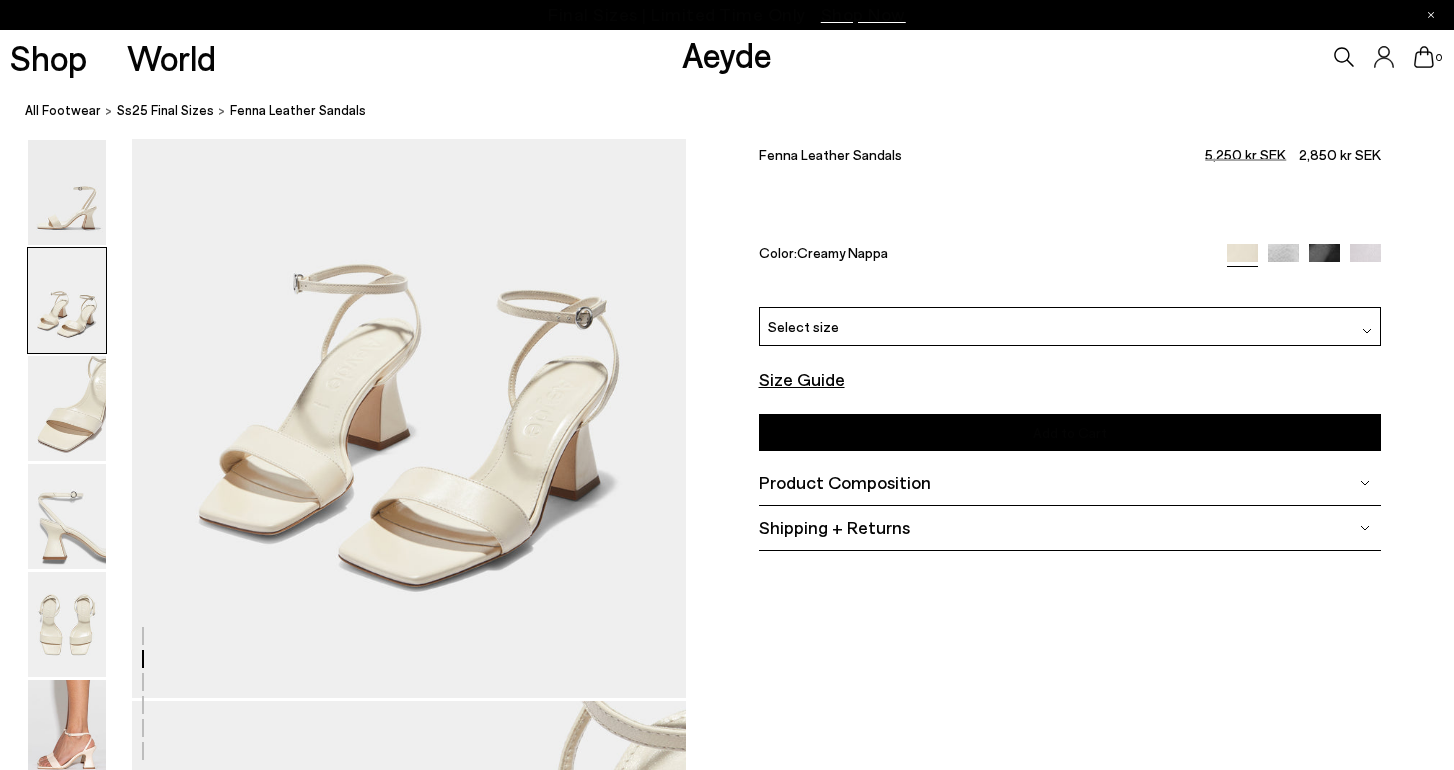 scroll, scrollTop: 743, scrollLeft: 0, axis: vertical 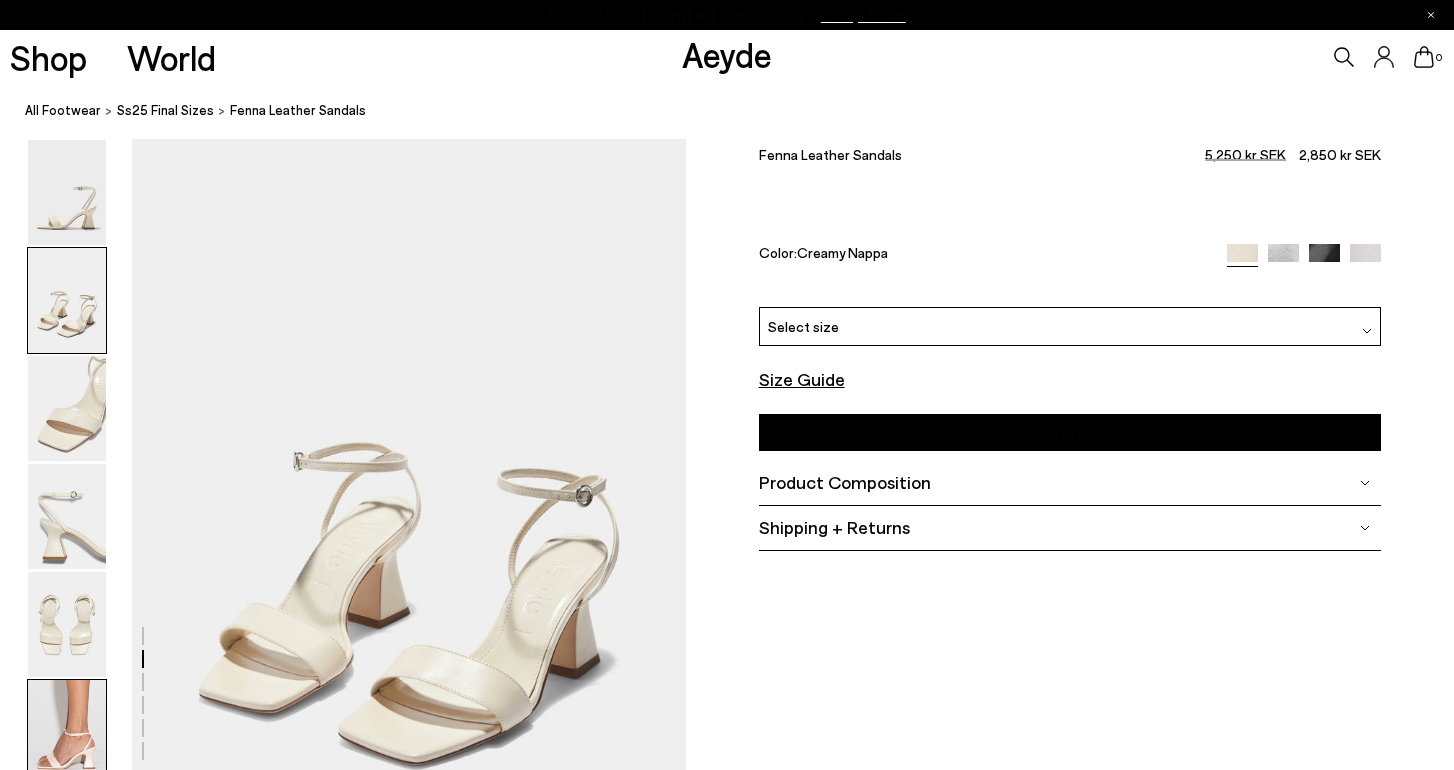 click at bounding box center (67, 732) 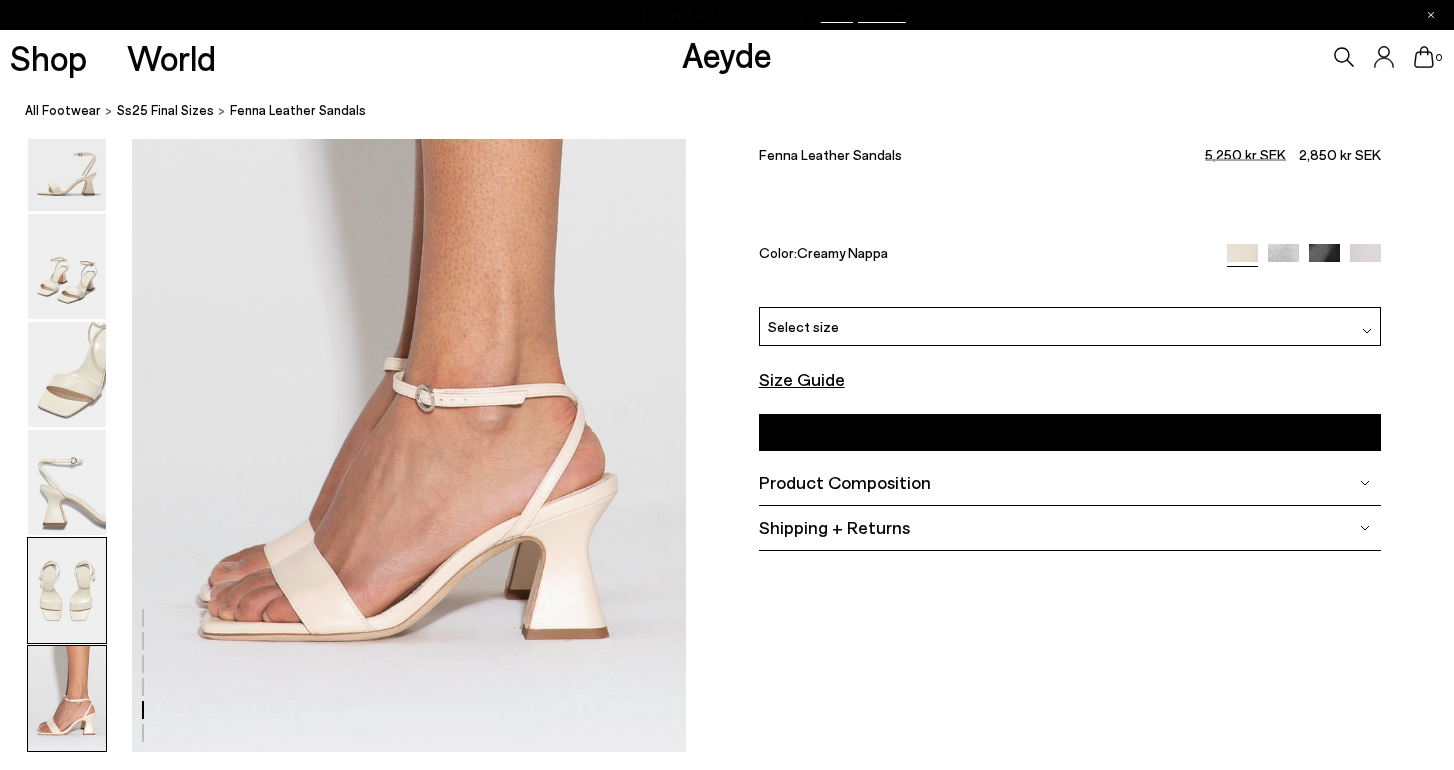 scroll, scrollTop: 3846, scrollLeft: 0, axis: vertical 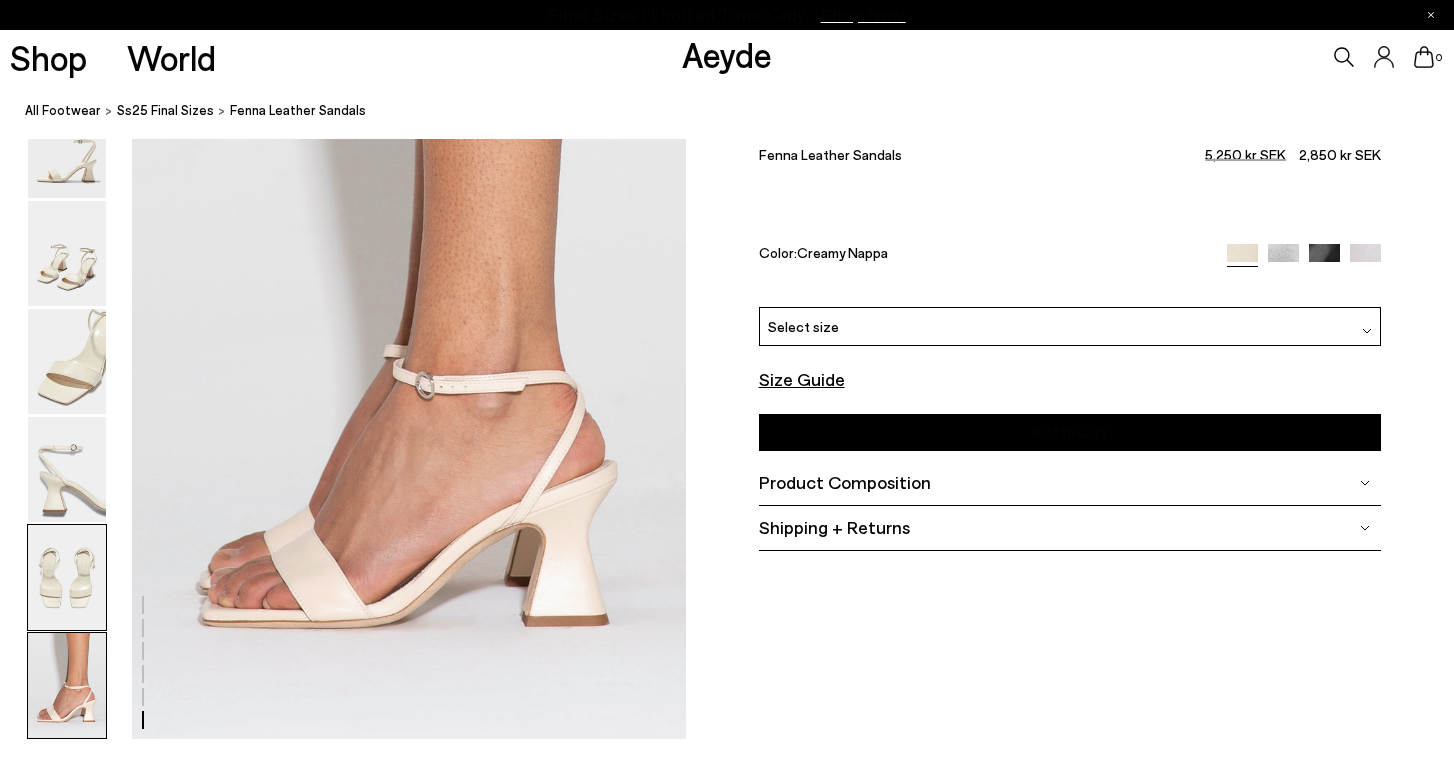 click at bounding box center [67, 577] 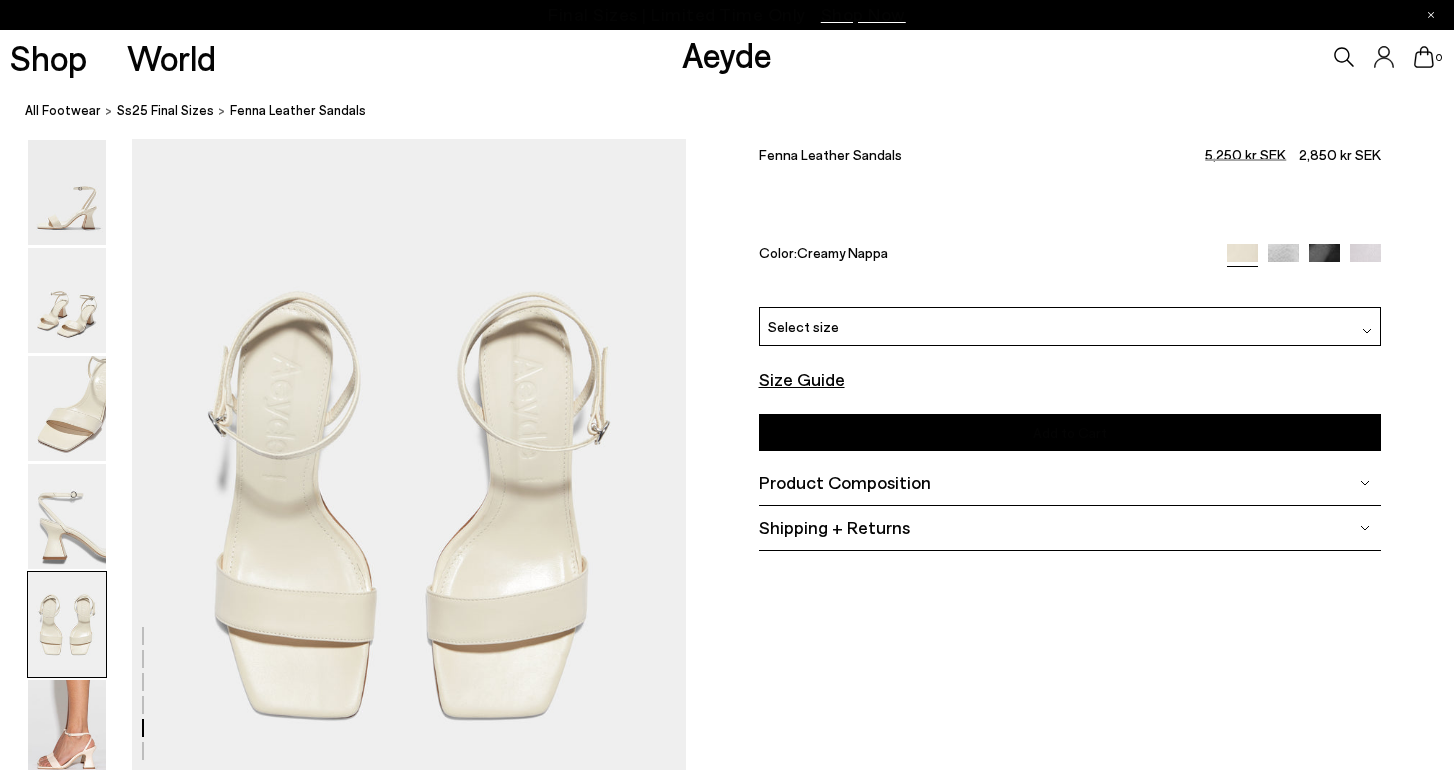 scroll, scrollTop: 2968, scrollLeft: 0, axis: vertical 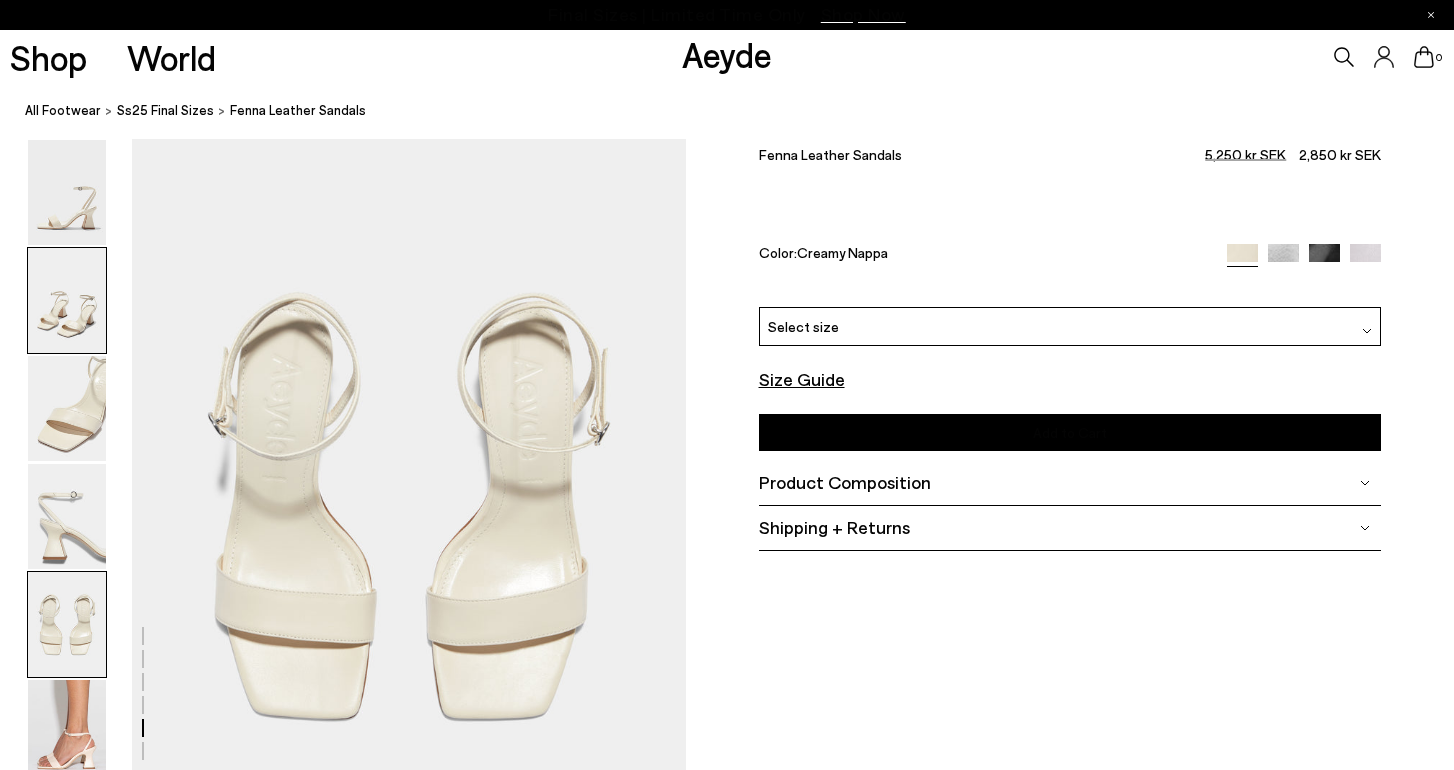 click at bounding box center [67, 300] 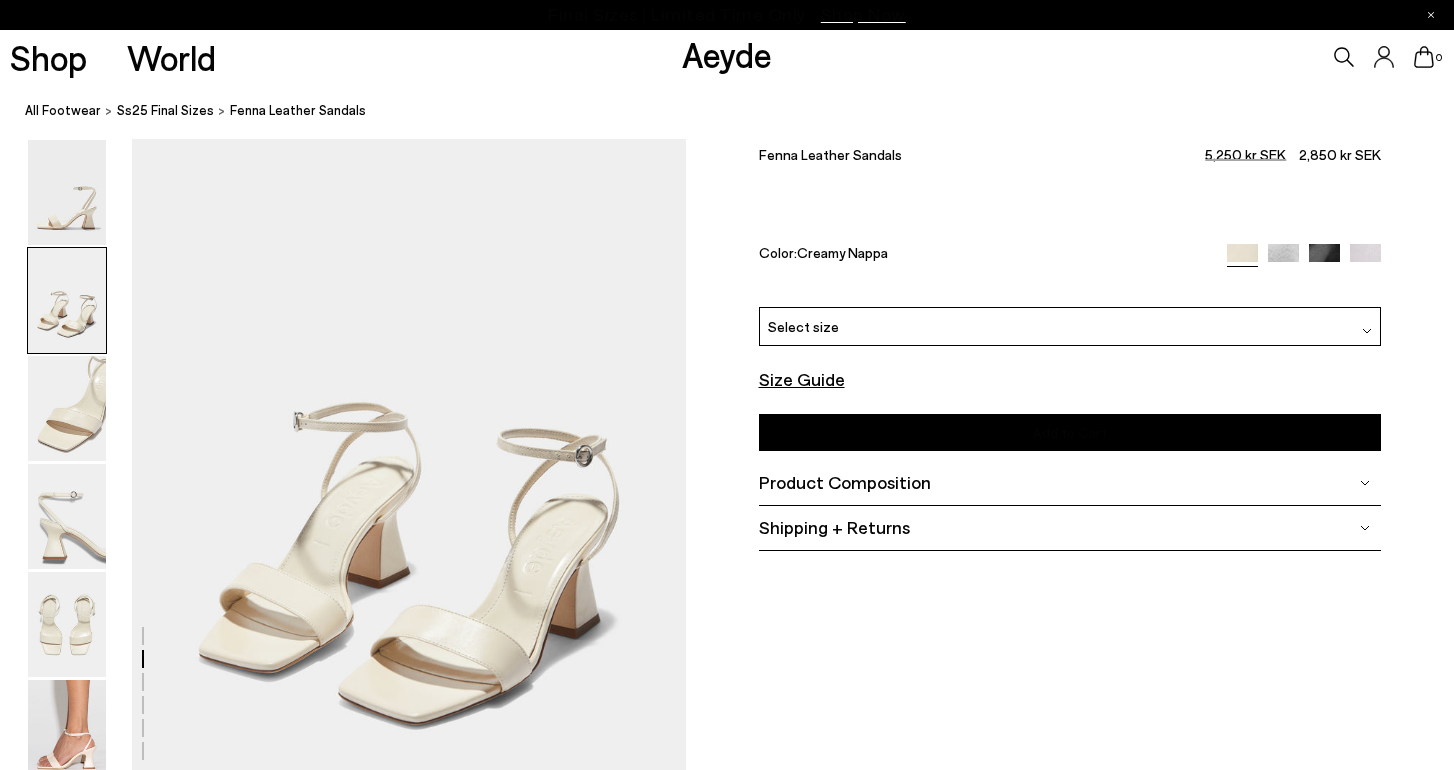 scroll, scrollTop: 743, scrollLeft: 0, axis: vertical 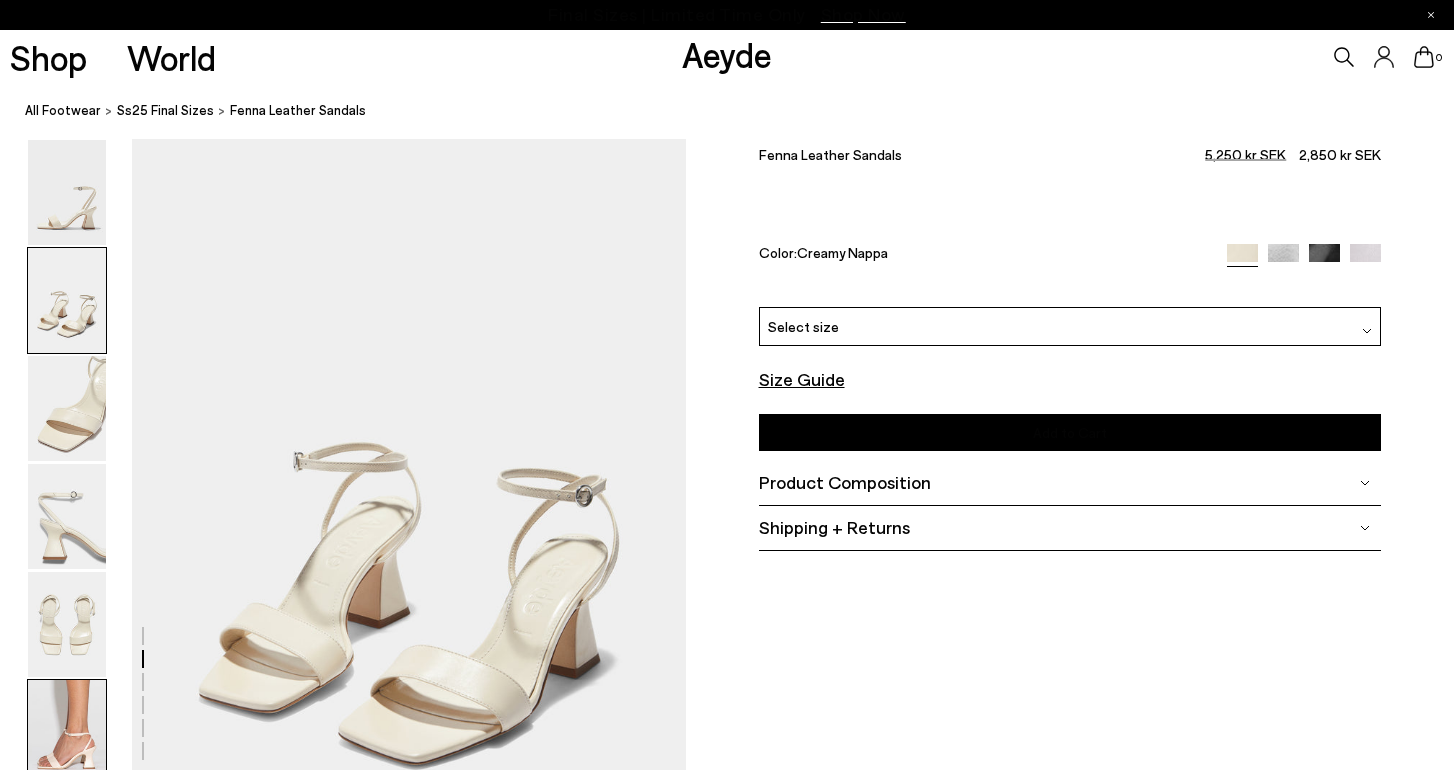 click at bounding box center (67, 732) 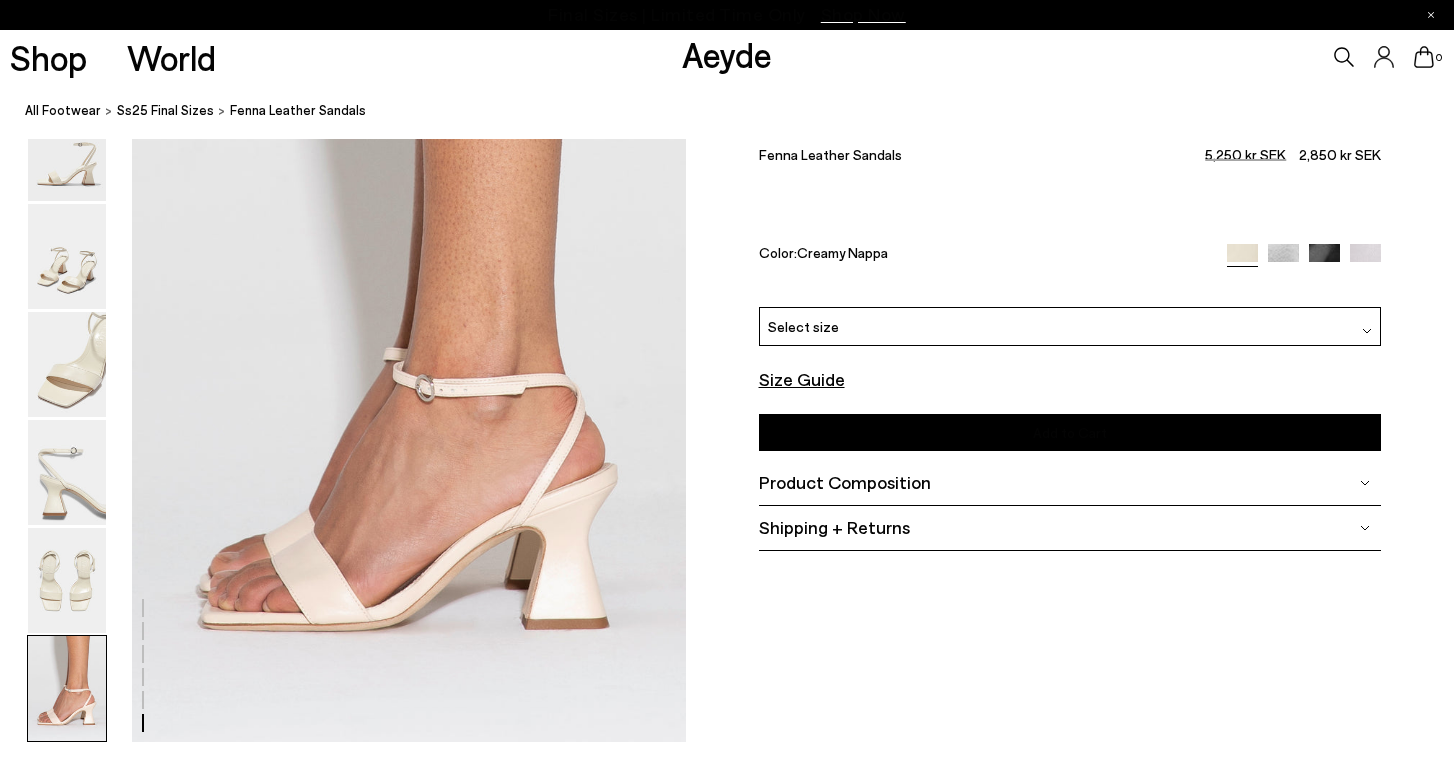 scroll, scrollTop: 3846, scrollLeft: 0, axis: vertical 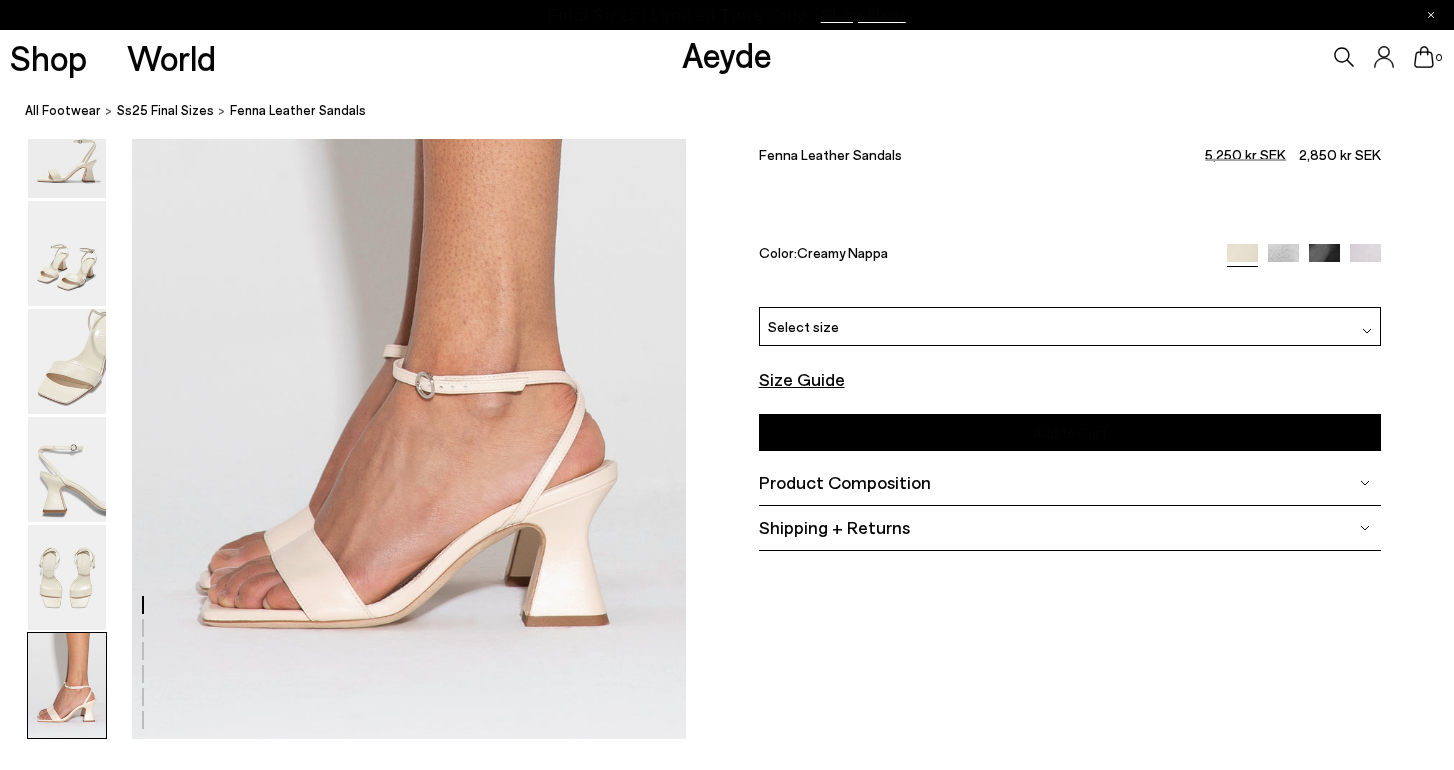 click on "Select size" at bounding box center [803, 326] 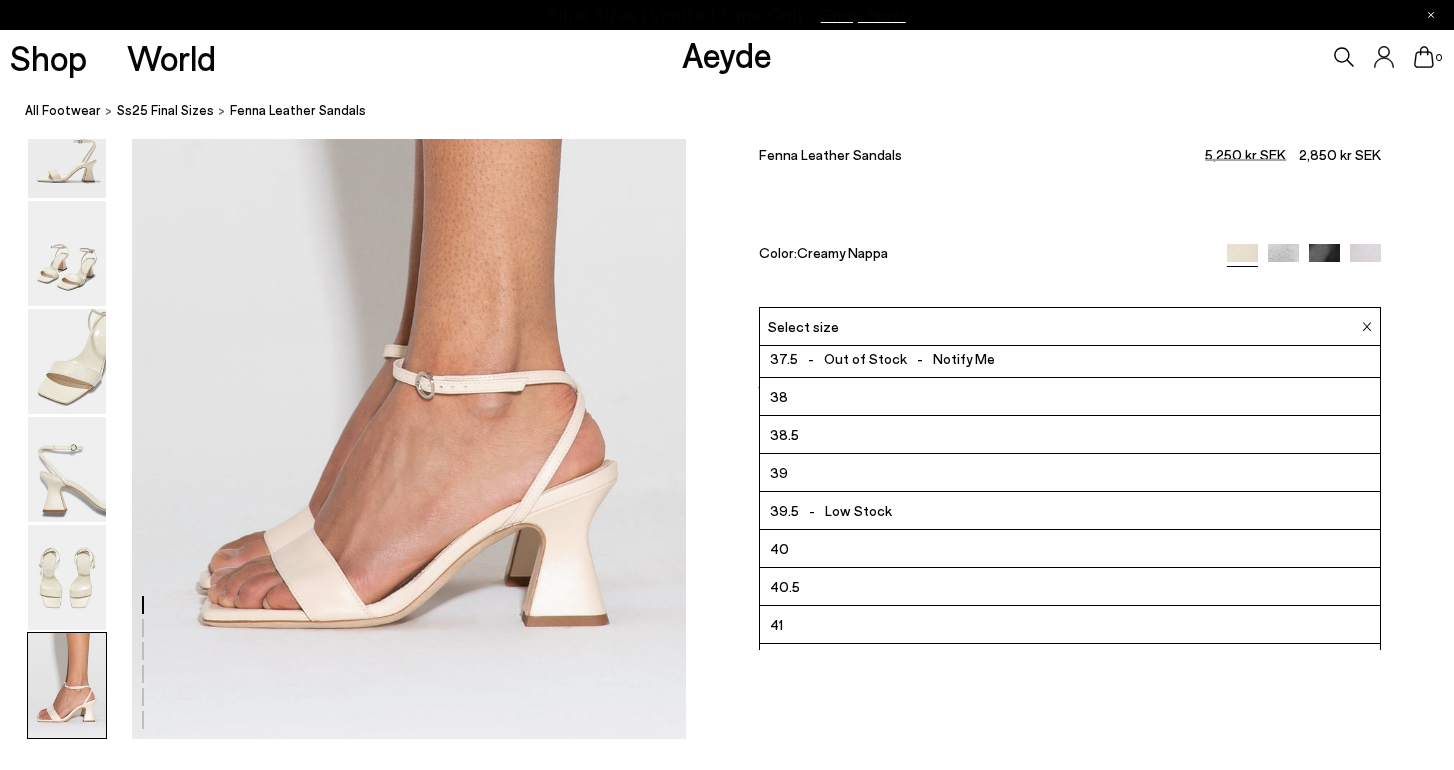 click on "Low Stock" at bounding box center [858, 510] 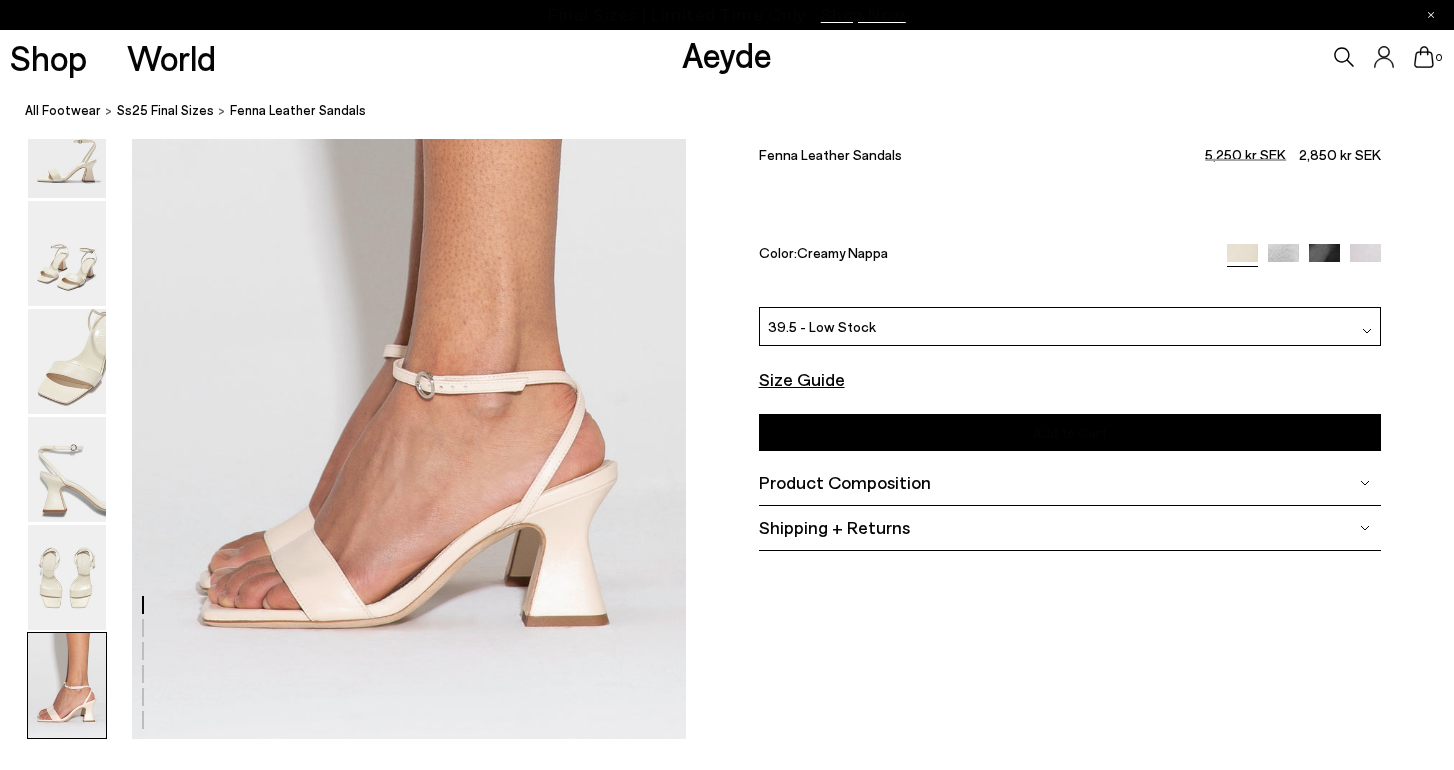 click on "Add to Cart Select a Size First" at bounding box center (1070, 432) 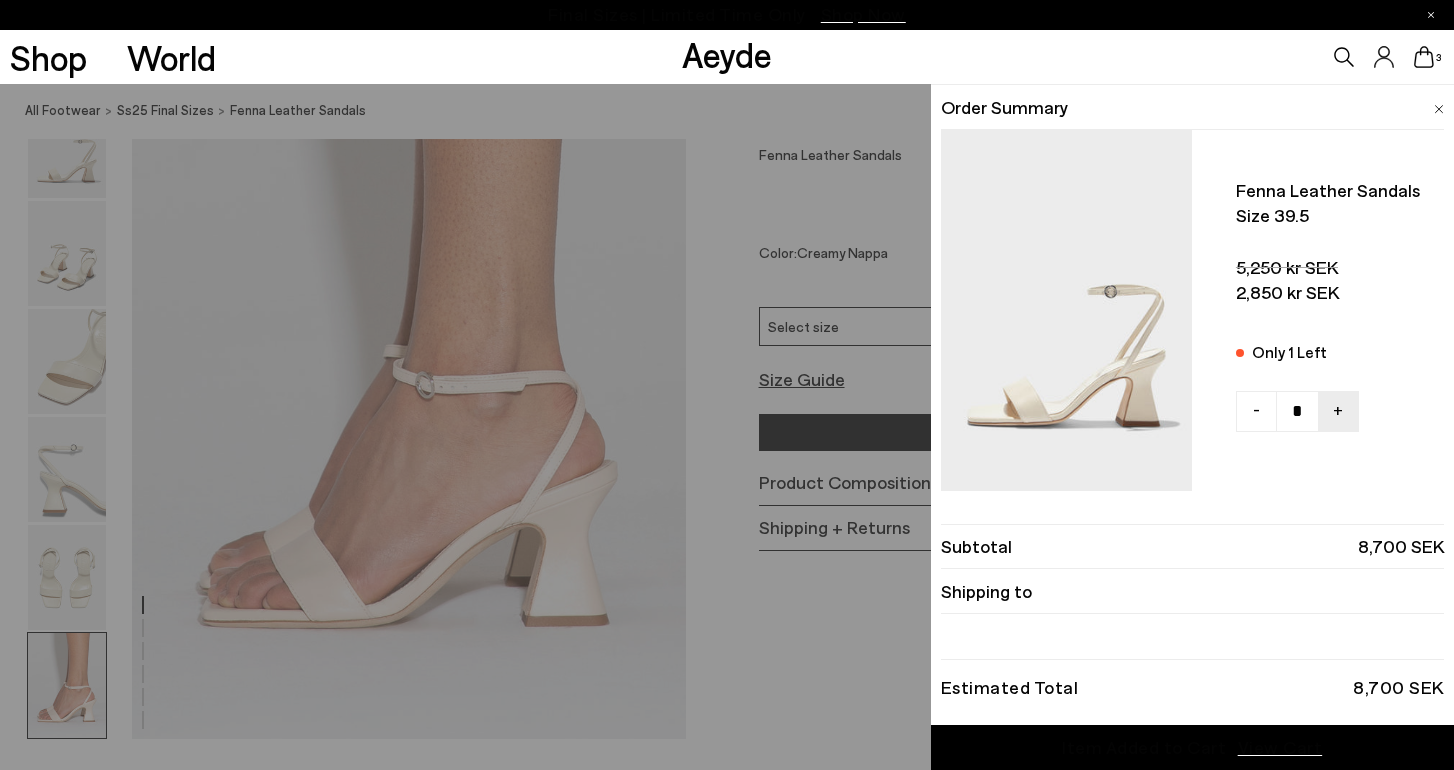 click at bounding box center [1439, 109] 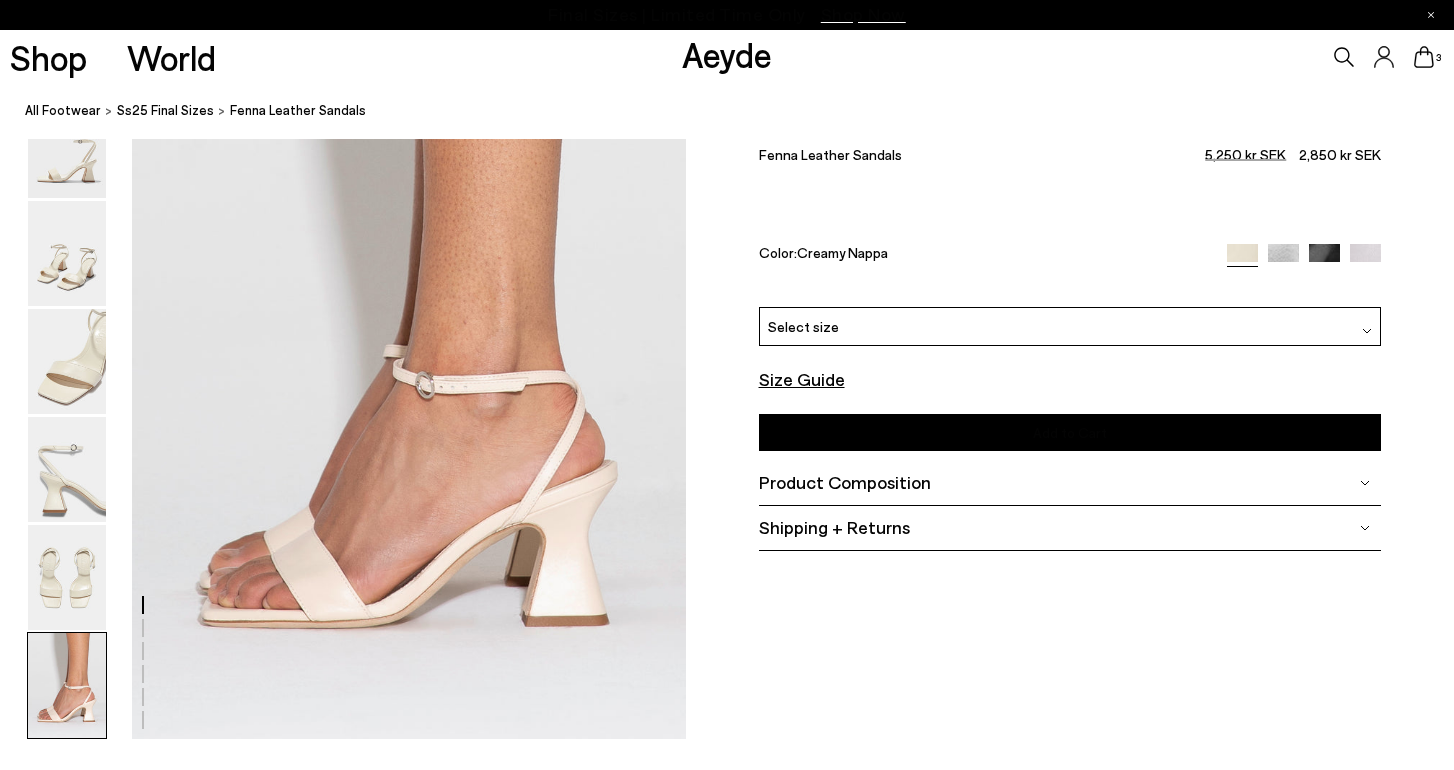 click on "3" at bounding box center (1211, 57) 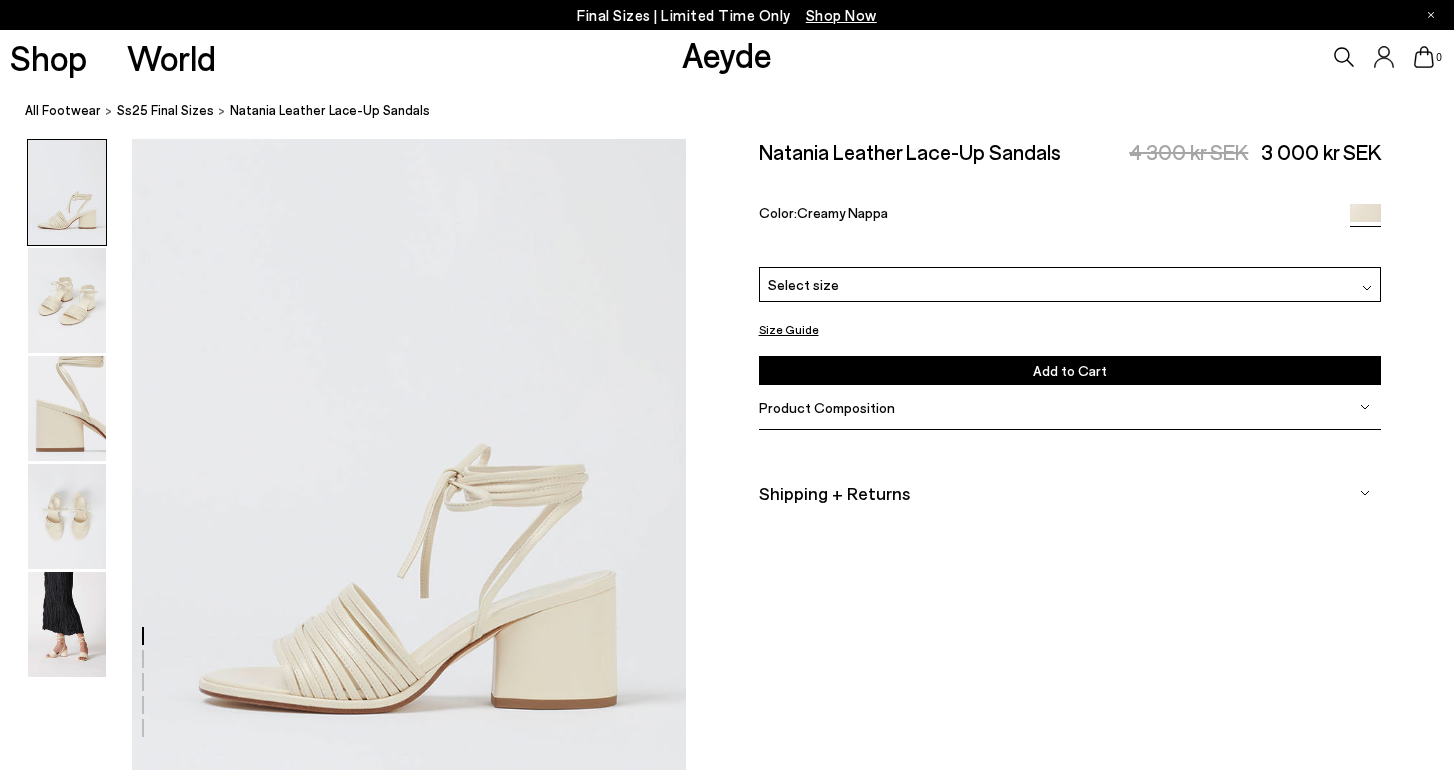 scroll, scrollTop: 0, scrollLeft: 0, axis: both 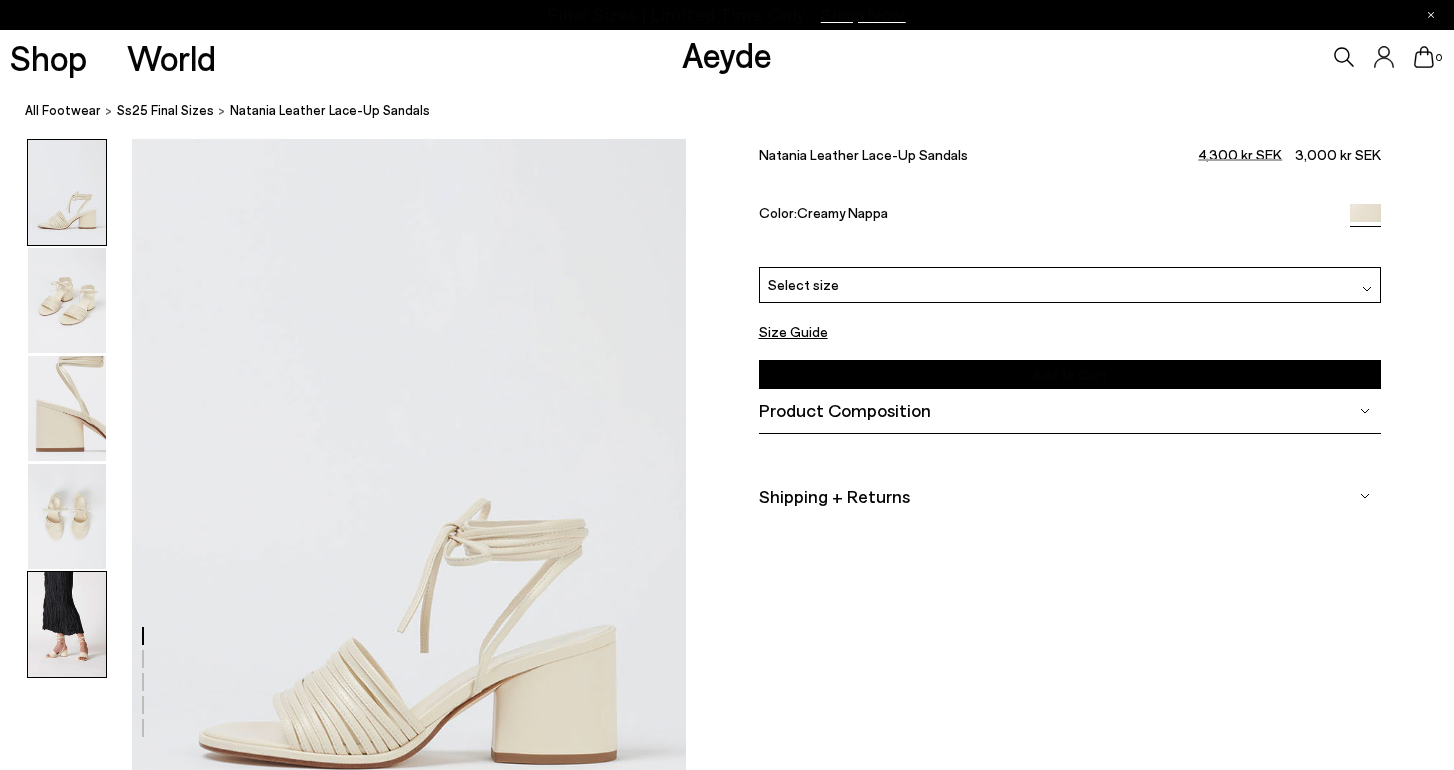 click at bounding box center (67, 624) 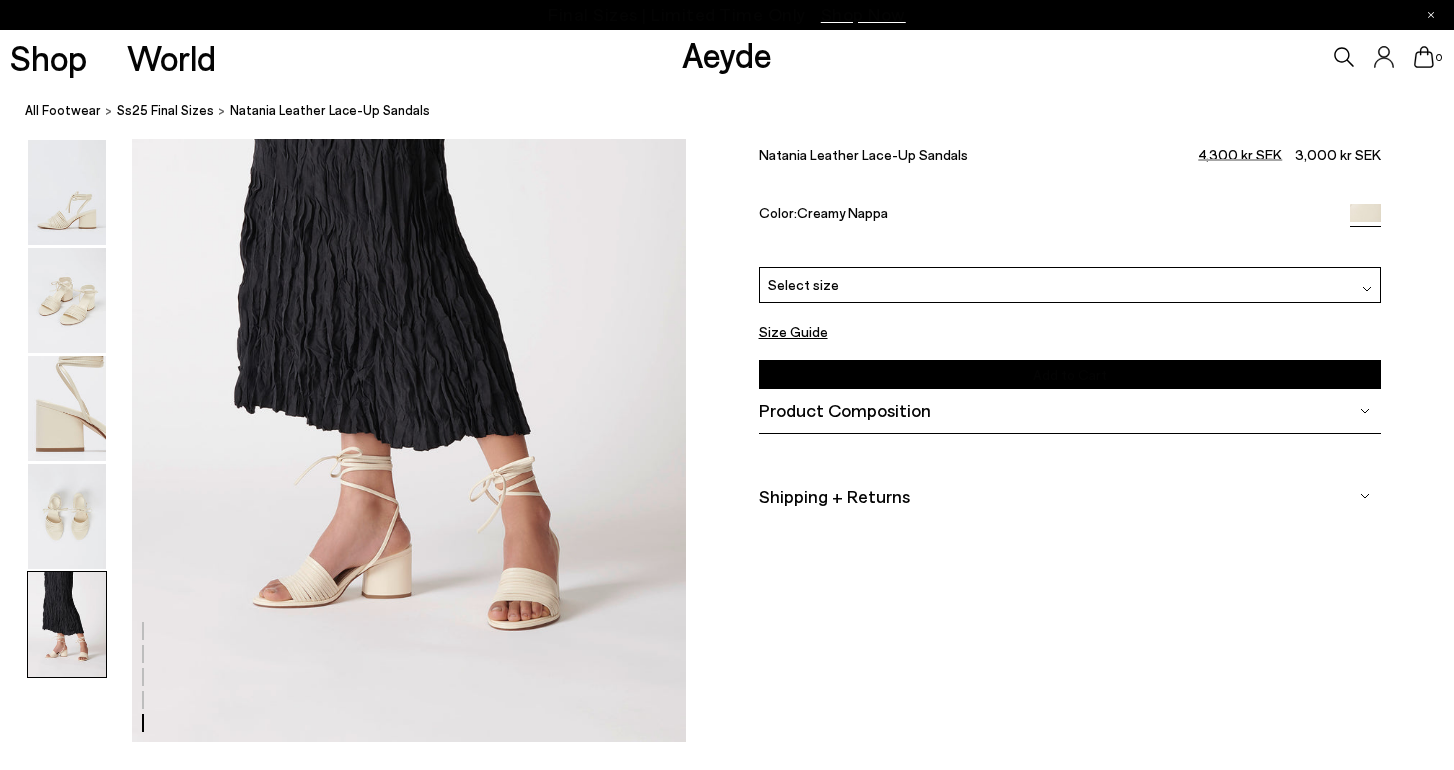 scroll, scrollTop: 3105, scrollLeft: 0, axis: vertical 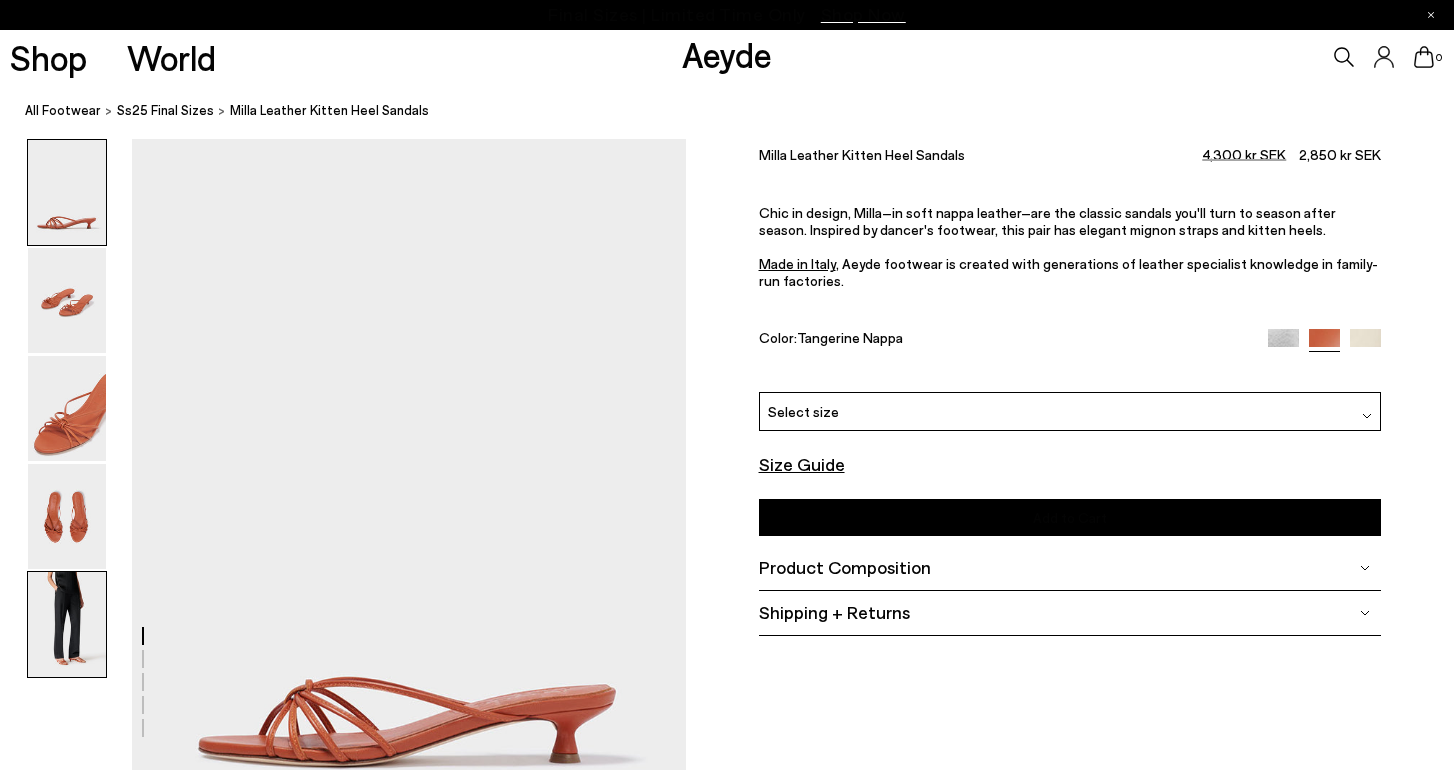 click at bounding box center [67, 624] 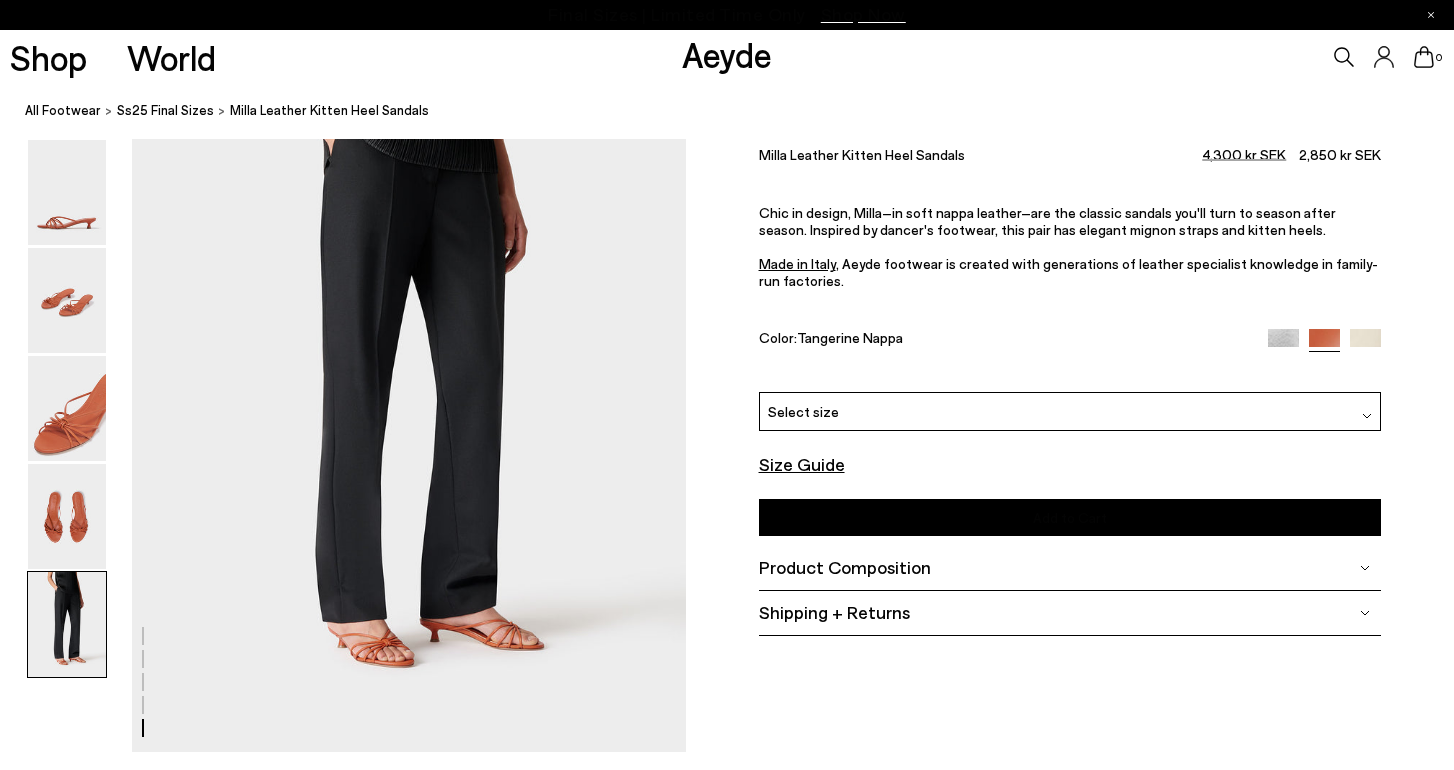 scroll, scrollTop: 3105, scrollLeft: 0, axis: vertical 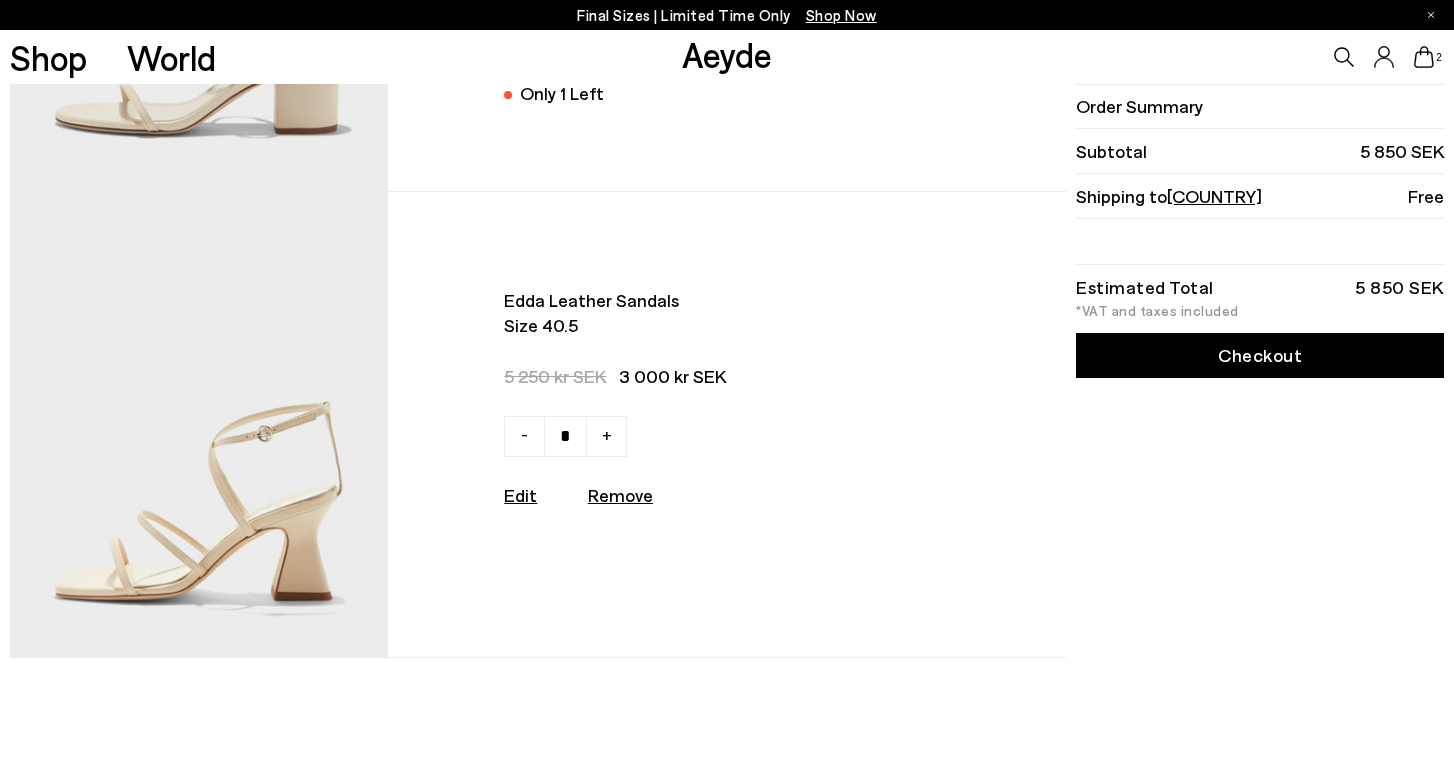 click on "Remove" at bounding box center [620, 495] 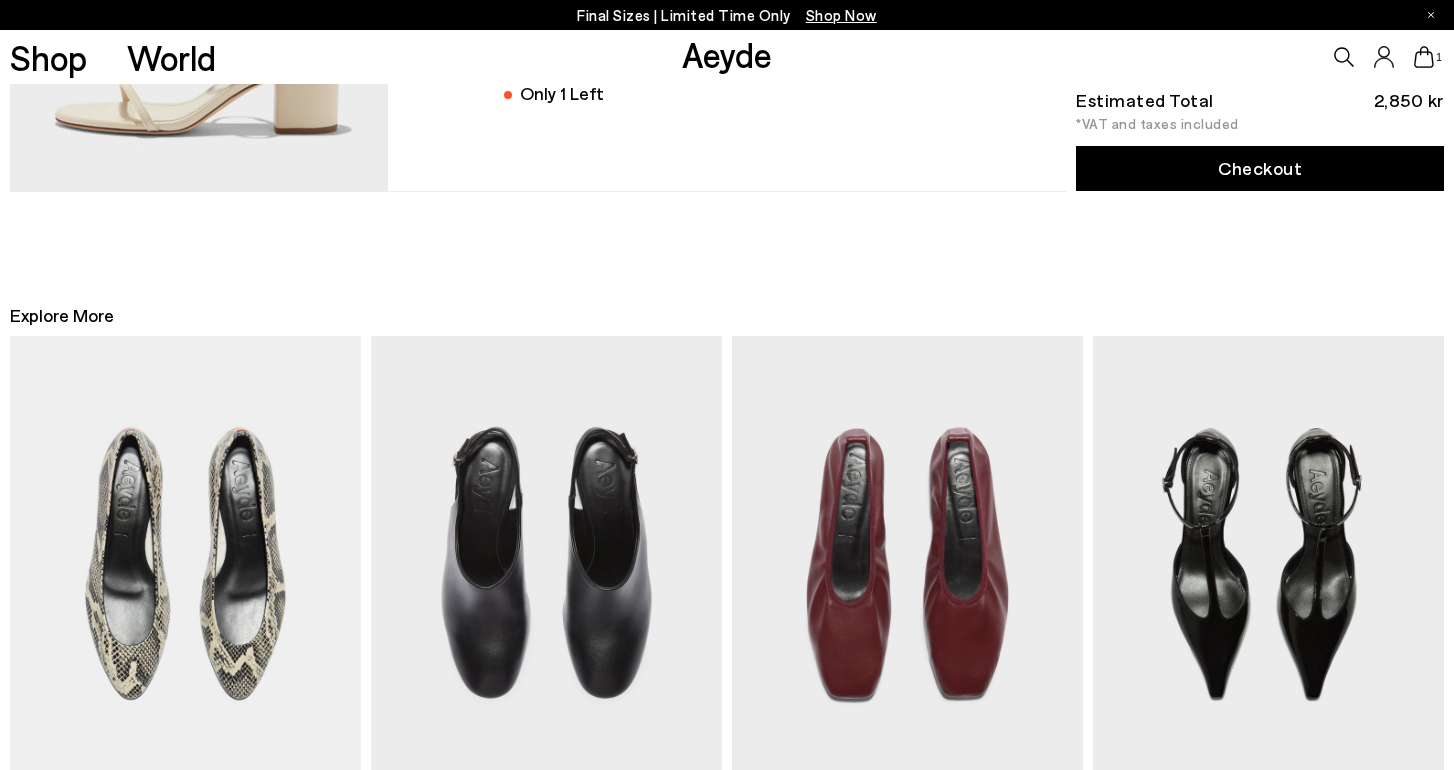 scroll, scrollTop: 0, scrollLeft: 0, axis: both 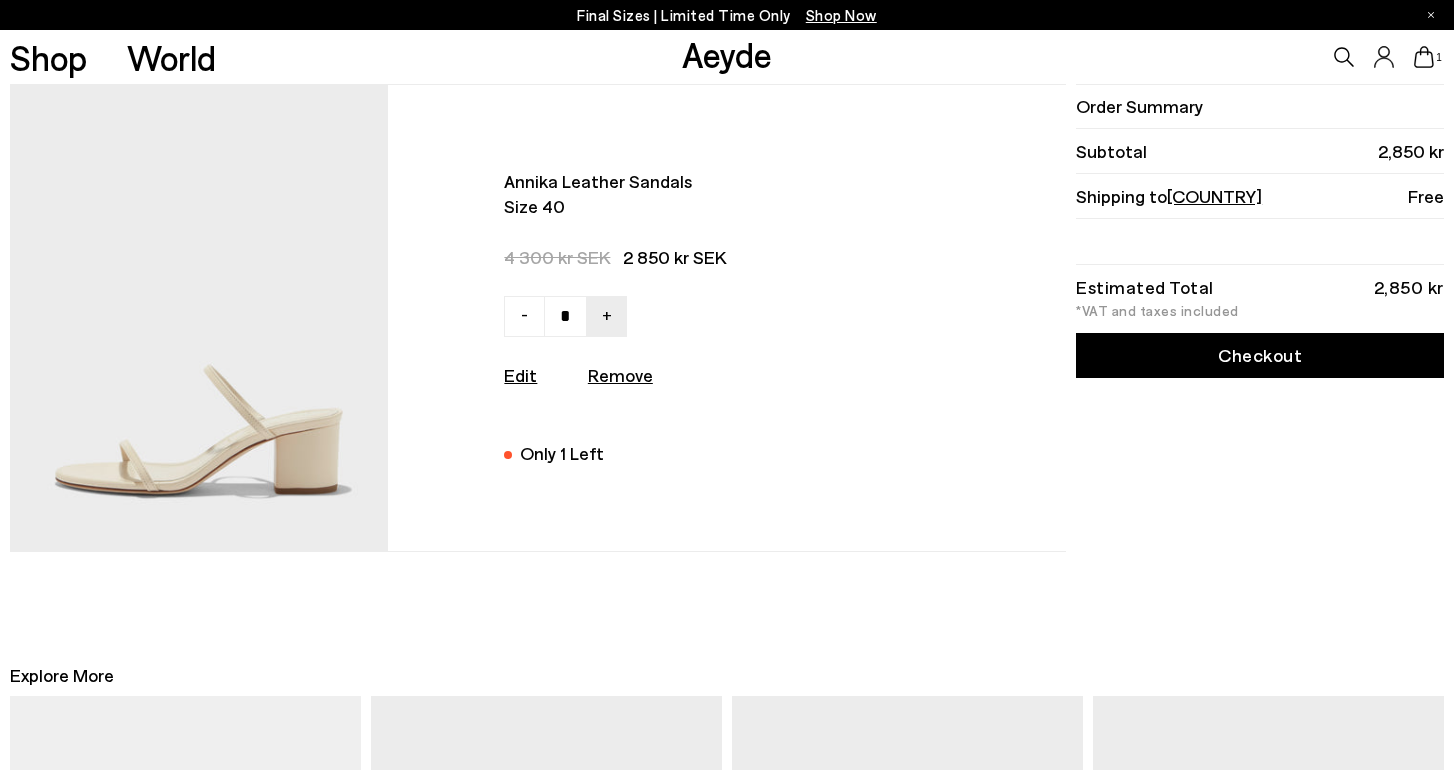 click at bounding box center (199, 317) 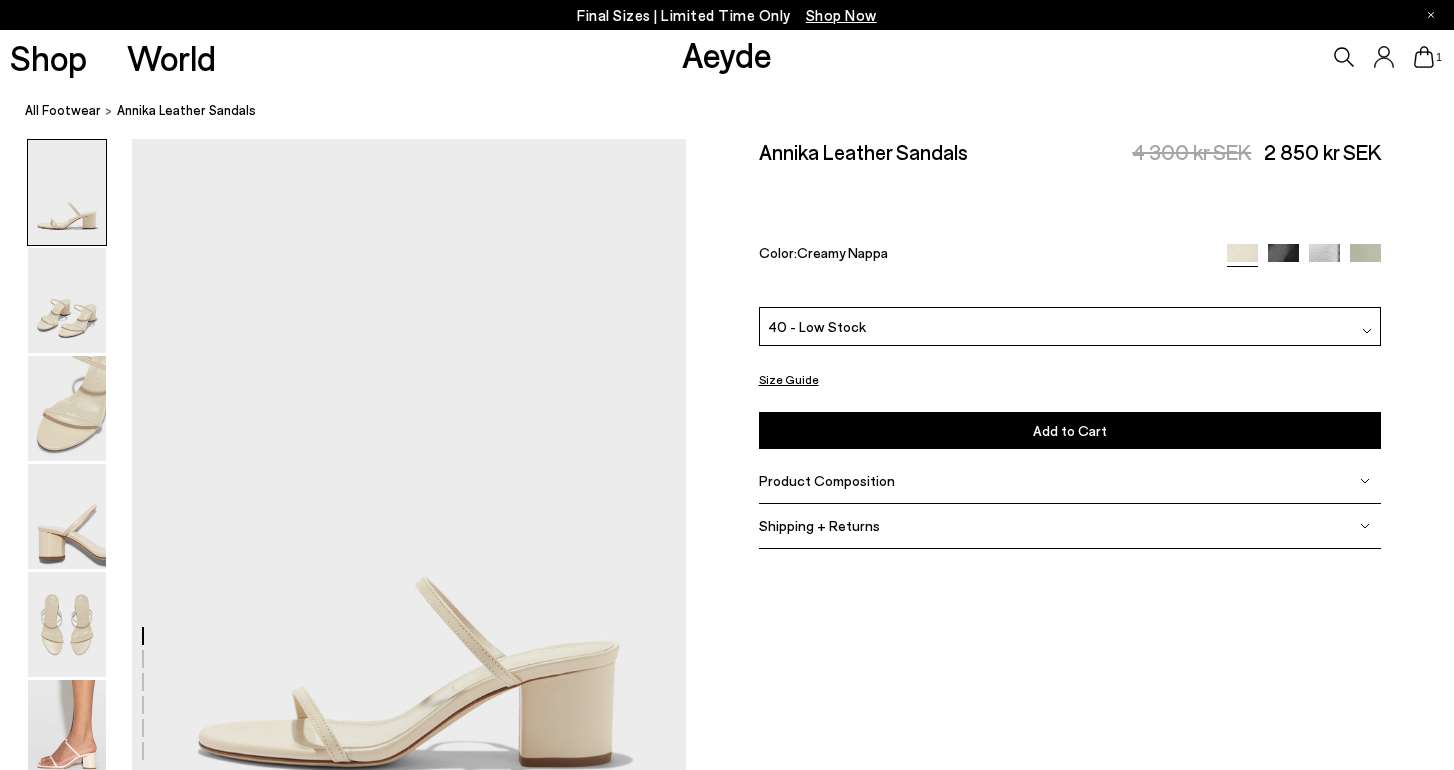 scroll, scrollTop: 0, scrollLeft: 0, axis: both 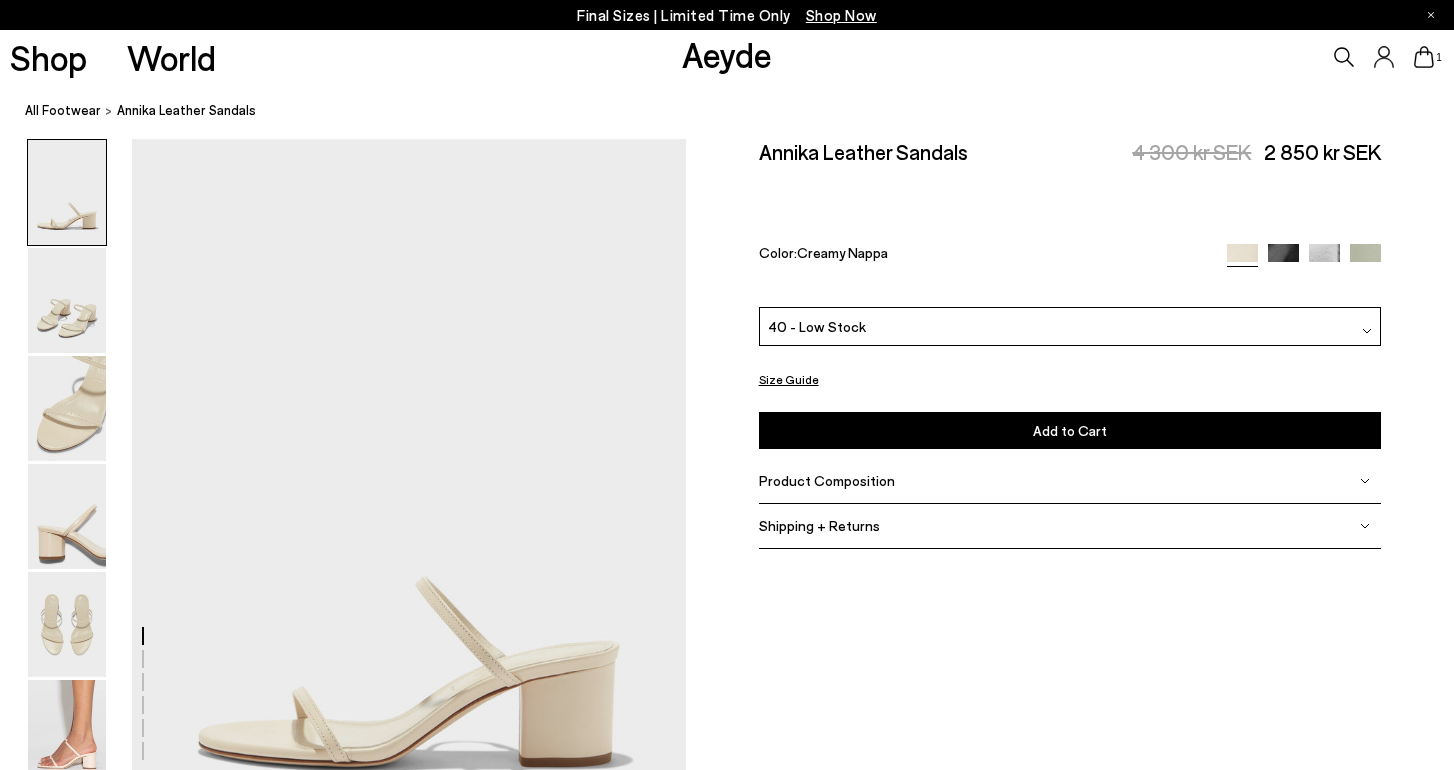 click on "40  -  Low Stock" at bounding box center [817, 326] 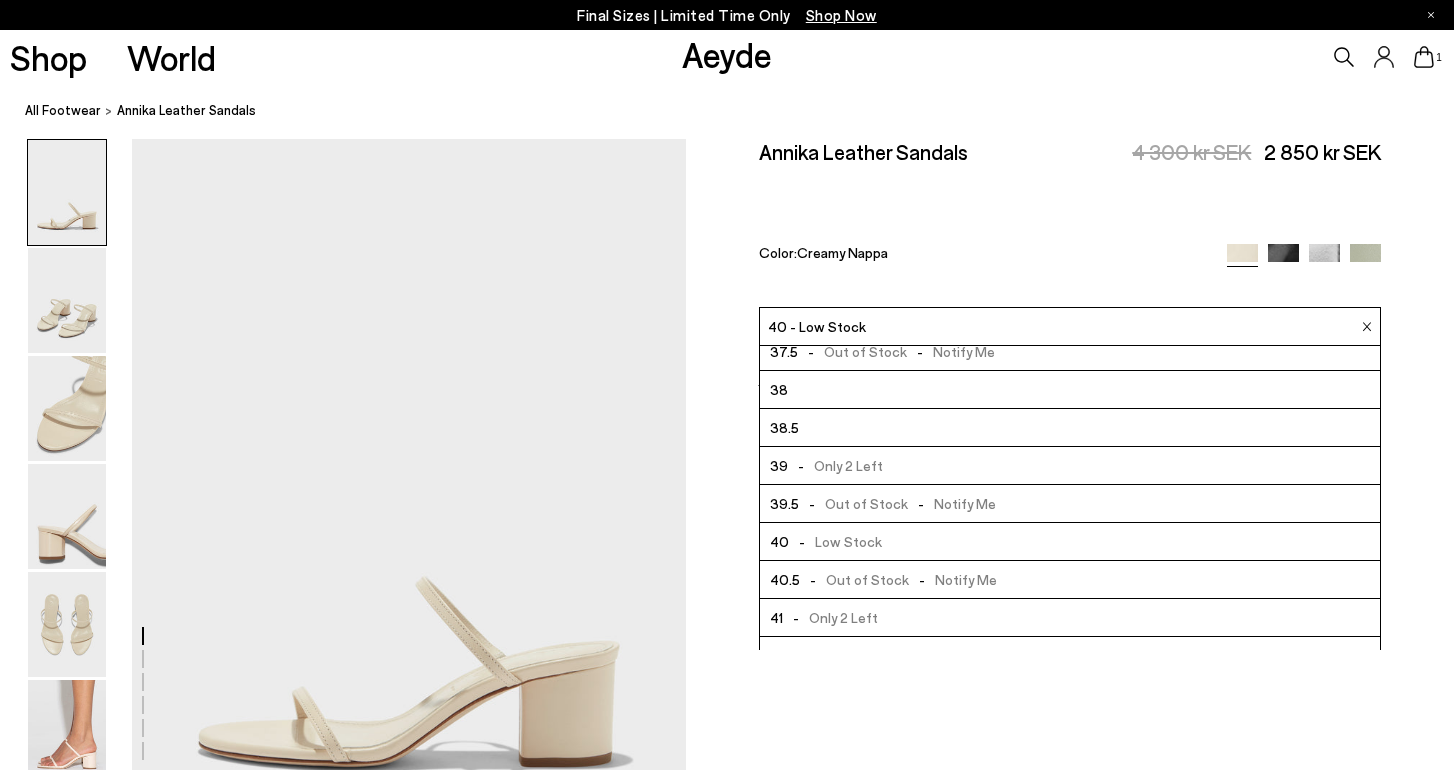 scroll, scrollTop: 93, scrollLeft: 0, axis: vertical 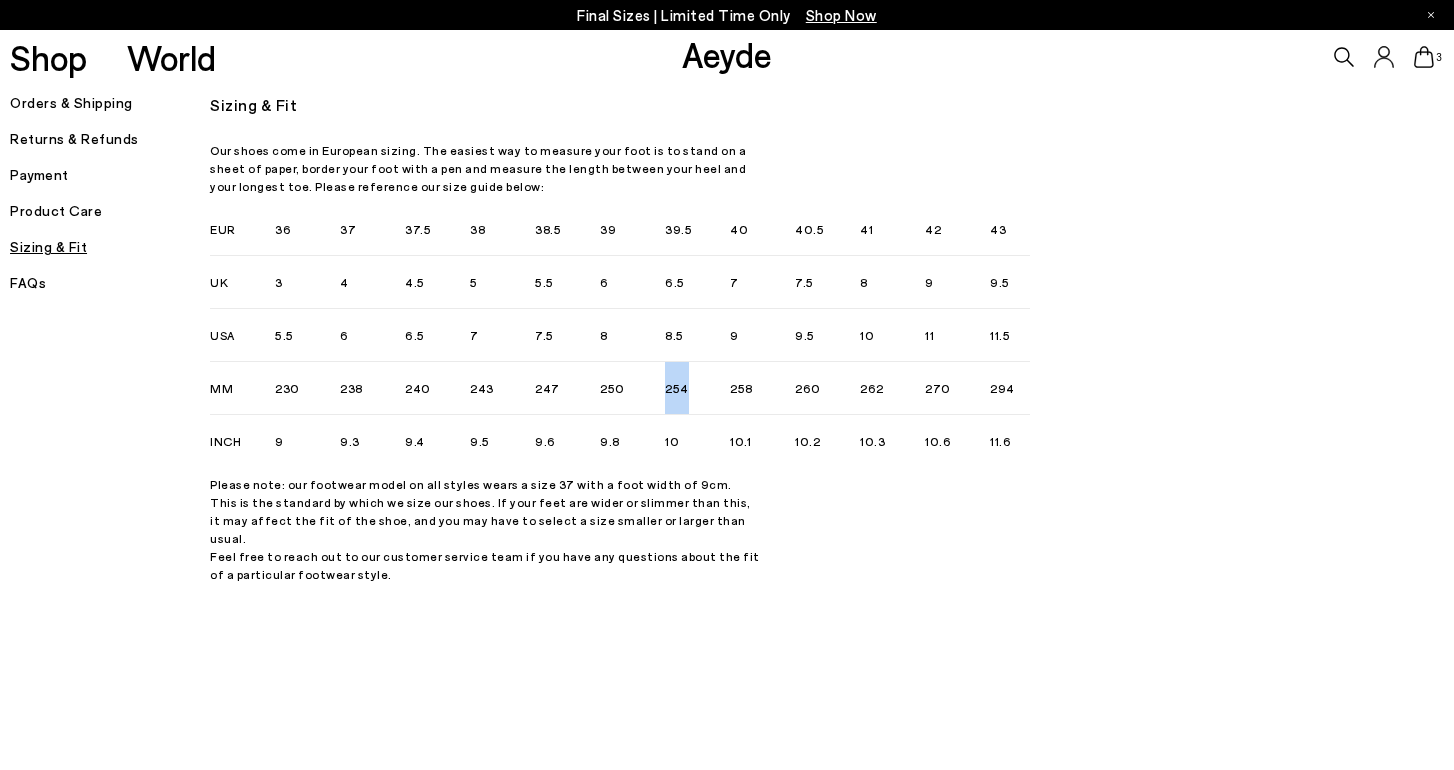 drag, startPoint x: 668, startPoint y: 391, endPoint x: 694, endPoint y: 391, distance: 26 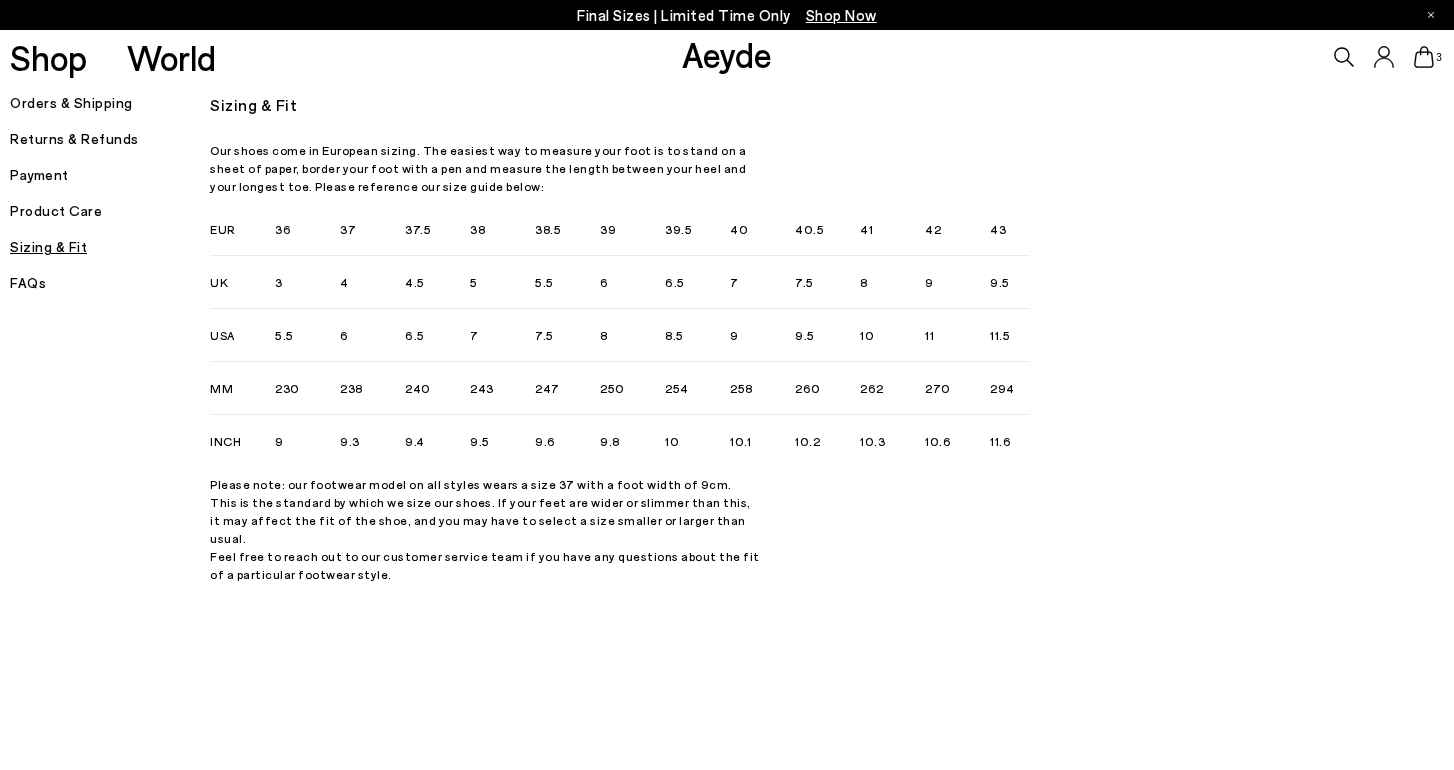 click on "258" at bounding box center [762, 388] 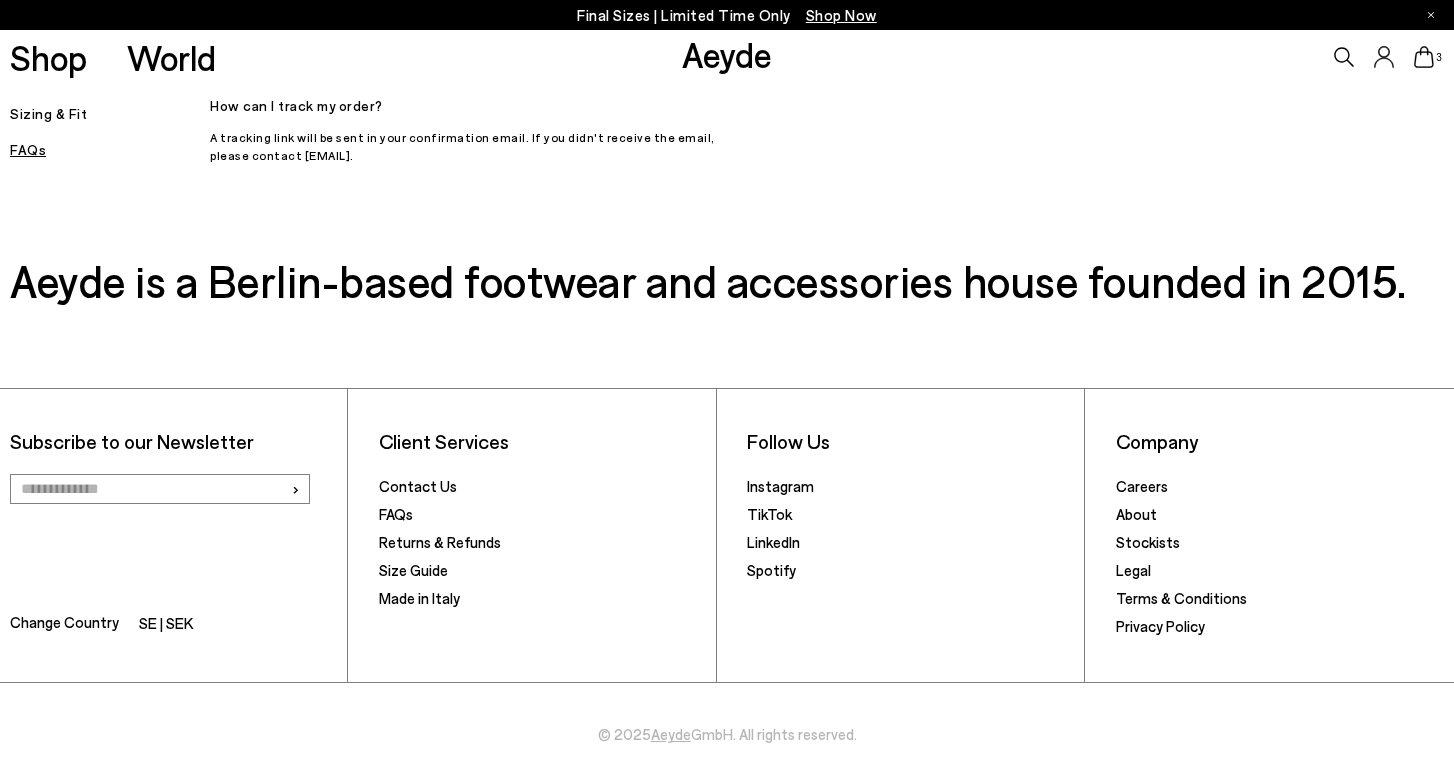 scroll, scrollTop: 0, scrollLeft: 0, axis: both 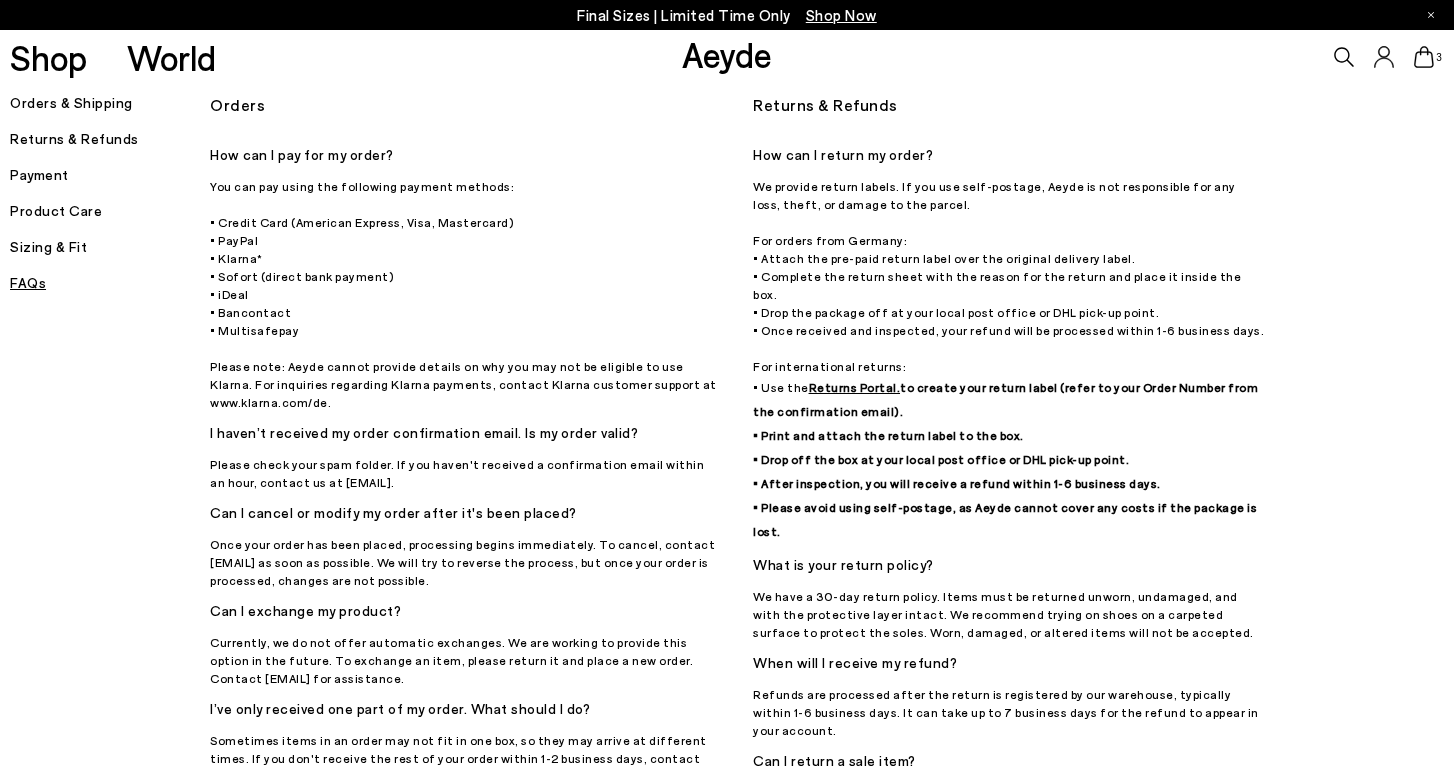 click on "3" at bounding box center [1211, 57] 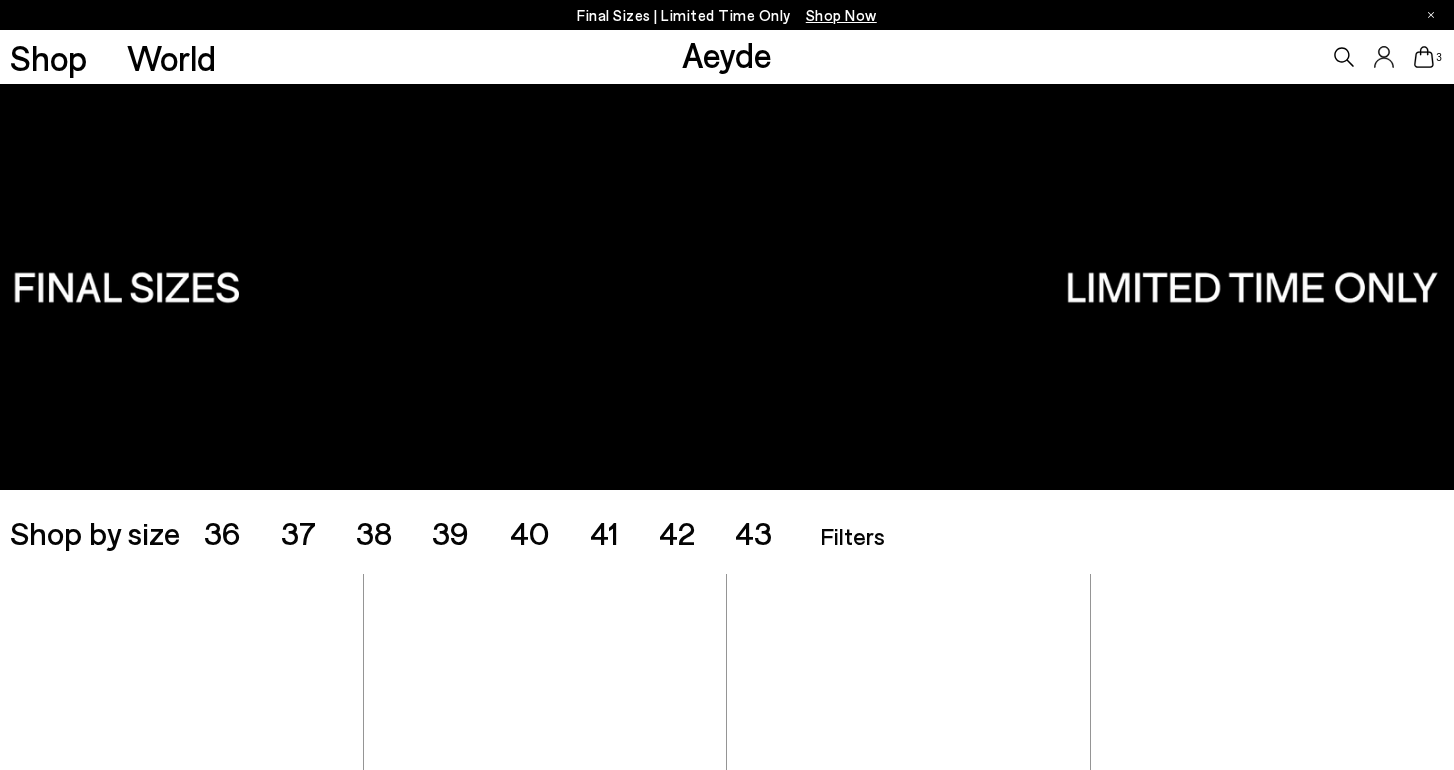 scroll, scrollTop: 0, scrollLeft: 0, axis: both 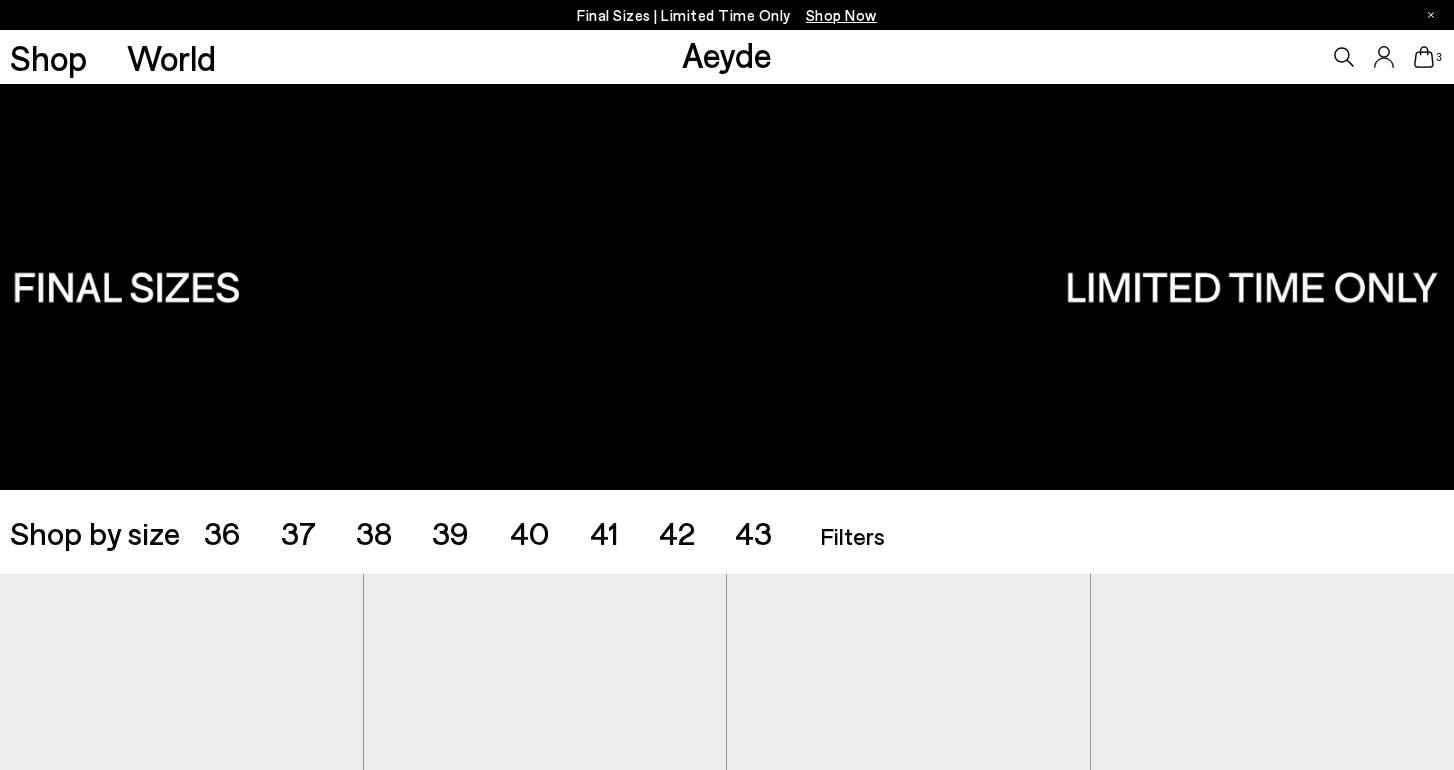 click at bounding box center [727, 286] 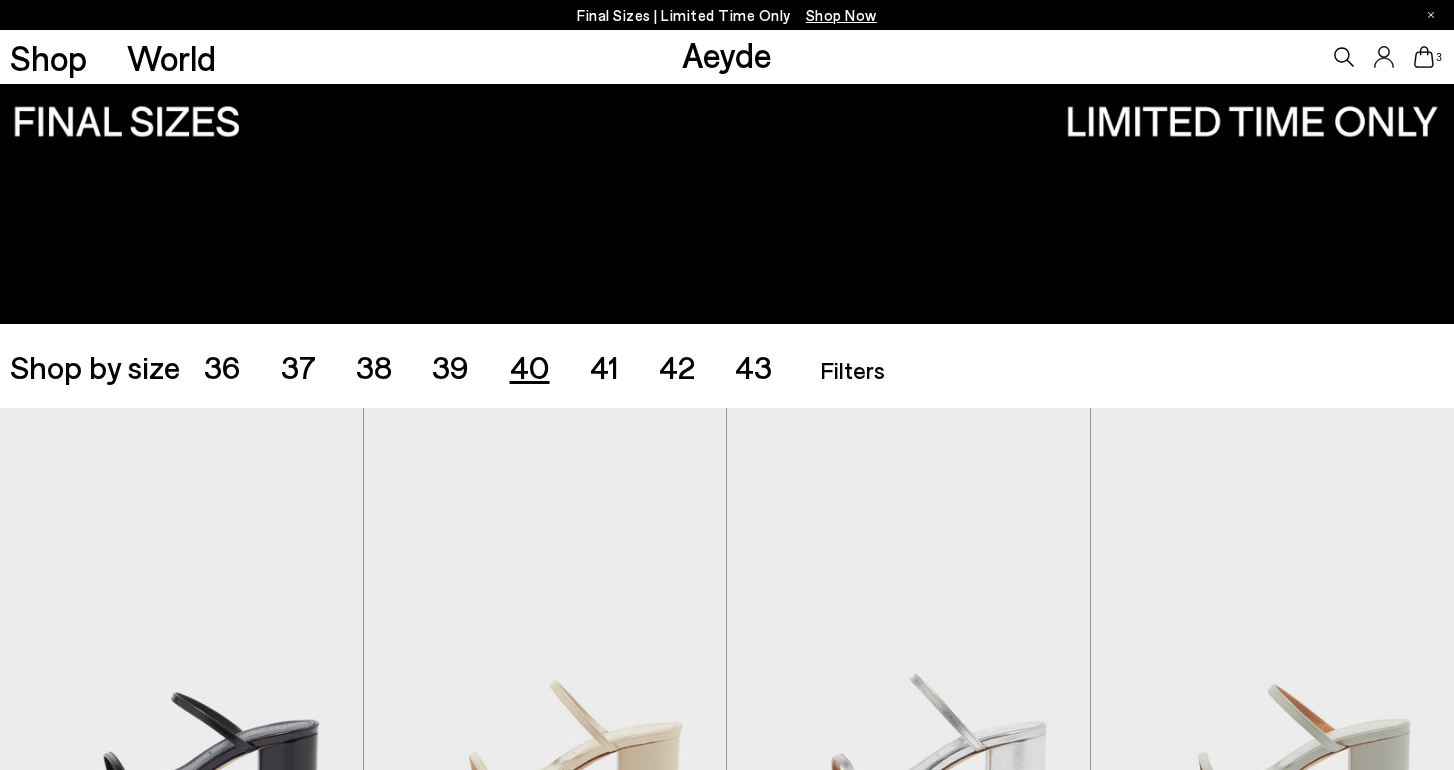 click on "40" at bounding box center [530, 366] 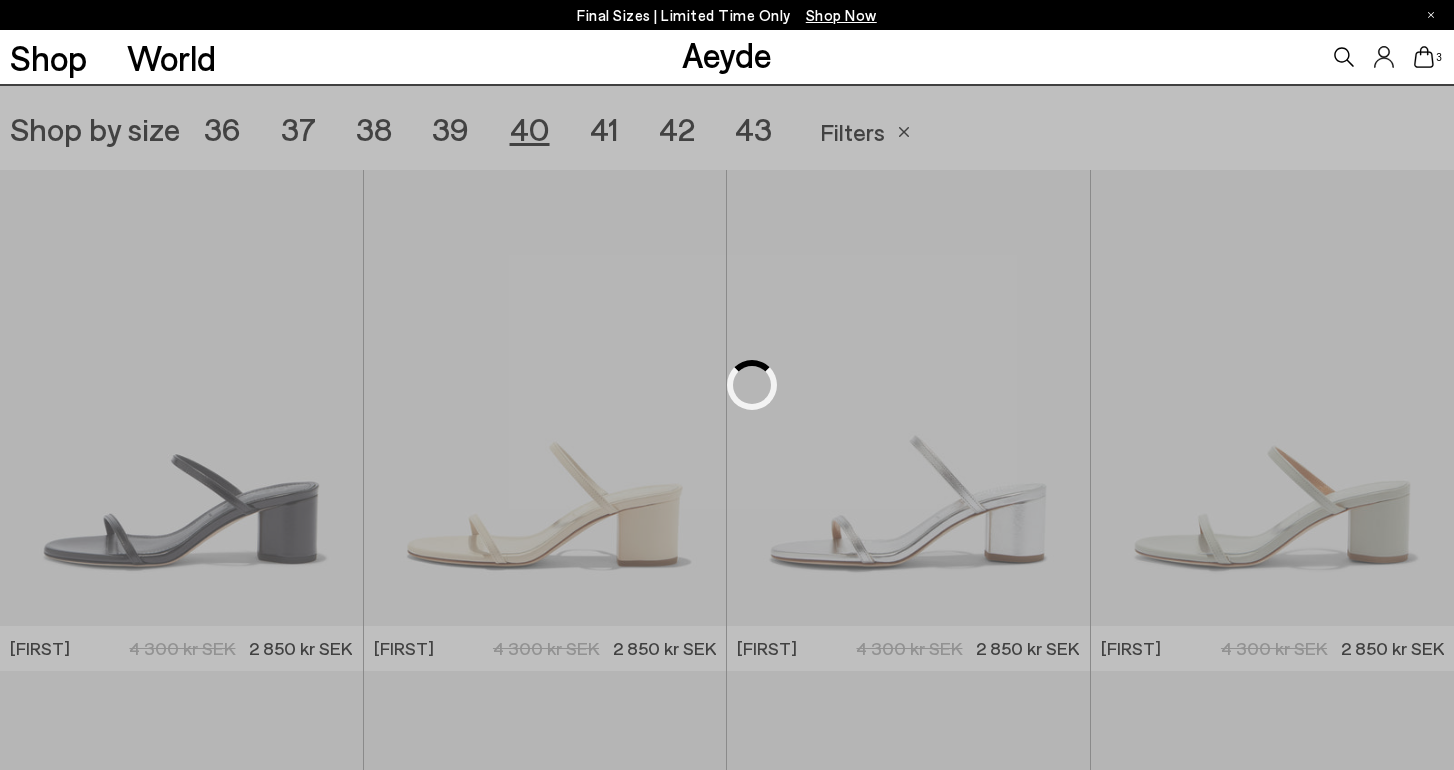 scroll, scrollTop: 405, scrollLeft: 0, axis: vertical 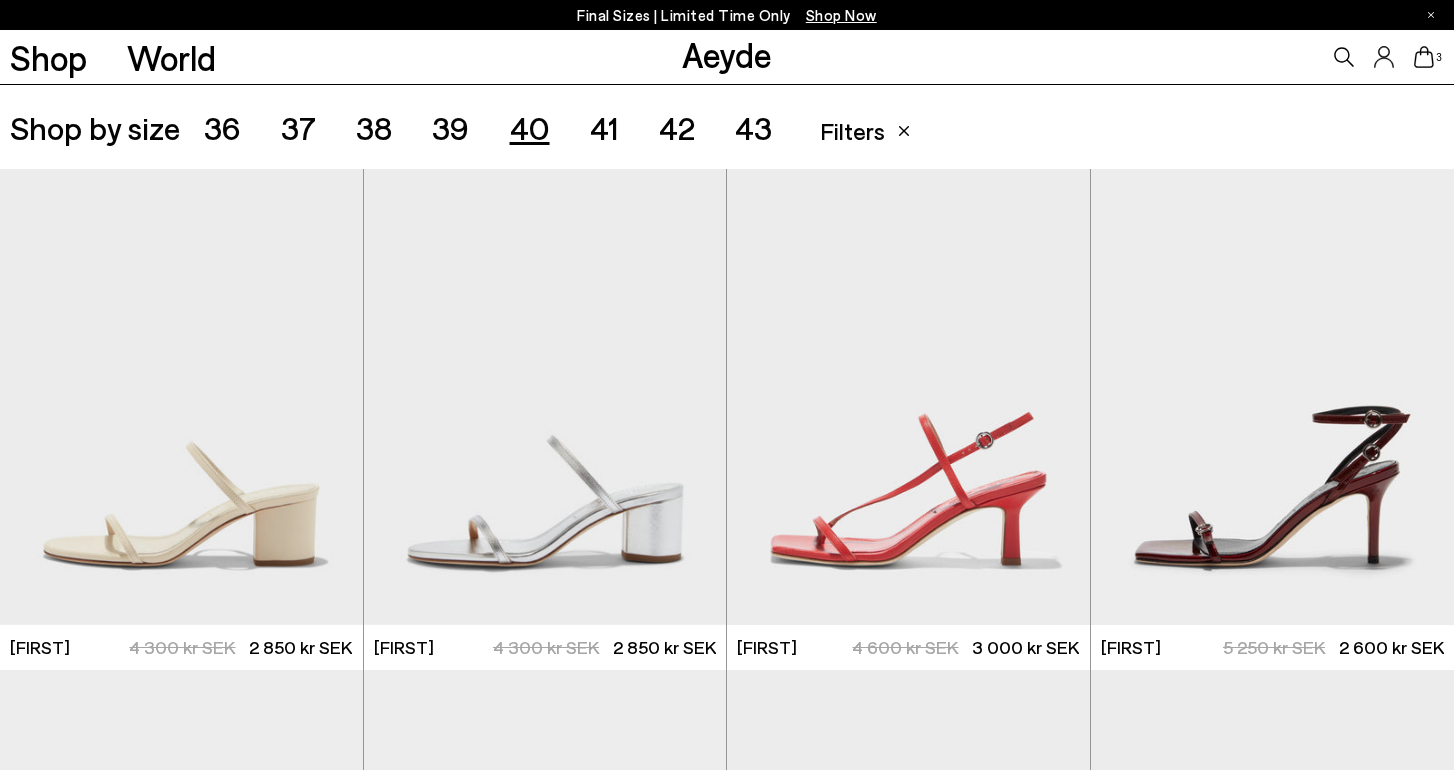 click on "Shop by size" at bounding box center [95, 127] 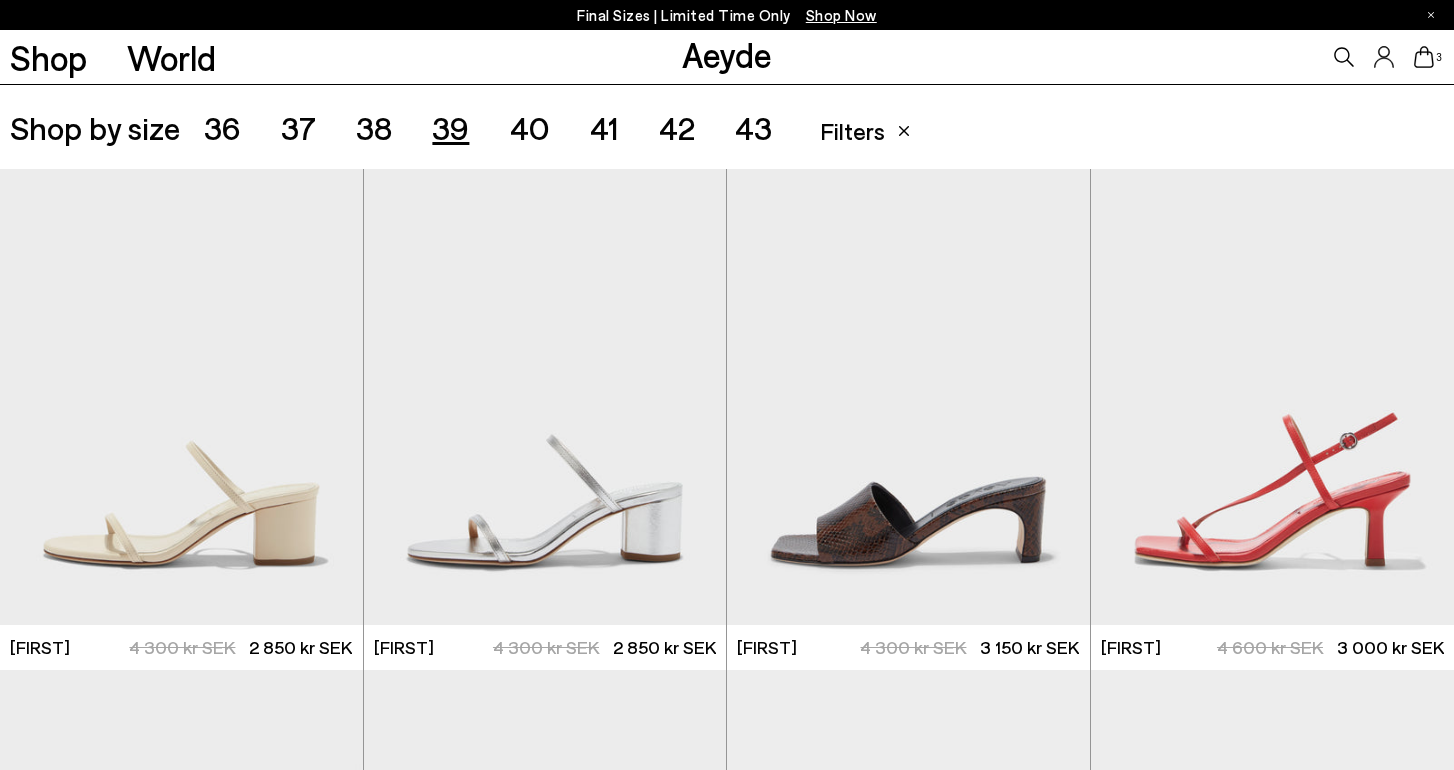 click on "40" at bounding box center [530, 127] 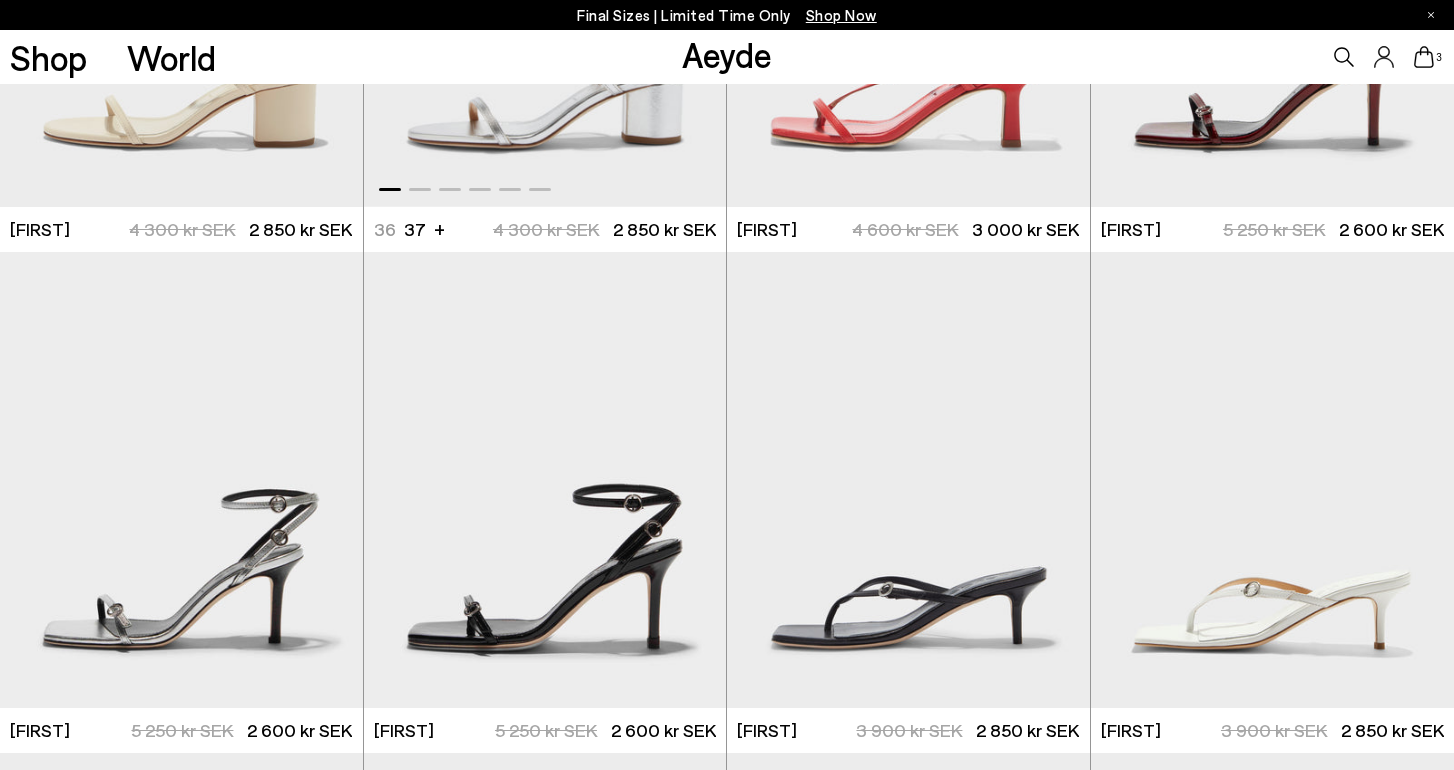 scroll, scrollTop: 899, scrollLeft: 0, axis: vertical 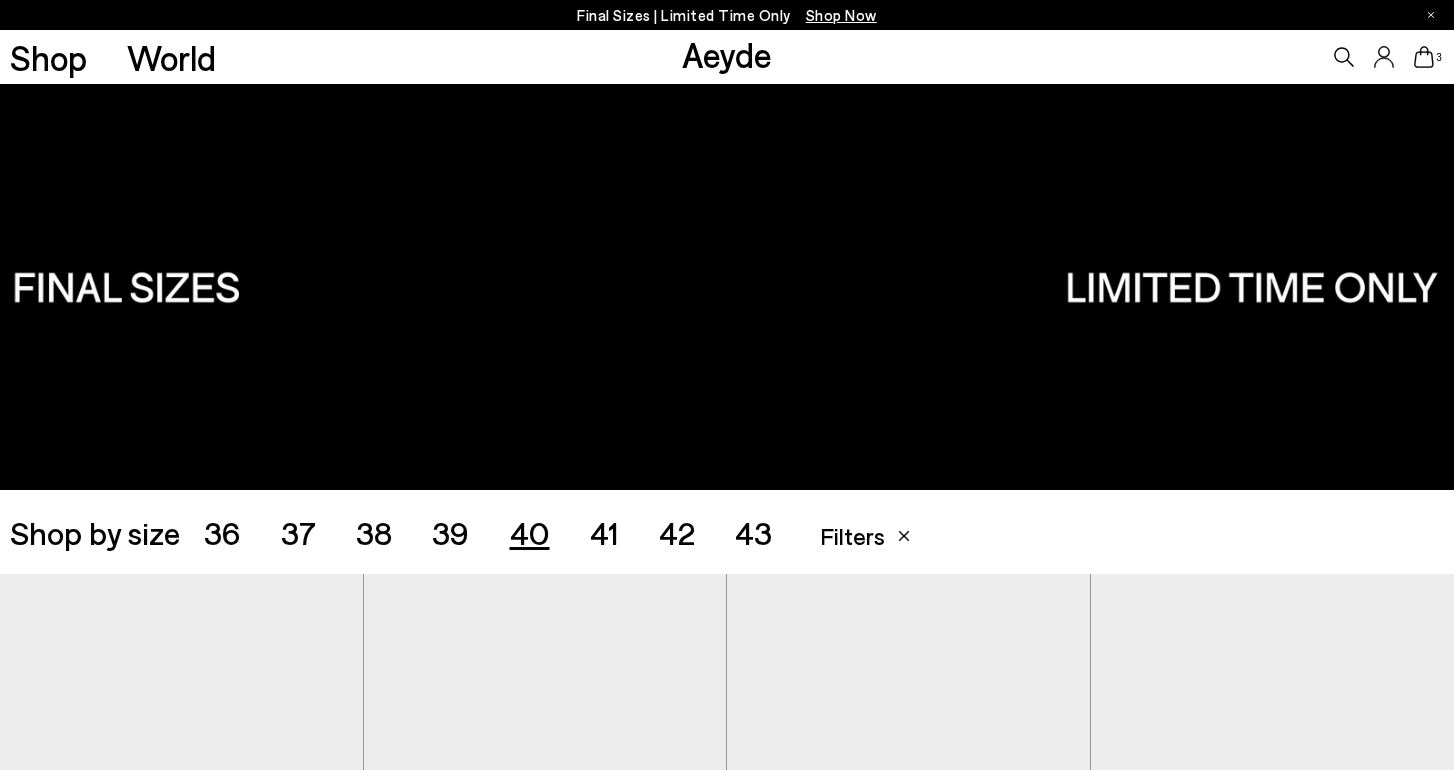 click on "Shop by size
36
37
38
39
40
41
42
43
Accessories
Filters
Filters
Apply filters
Apply Filters
Availability
In stock
Size Color" at bounding box center (727, 532) 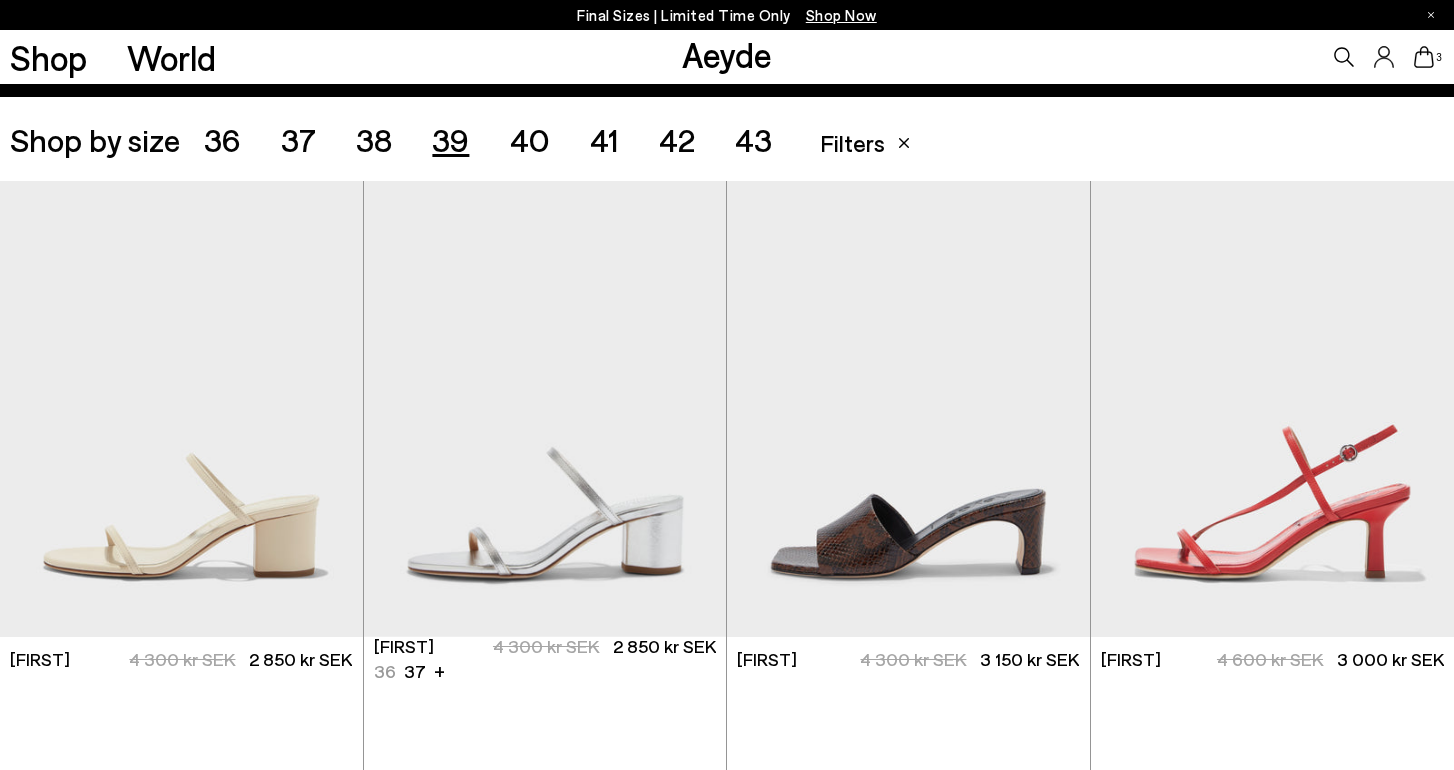 scroll, scrollTop: 405, scrollLeft: 0, axis: vertical 